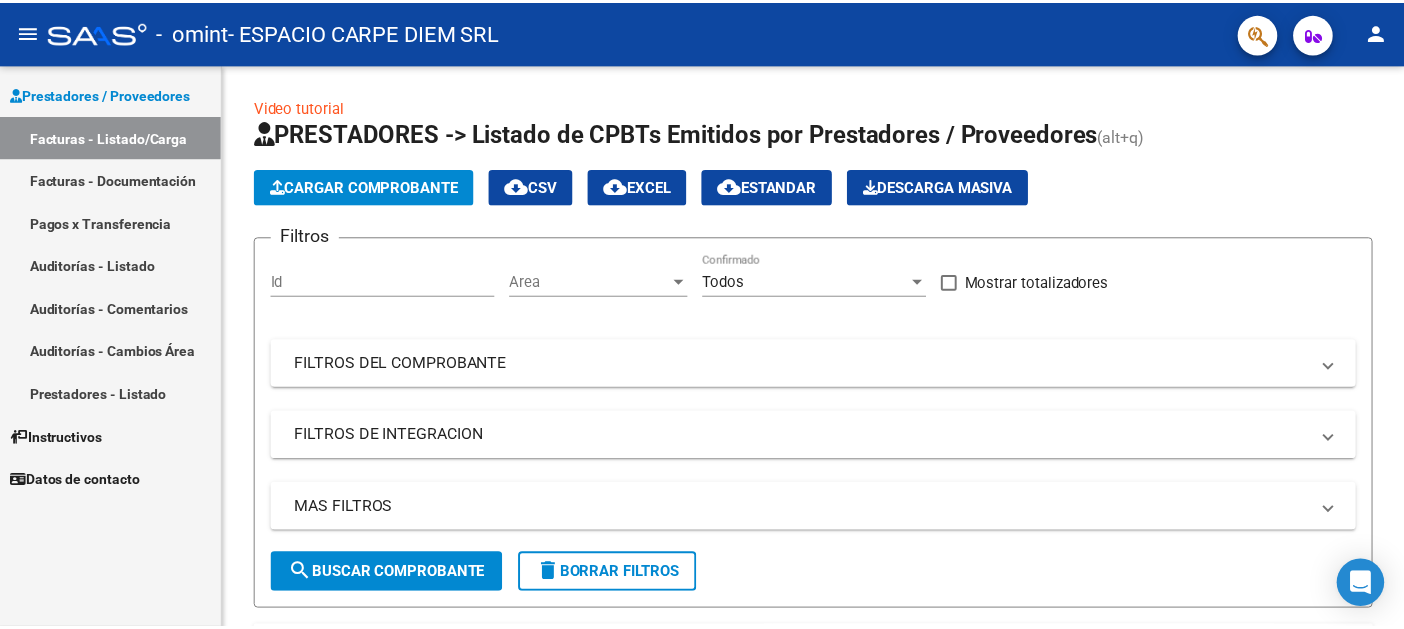 scroll, scrollTop: 0, scrollLeft: 0, axis: both 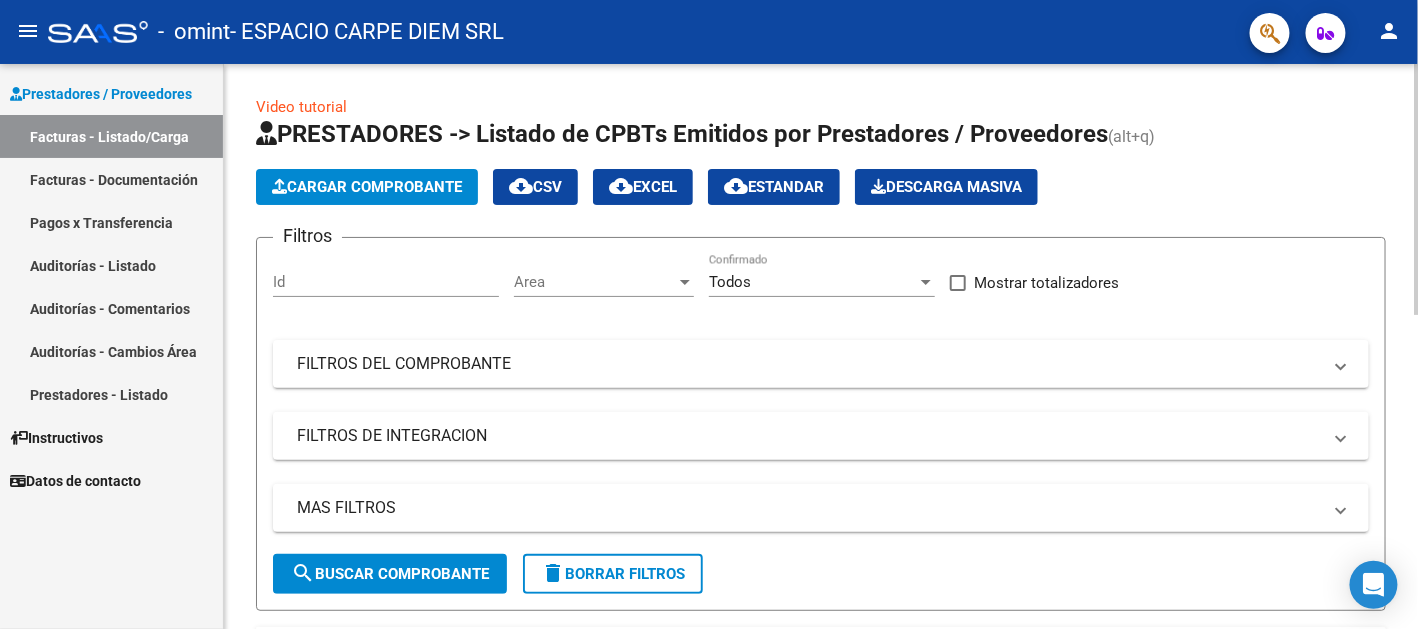 click on "Cargar Comprobante" 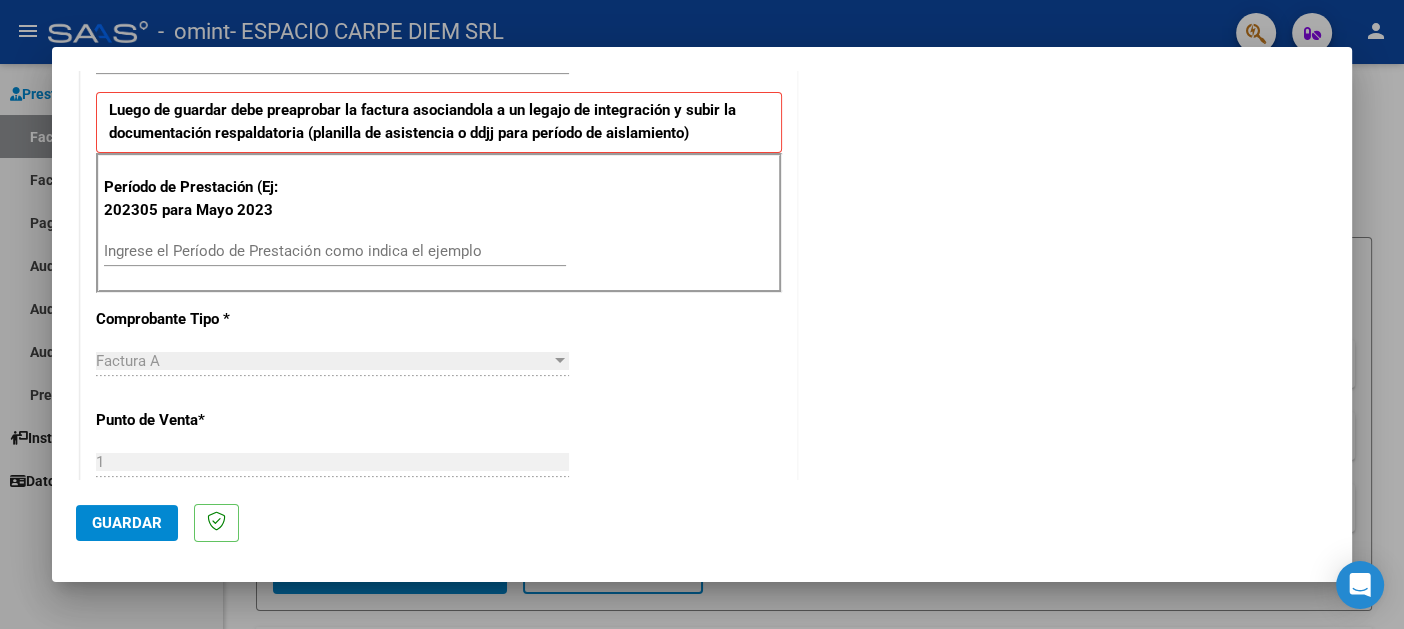scroll, scrollTop: 499, scrollLeft: 0, axis: vertical 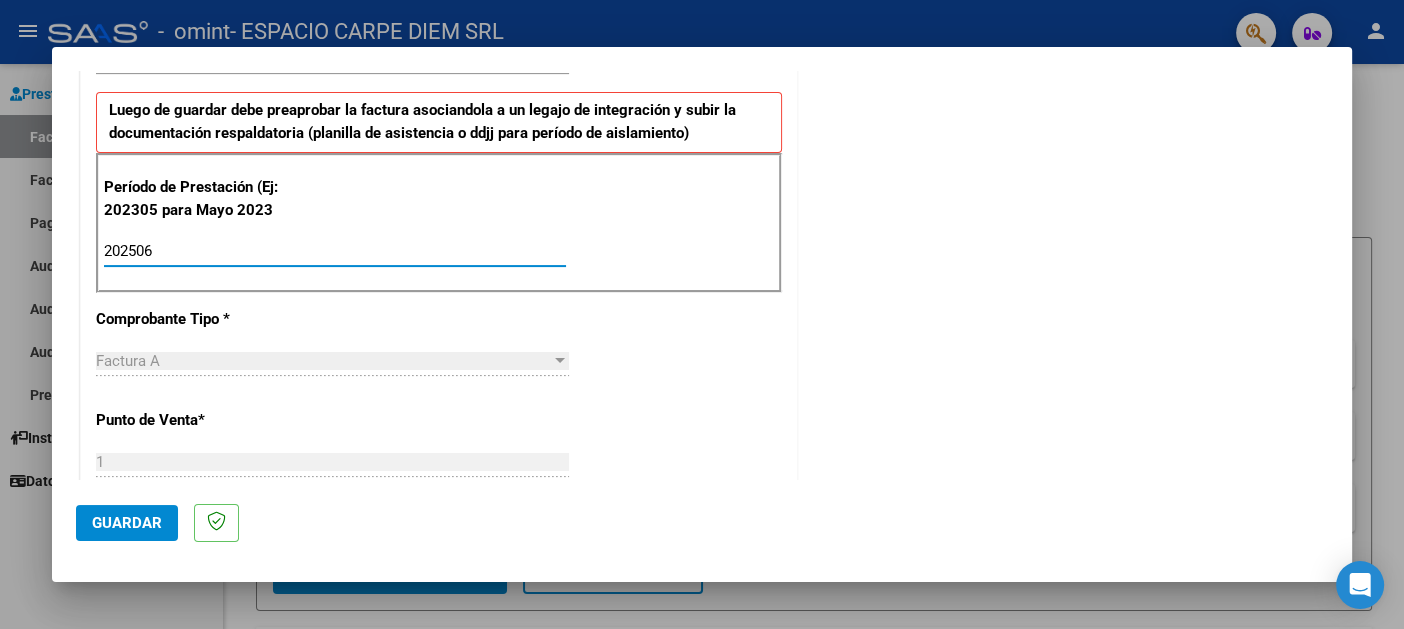 click on "CUIT  *   [CUIT] Ingresar CUIT  ANALISIS PRESTADOR  Area destinado * Integración Seleccionar Area Luego de guardar debe preaprobar la factura asociandola a un legajo de integración y subir la documentación respaldatoria ( planilla de asistencia o ddjj para período de aislamiento)  Período de Prestación (Ej: 202305 para Mayo 2023    202506 Ingrese el Período de Prestación como indica el ejemplo   Comprobante Tipo * Factura A Seleccionar Tipo Punto de Venta  *   1 Ingresar el Nro.  Número  *   2041 Ingresar el Nro.  Monto  *   $ 260.908,16 Ingresar el monto  Fecha del Cpbt.  *   [YEAR]-08-01 Ingresar la fecha  CAE / CAEA (no ingrese CAI)    75315685181267 Ingresar el CAE o CAEA (no ingrese CAI)  Fecha de Vencimiento    Ingresar la fecha  Ref. Externa    Ingresar la ref.  N° Liquidación    Ingresar el N° Liquidación" at bounding box center (439, 555) 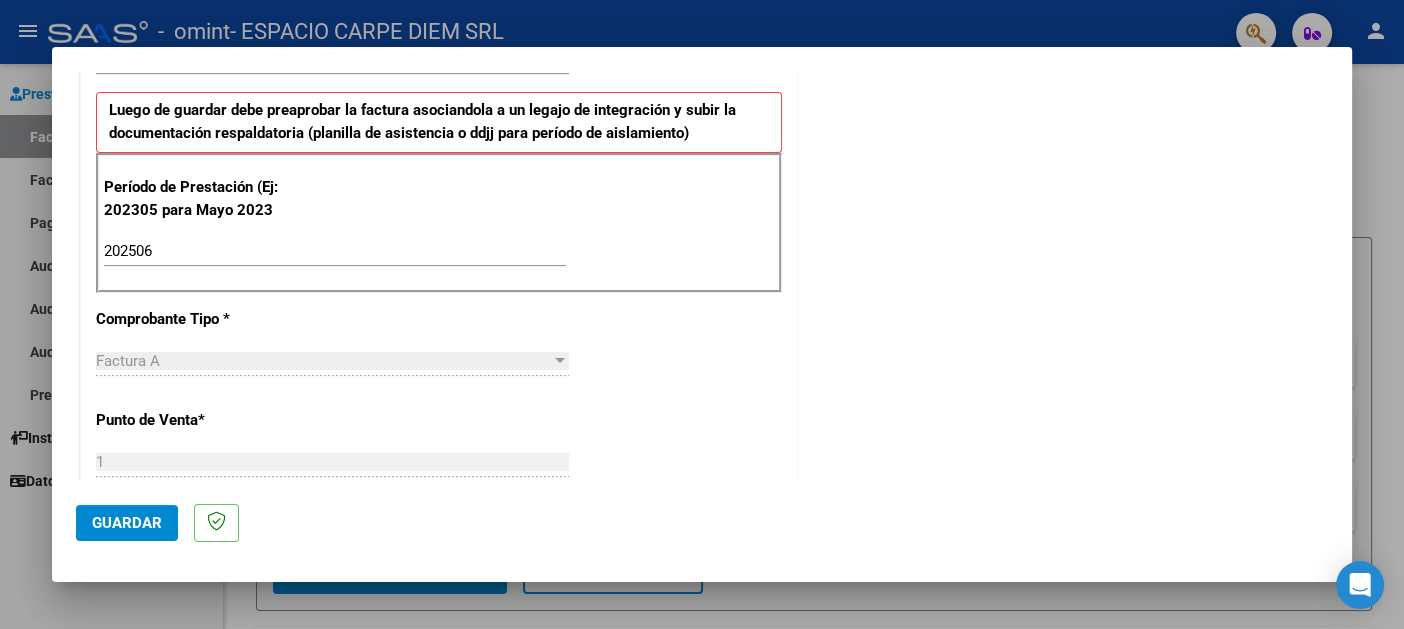 click on "202506 Ingrese el Período de Prestación como indica el ejemplo" at bounding box center (335, 251) 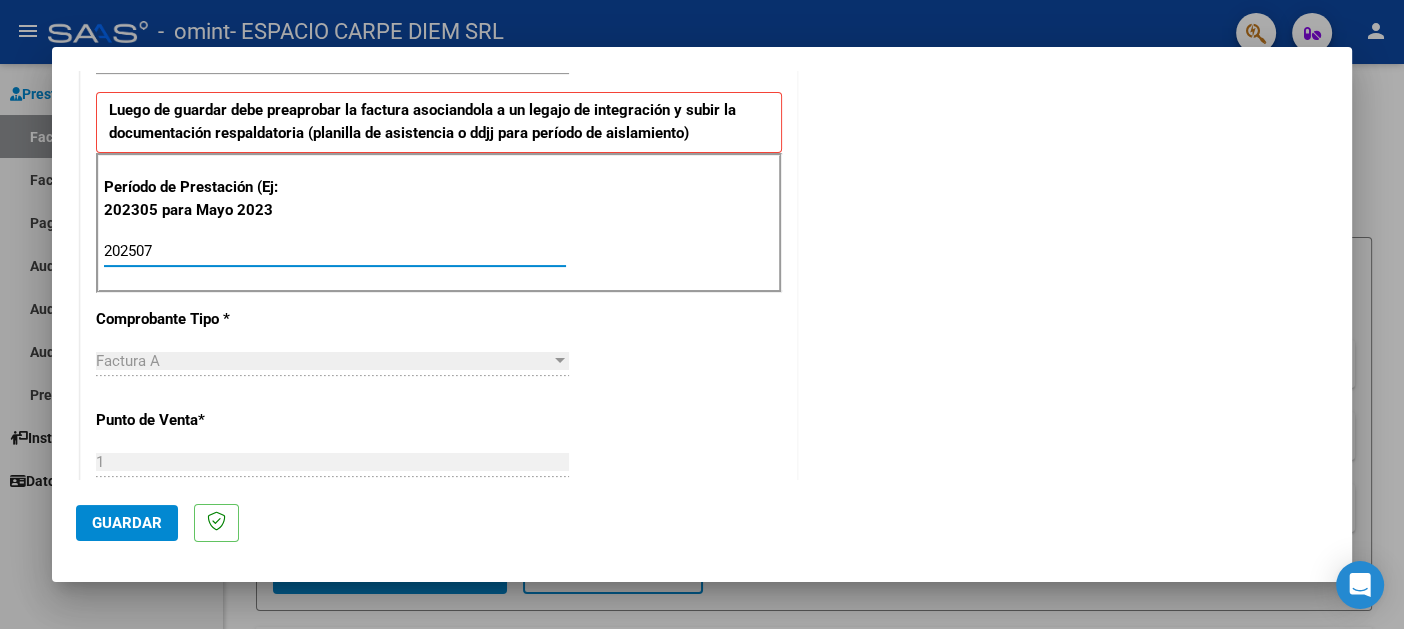 type on "202507" 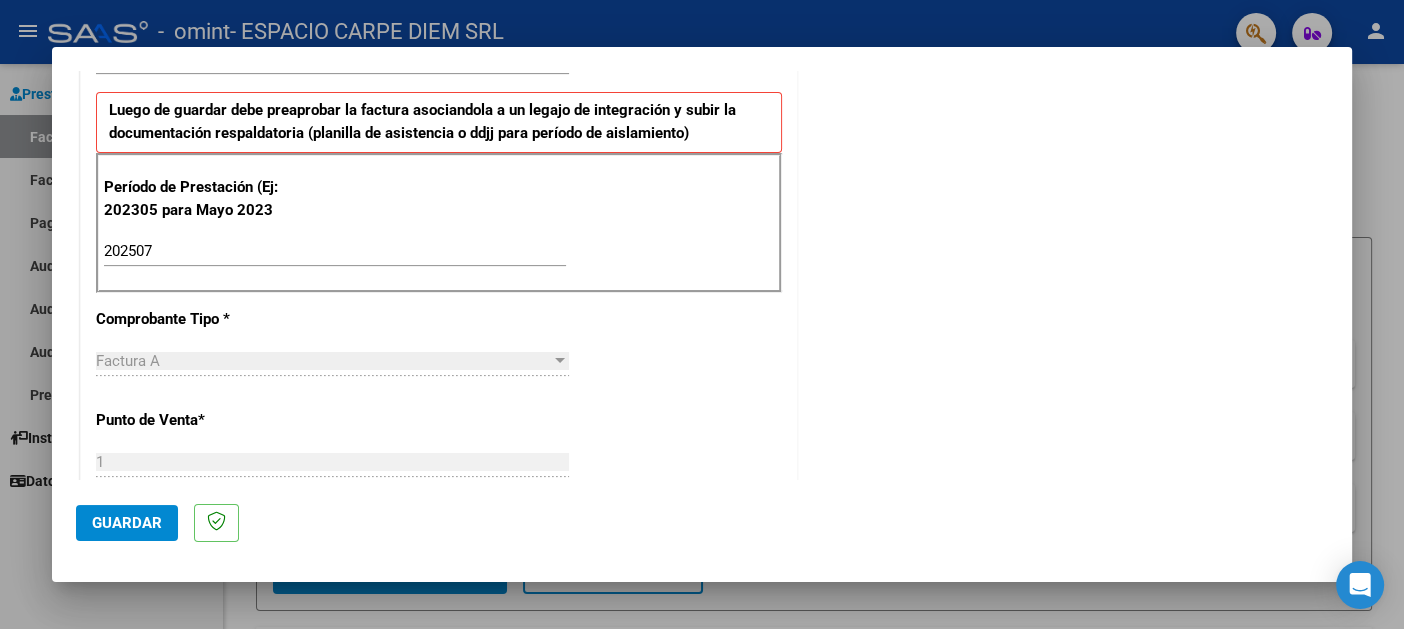 click on "CUIT  *   [CUIT] Ingresar CUIT  ANALISIS PRESTADOR  Area destinado * Integración Seleccionar Area Luego de guardar debe preaprobar la factura asociandola a un legajo de integración y subir la documentación respaldatoria ( planilla de asistencia o ddjj para período de aislamiento)  Período de Prestación (Ej: 202305 para Mayo 2023    202507 Ingrese el Período de Prestación como indica el ejemplo   Comprobante Tipo * Factura A Seleccionar Tipo Punto de Venta  *   1 Ingresar el Nro.  Número  *   2041 Ingresar el Nro.  Monto  *   $ 260.908,16 Ingresar el monto  Fecha del Cpbt.  *   [YEAR]-08-01 Ingresar la fecha  CAE / CAEA (no ingrese CAI)    75315685181267 Ingresar el CAE o CAEA (no ingrese CAI)  Fecha de Vencimiento    Ingresar la fecha  Ref. Externa    Ingresar la ref.  N° Liquidación    Ingresar el N° Liquidación" at bounding box center [439, 555] 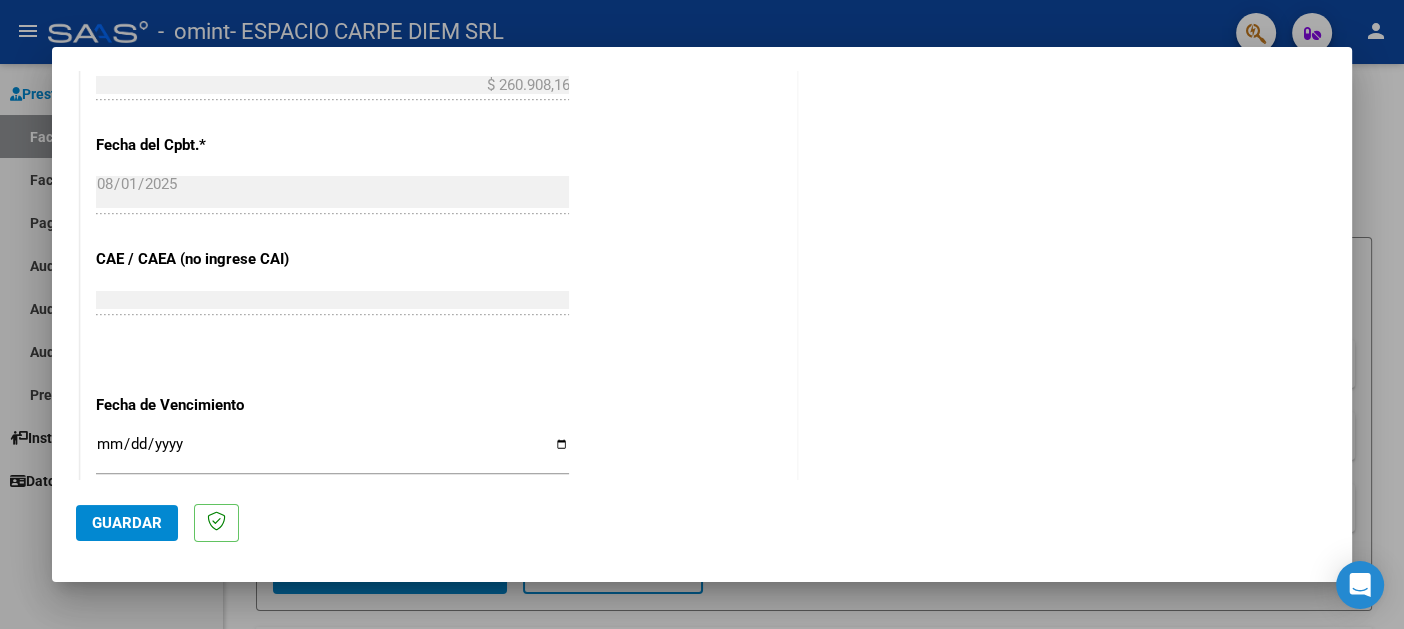 scroll, scrollTop: 1100, scrollLeft: 0, axis: vertical 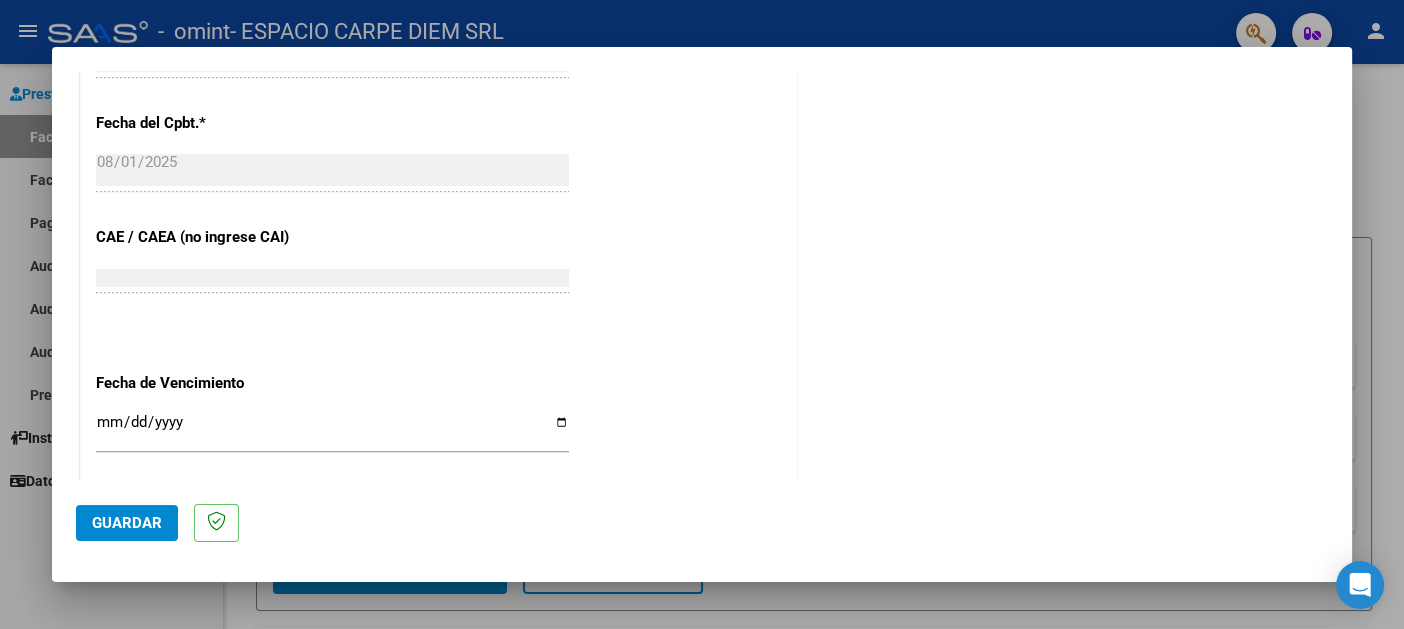 click on "Guardar" 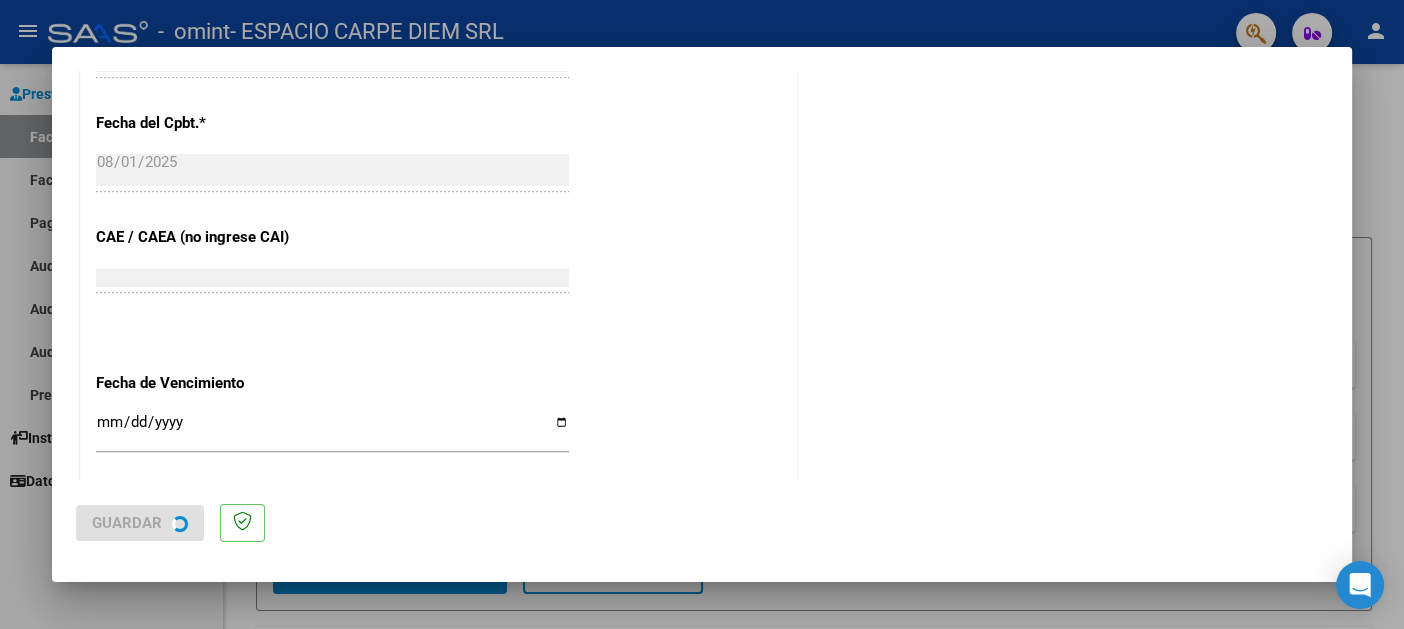 scroll, scrollTop: 0, scrollLeft: 0, axis: both 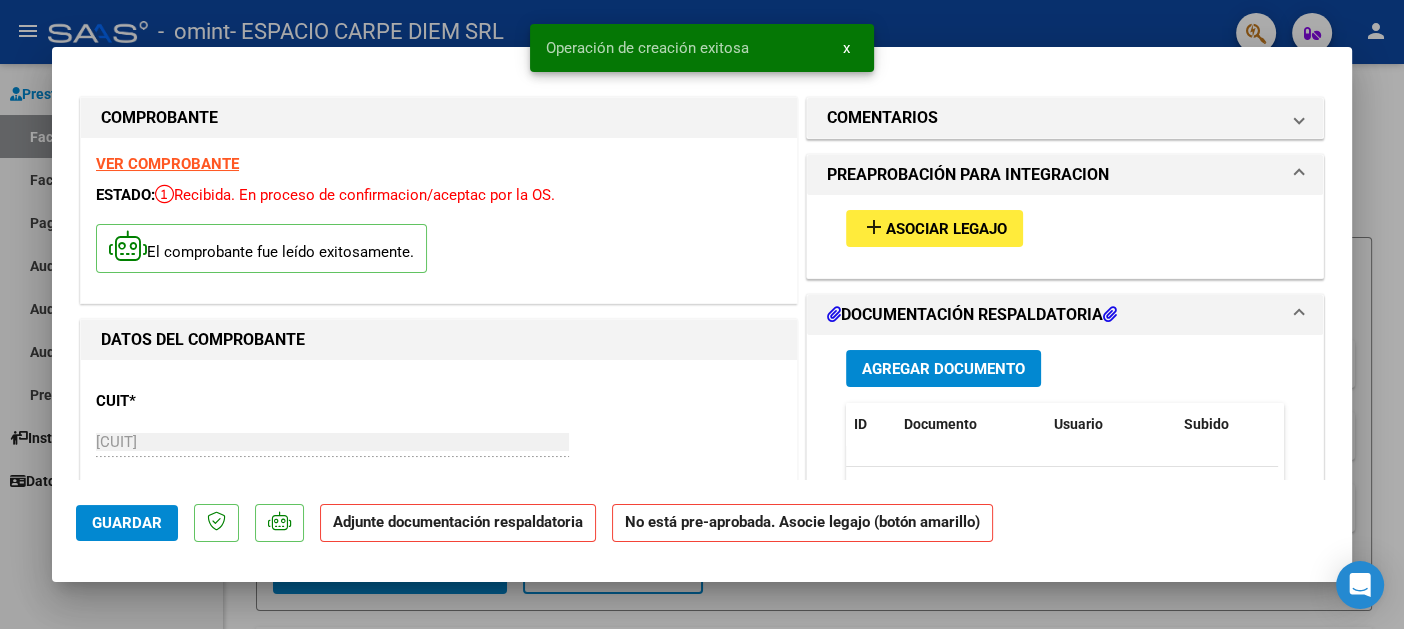 click on "Agregar Documento" at bounding box center [943, 369] 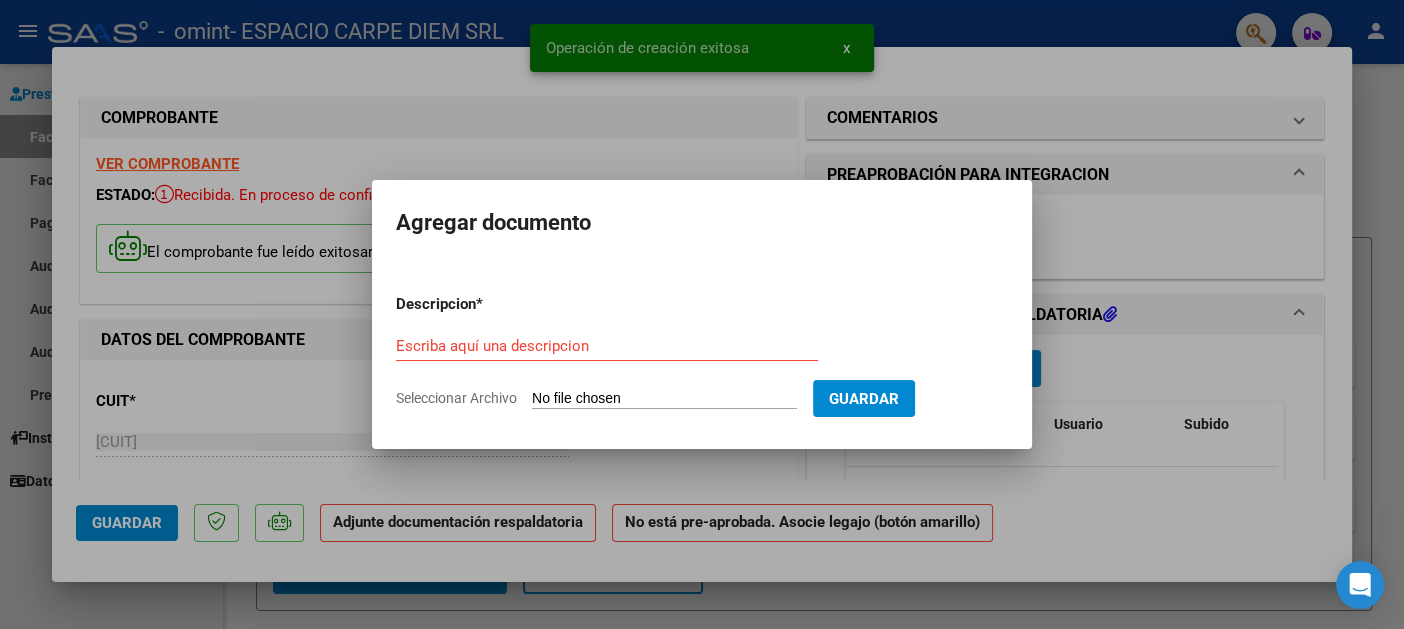 click on "Seleccionar Archivo" at bounding box center (664, 399) 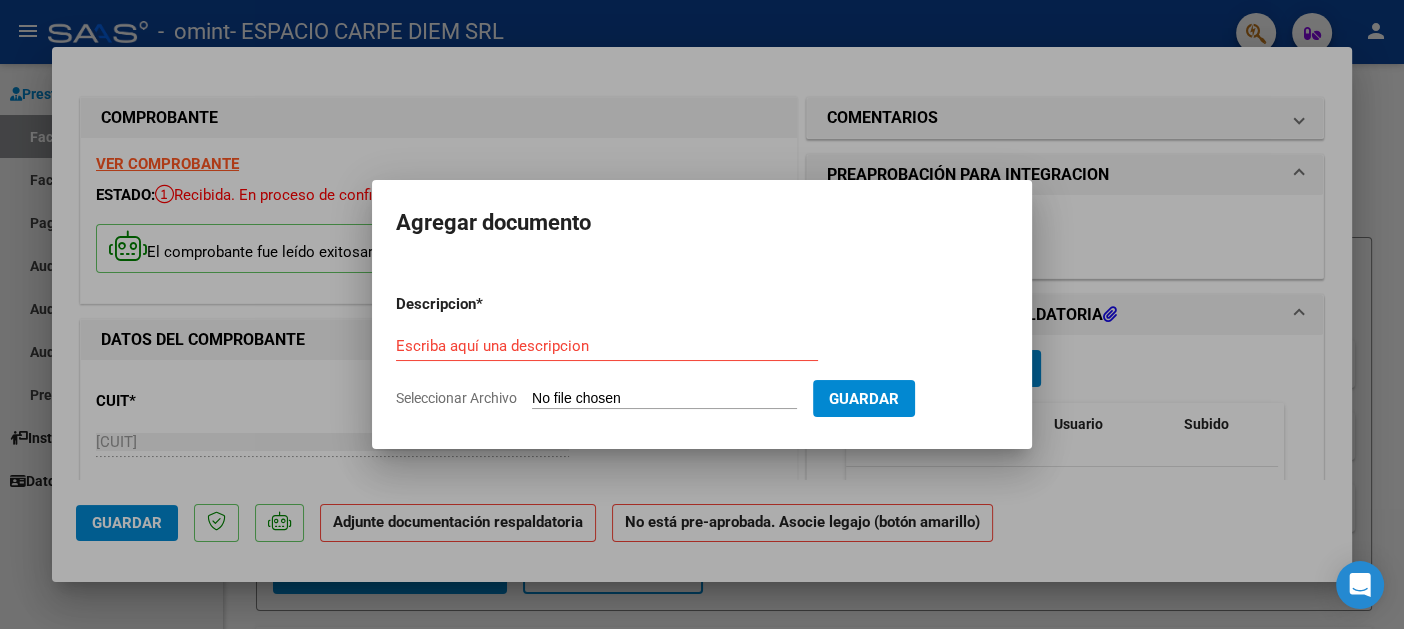 type on "C:\fakepath\[LAST] - Pres + Aut JUL[YEAR].pdf" 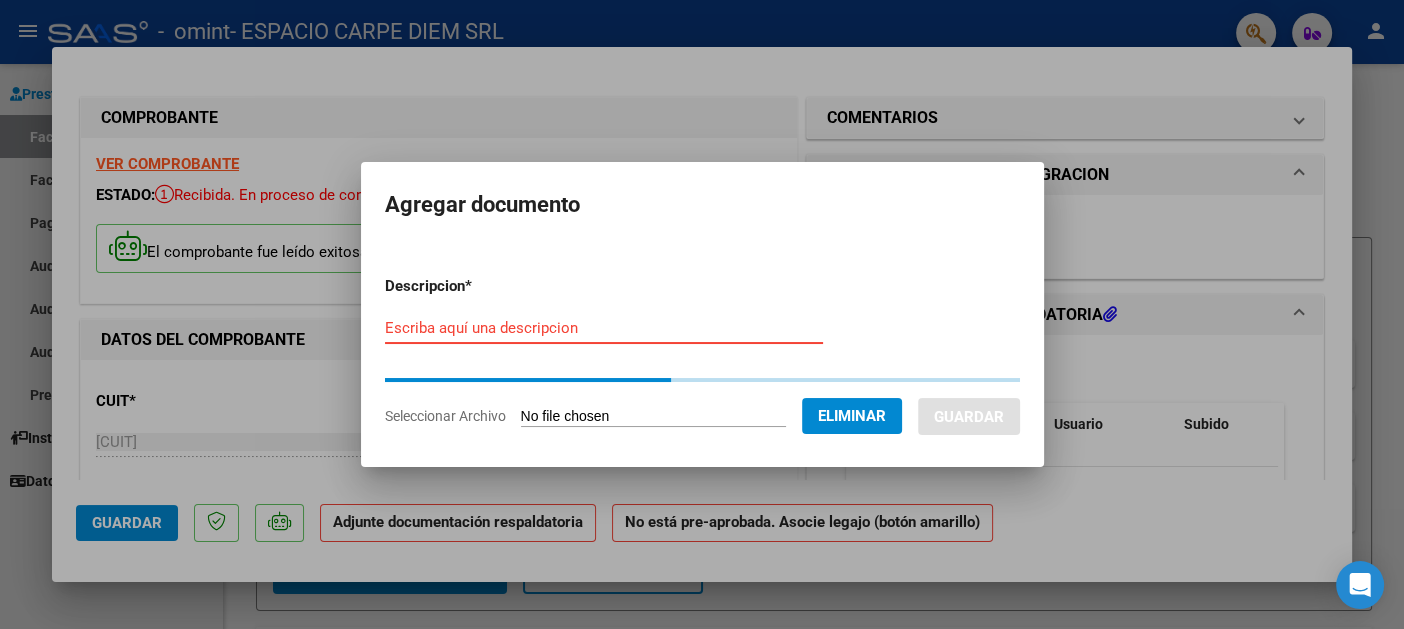 click on "Escriba aquí una descripcion" at bounding box center (604, 328) 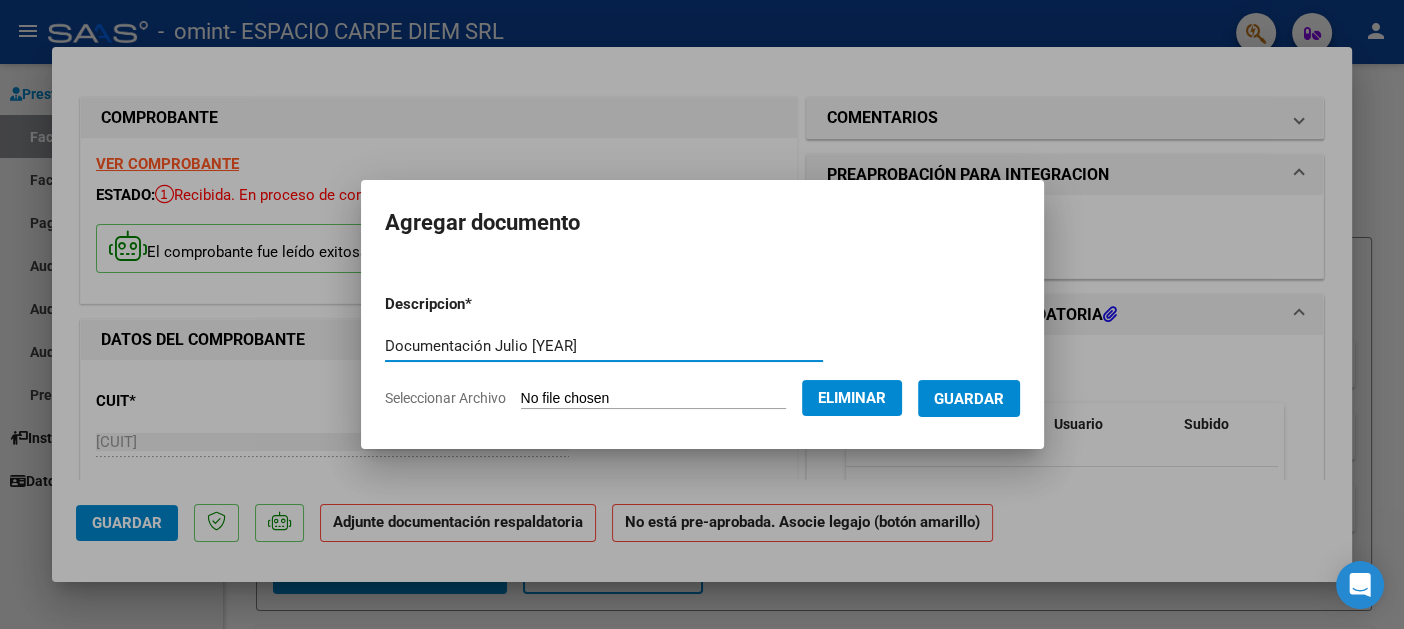 type on "Documentación Julio [YEAR]" 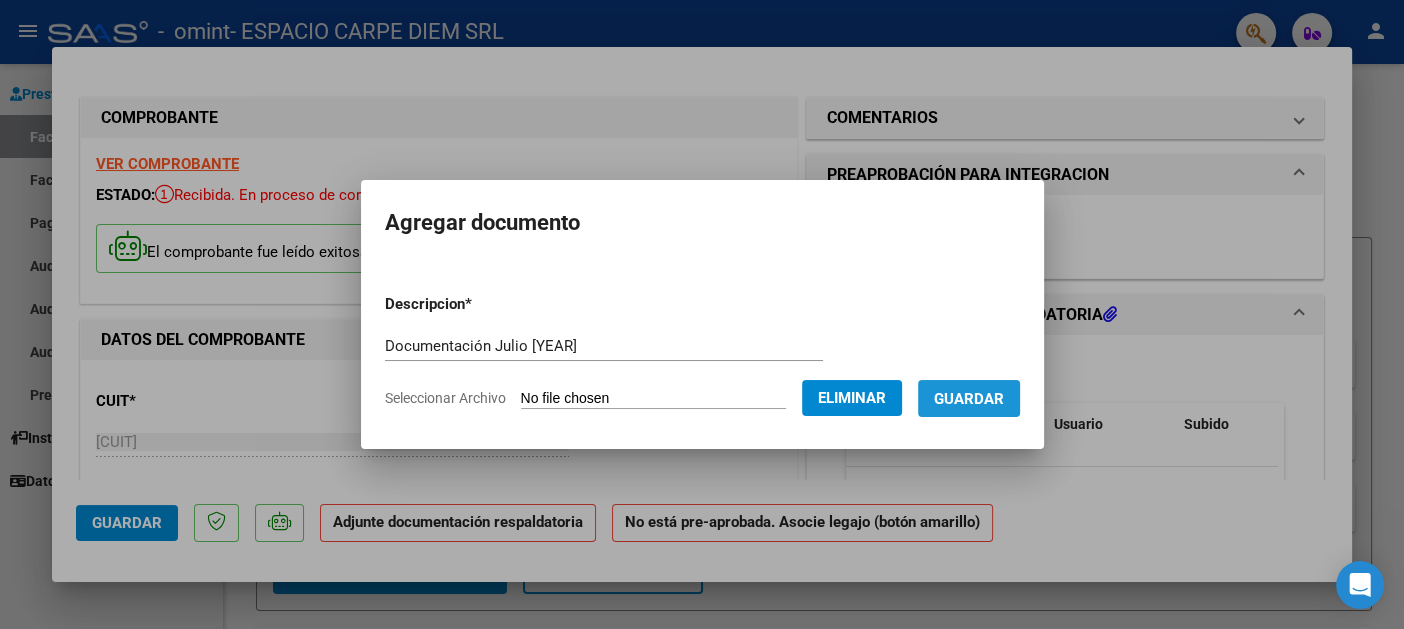 click on "Guardar" at bounding box center (969, 399) 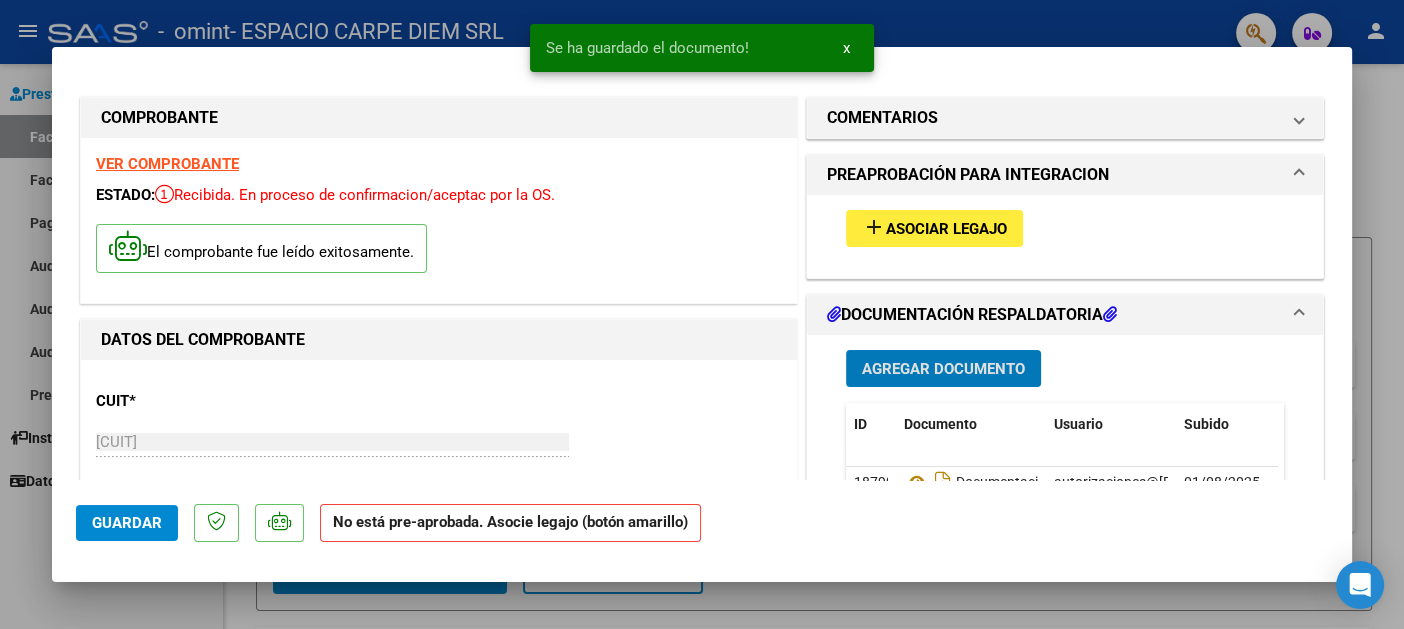 click on "Asociar Legajo" at bounding box center (946, 229) 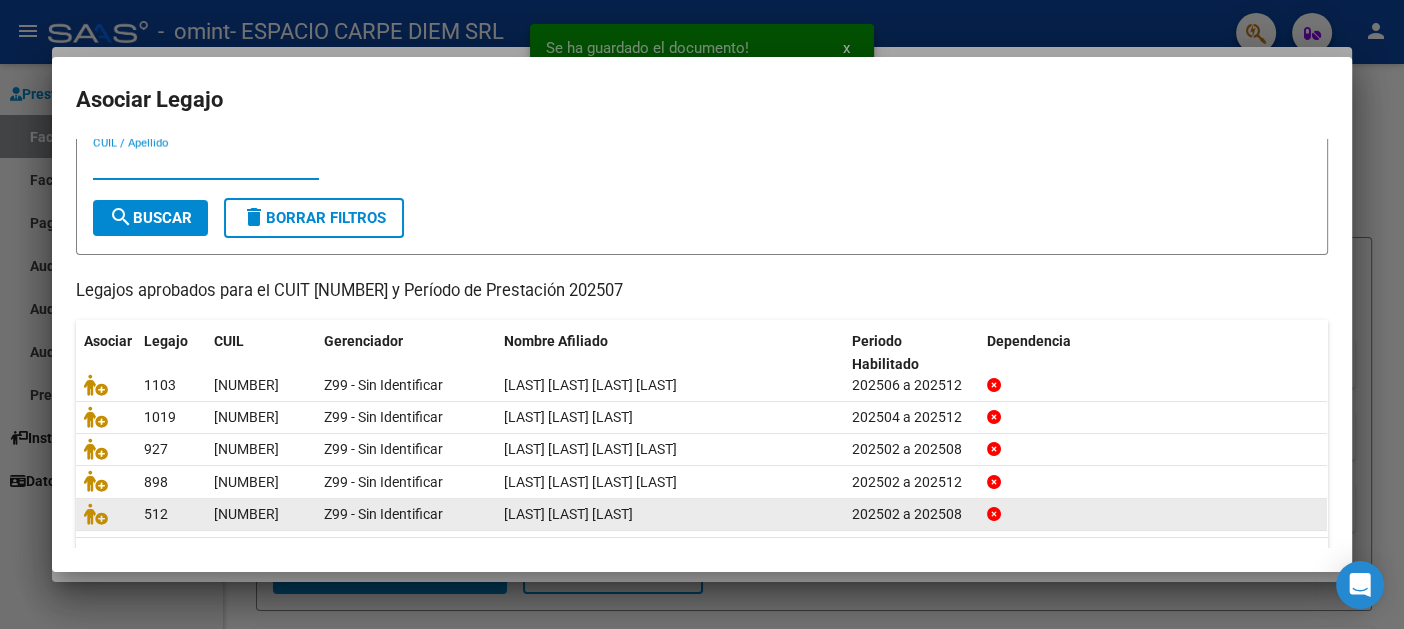 scroll, scrollTop: 107, scrollLeft: 0, axis: vertical 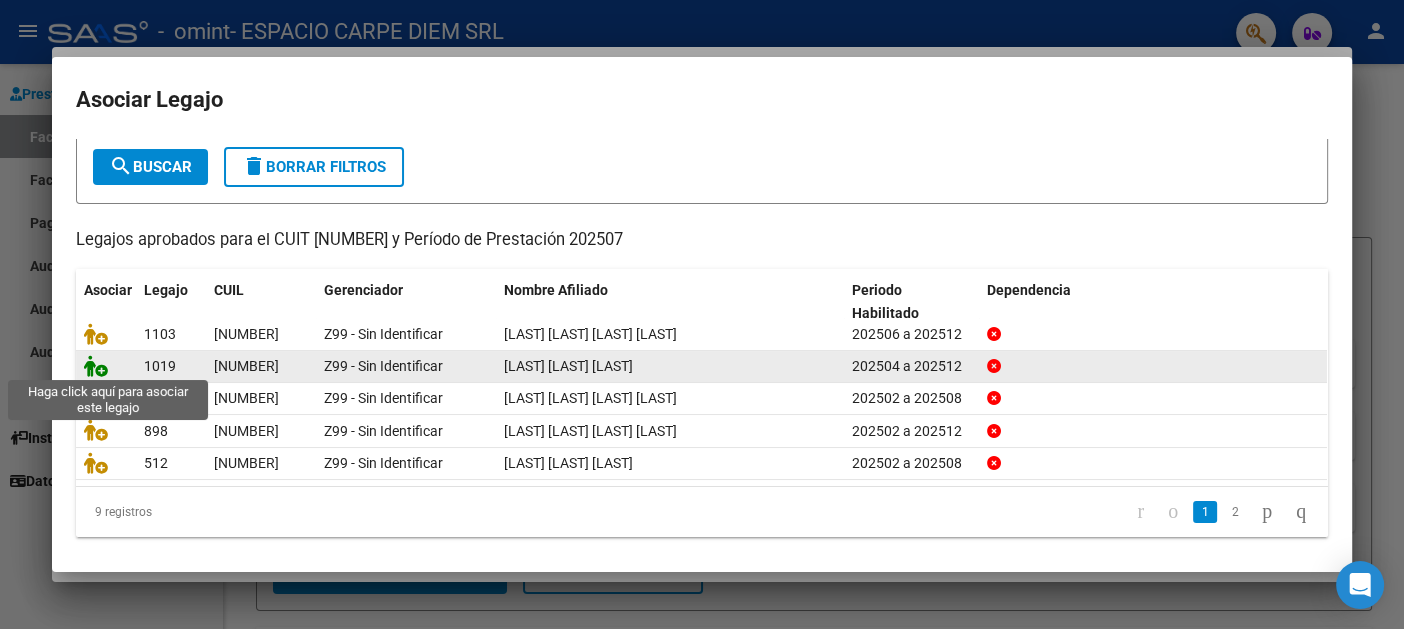 click 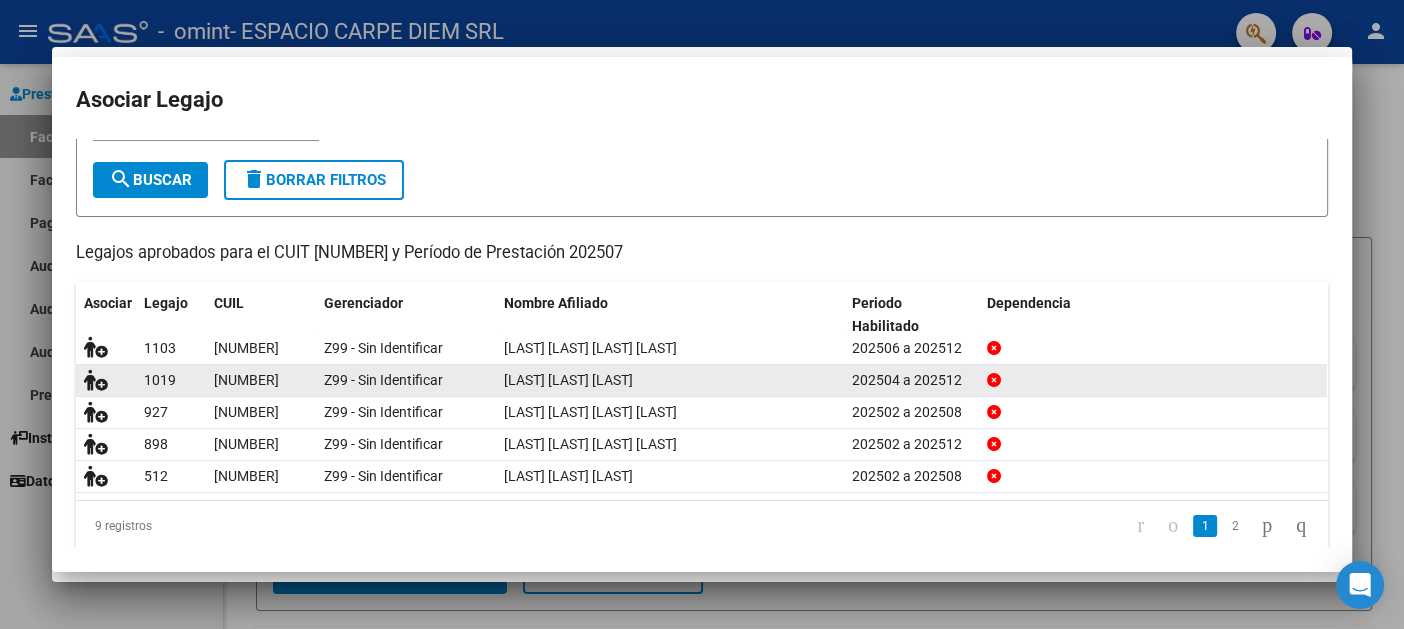 scroll, scrollTop: 0, scrollLeft: 0, axis: both 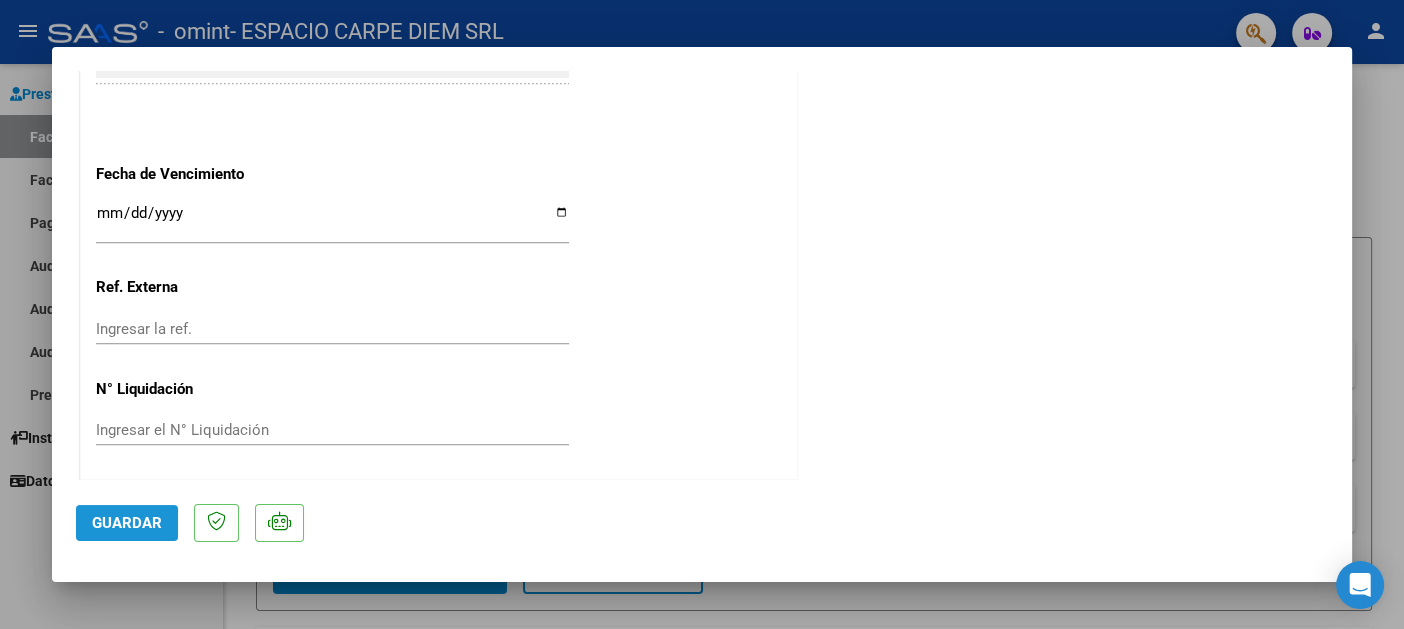 click on "Guardar" 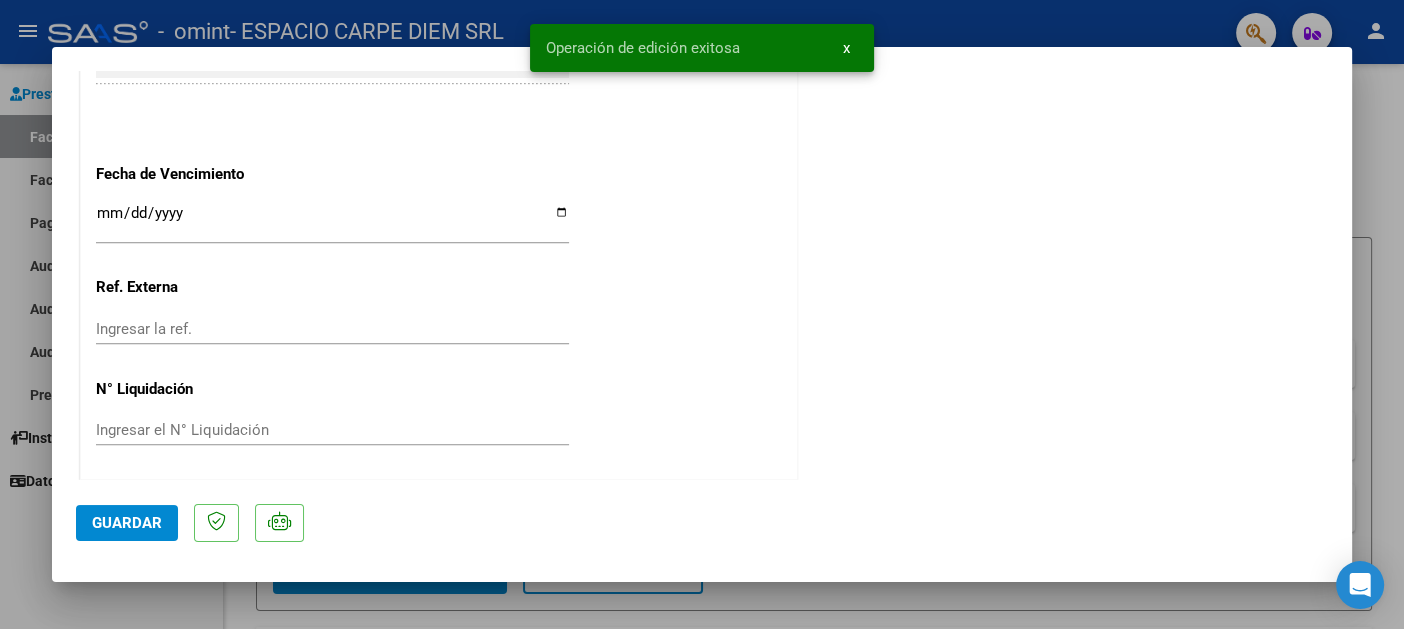 click at bounding box center [702, 314] 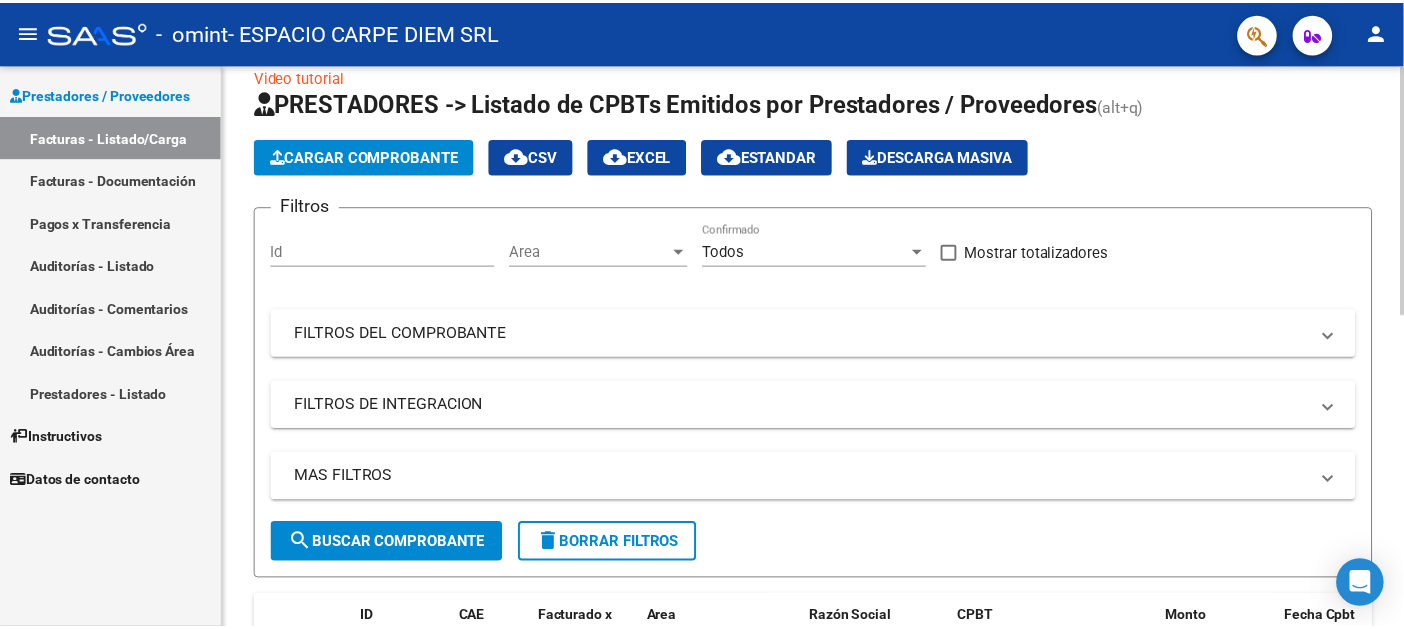 scroll, scrollTop: 0, scrollLeft: 0, axis: both 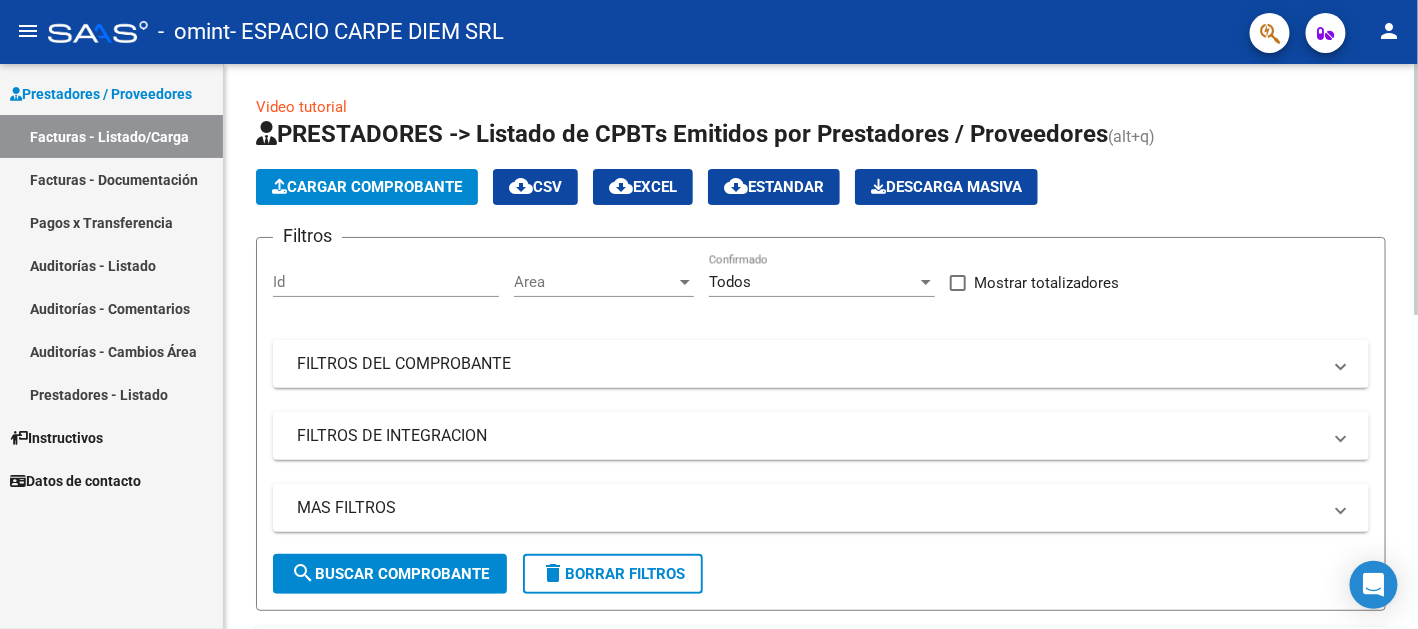 click on "Cargar Comprobante" 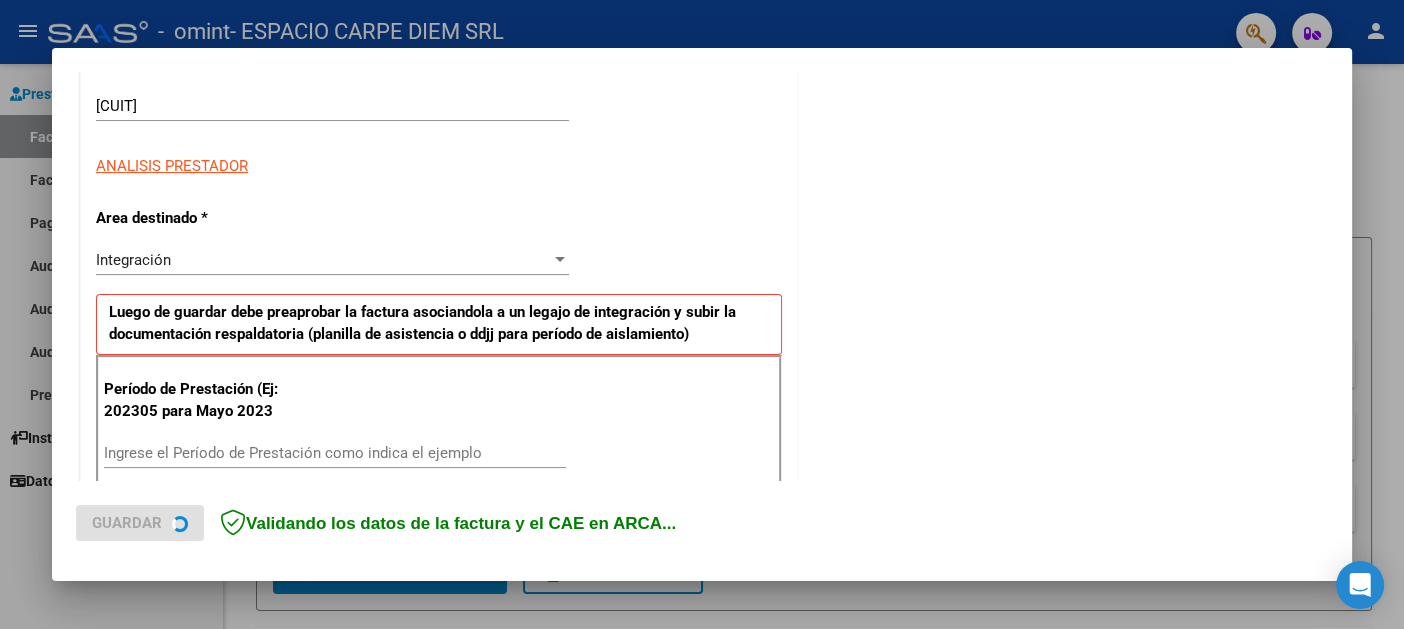 scroll, scrollTop: 400, scrollLeft: 0, axis: vertical 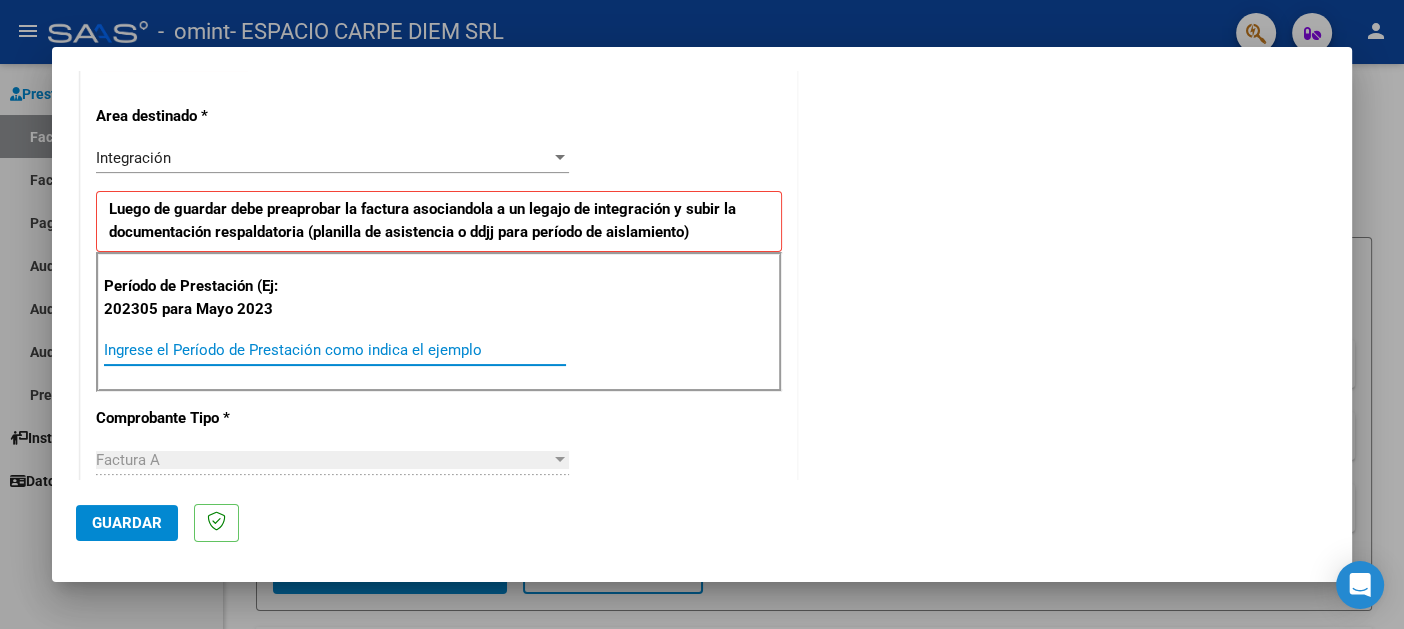 click on "Ingrese el Período de Prestación como indica el ejemplo" at bounding box center [335, 350] 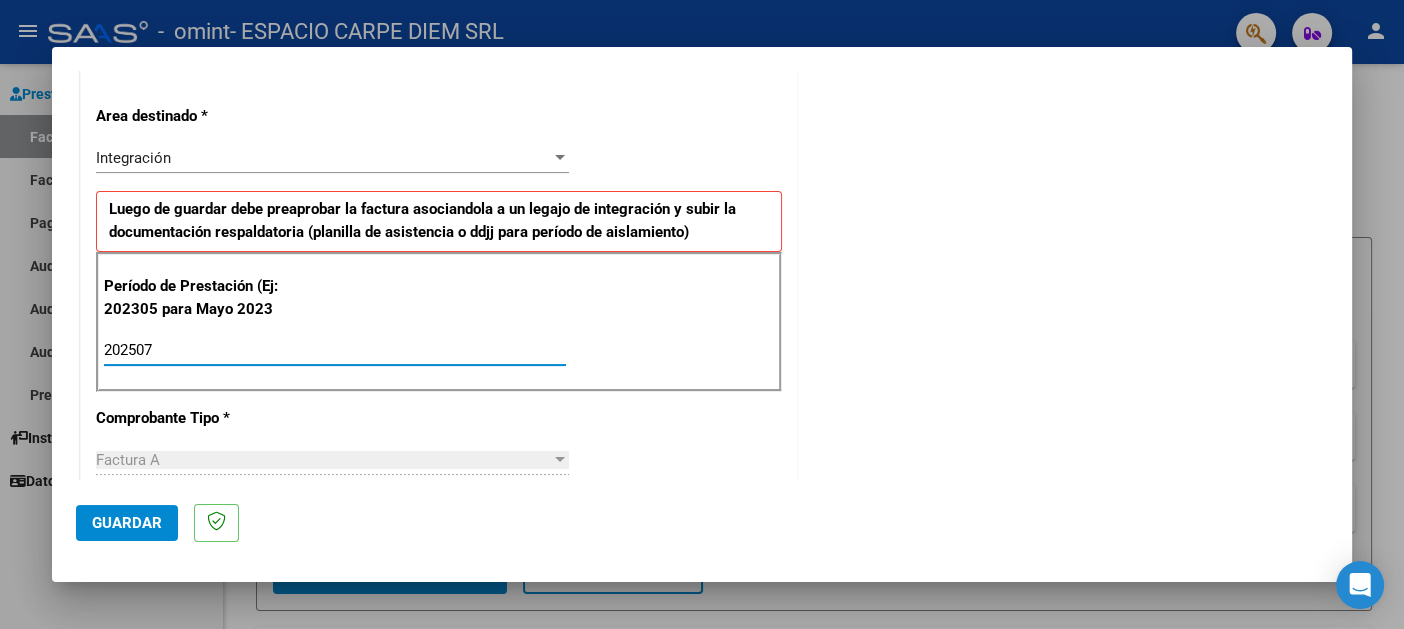 scroll, scrollTop: 499, scrollLeft: 0, axis: vertical 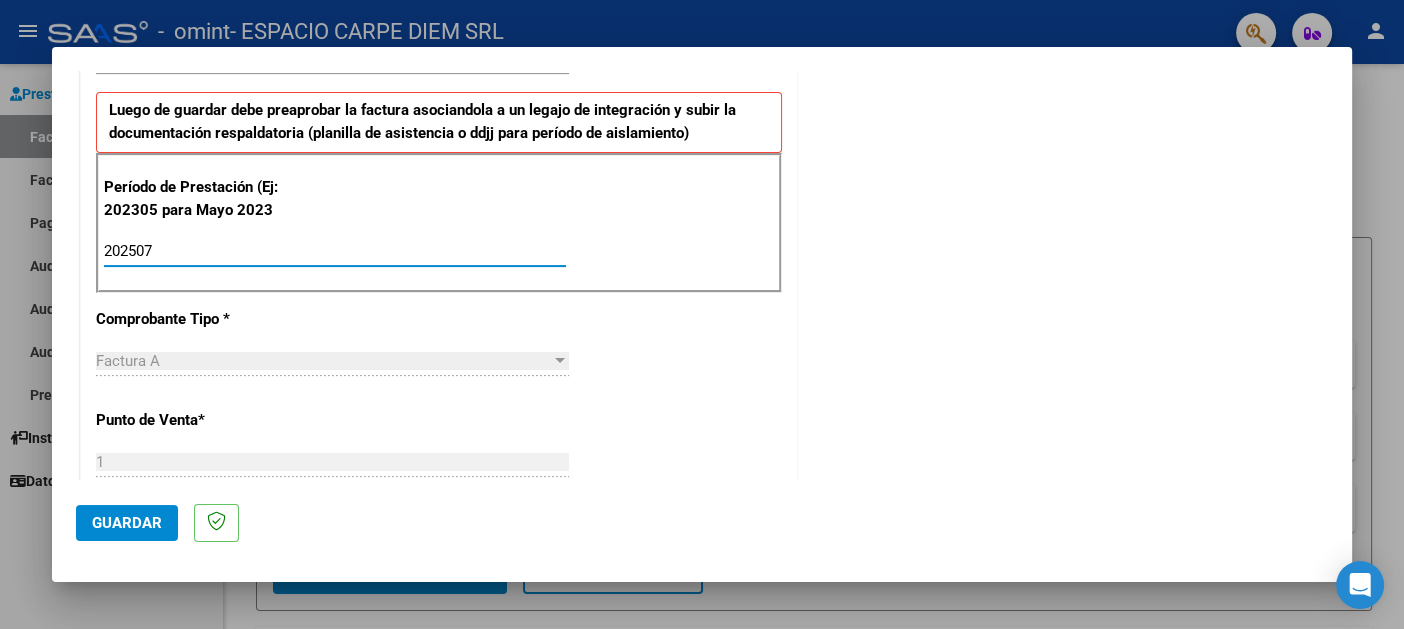 type on "202507" 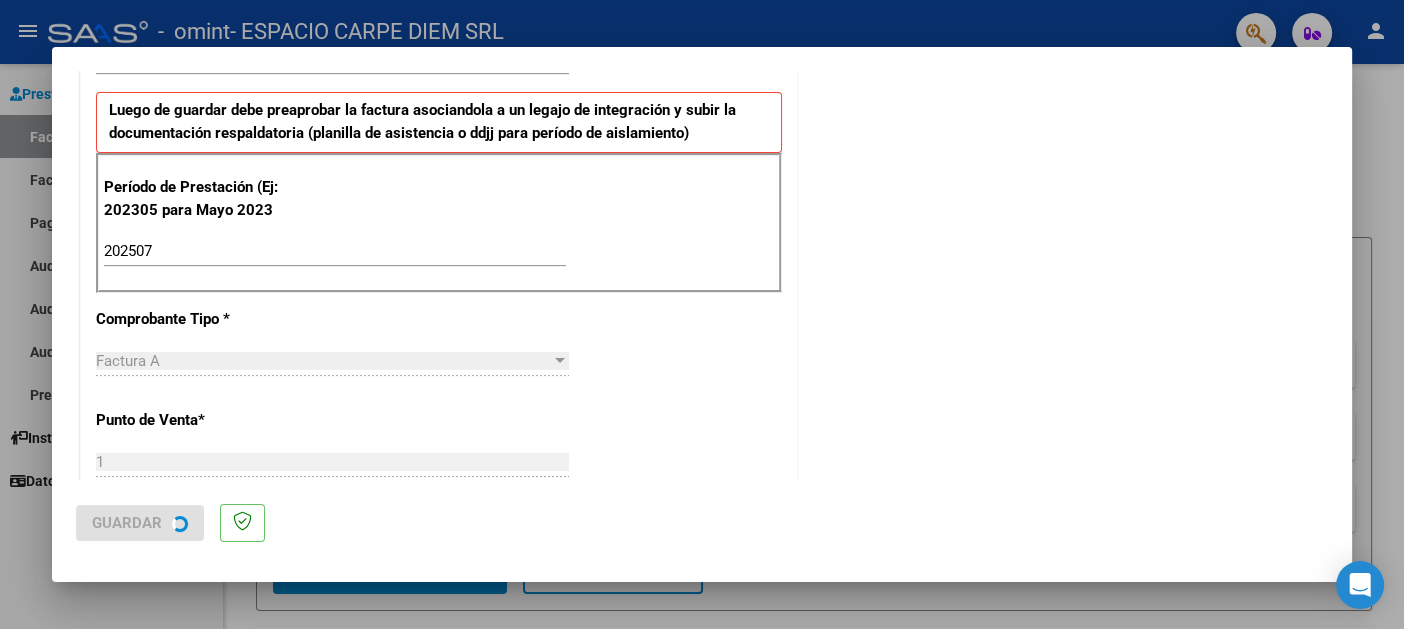 scroll, scrollTop: 0, scrollLeft: 0, axis: both 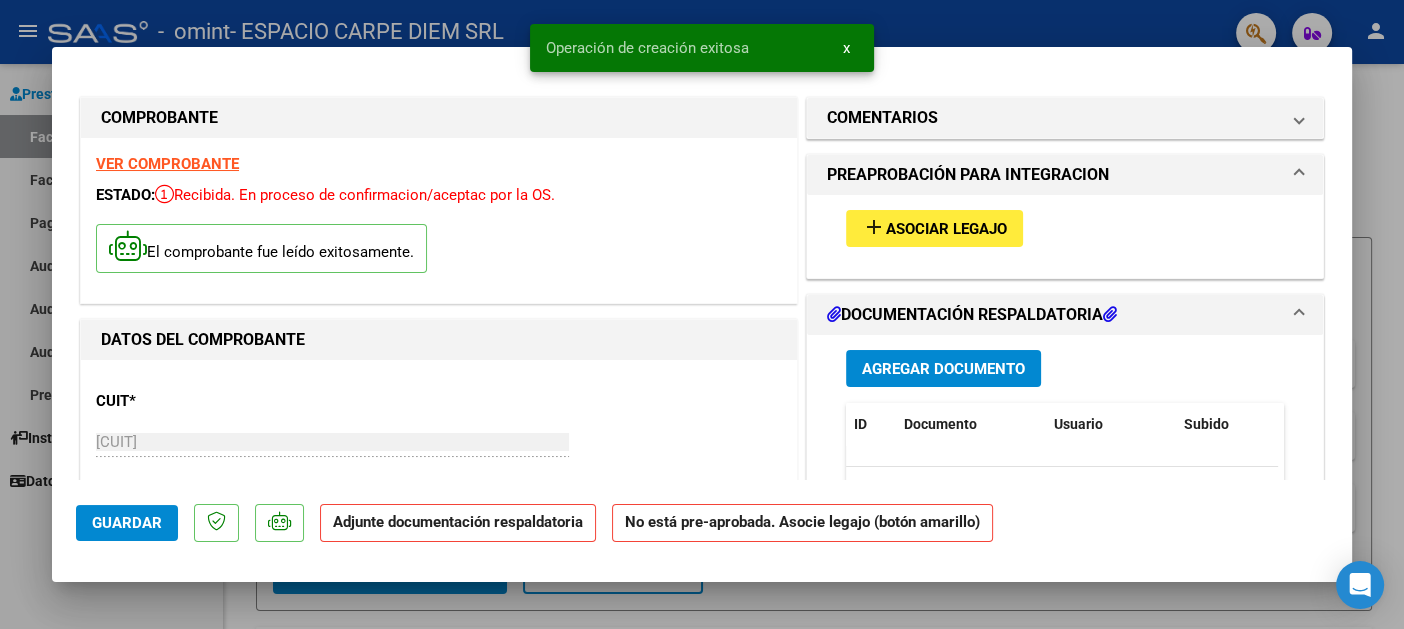 click on "Agregar Documento" at bounding box center (943, 368) 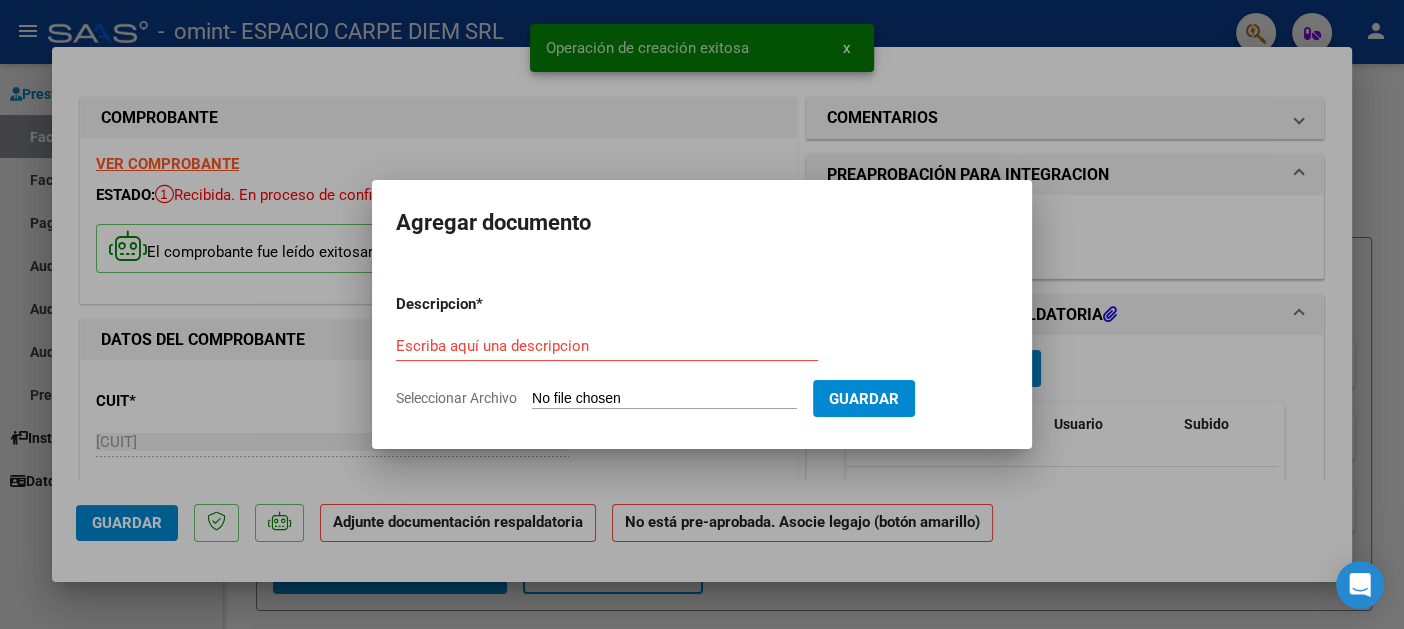 click on "Seleccionar Archivo" at bounding box center [664, 399] 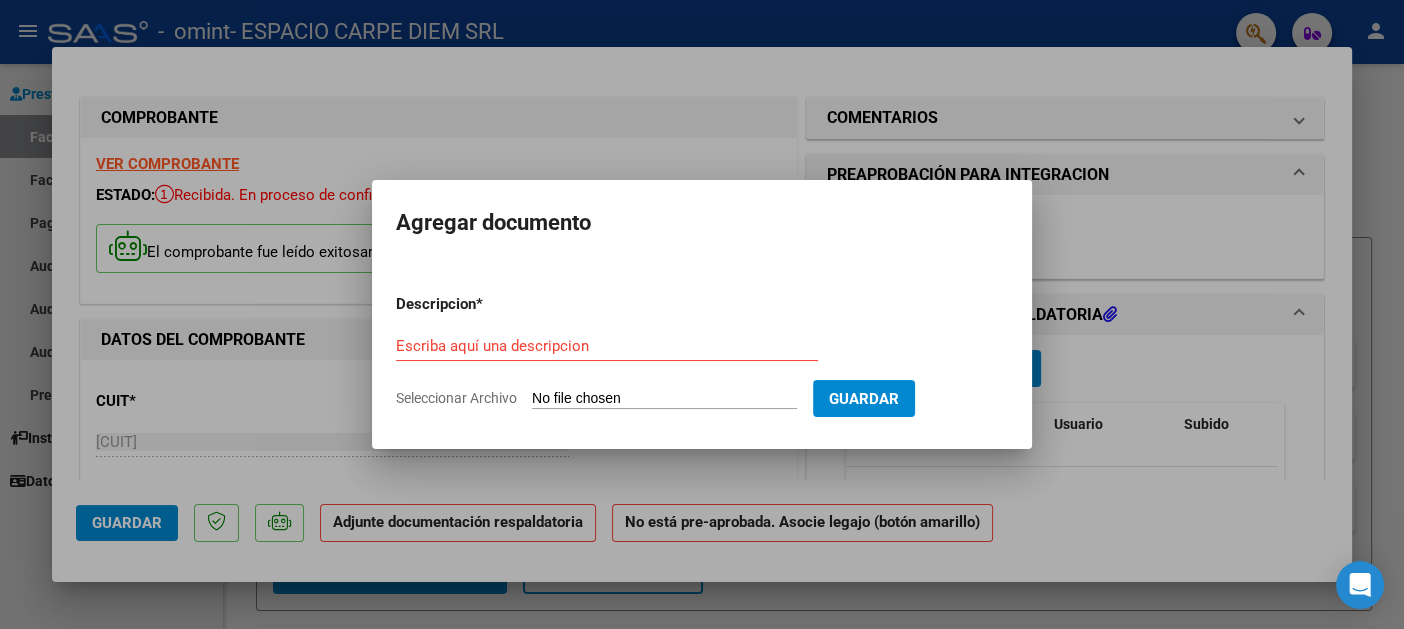 type on "C:\fakepath\[LAST] - Pres + Aut JUL[YEAR].pdf" 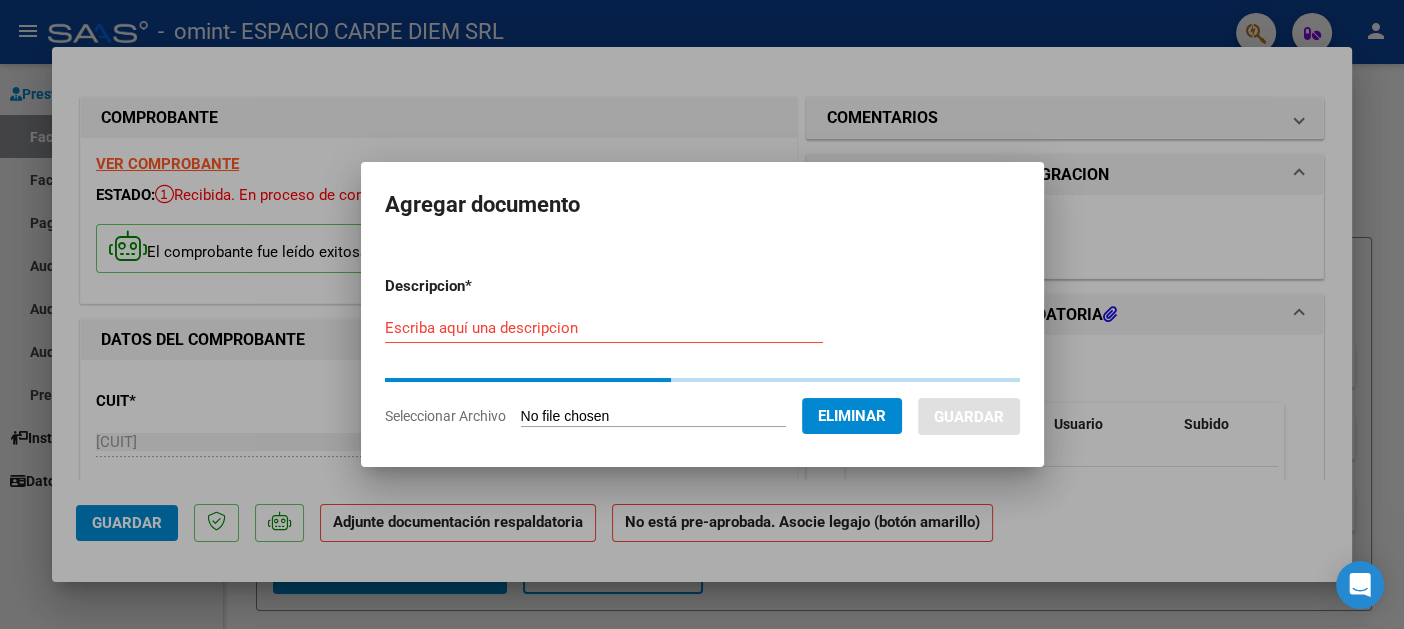 click on "Escriba aquí una descripcion" at bounding box center [604, 328] 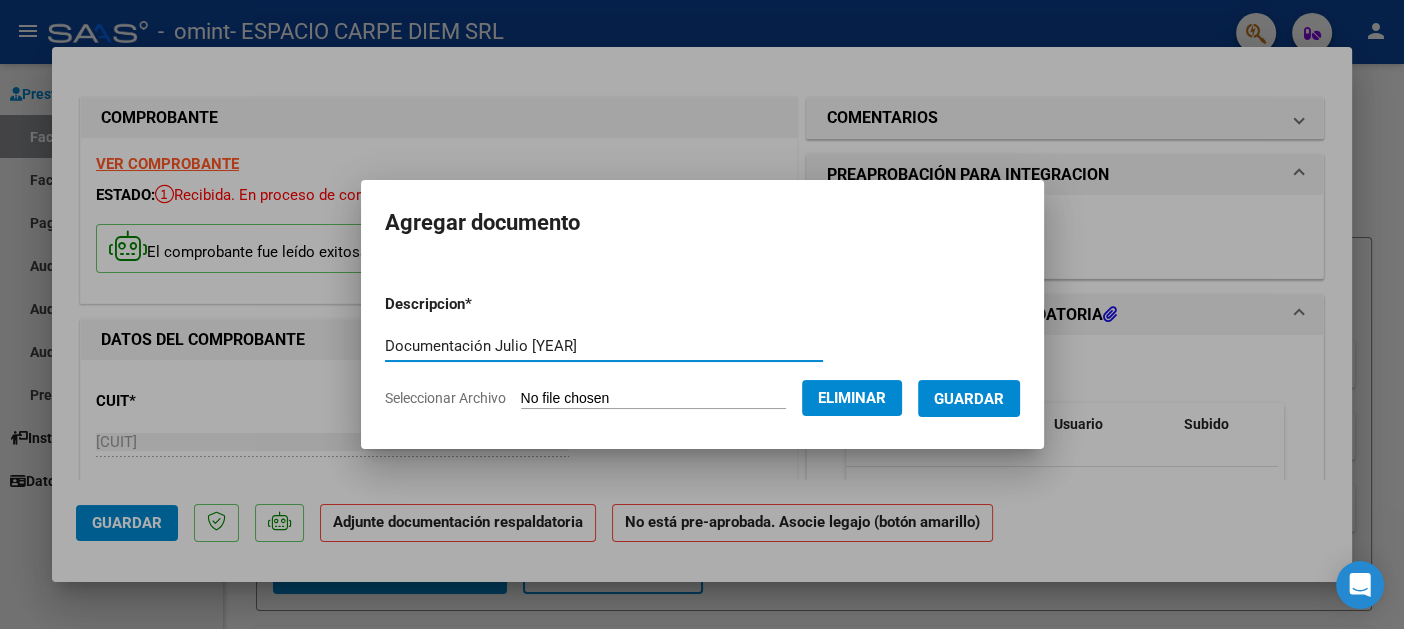 type on "Documentación Julio [YEAR]" 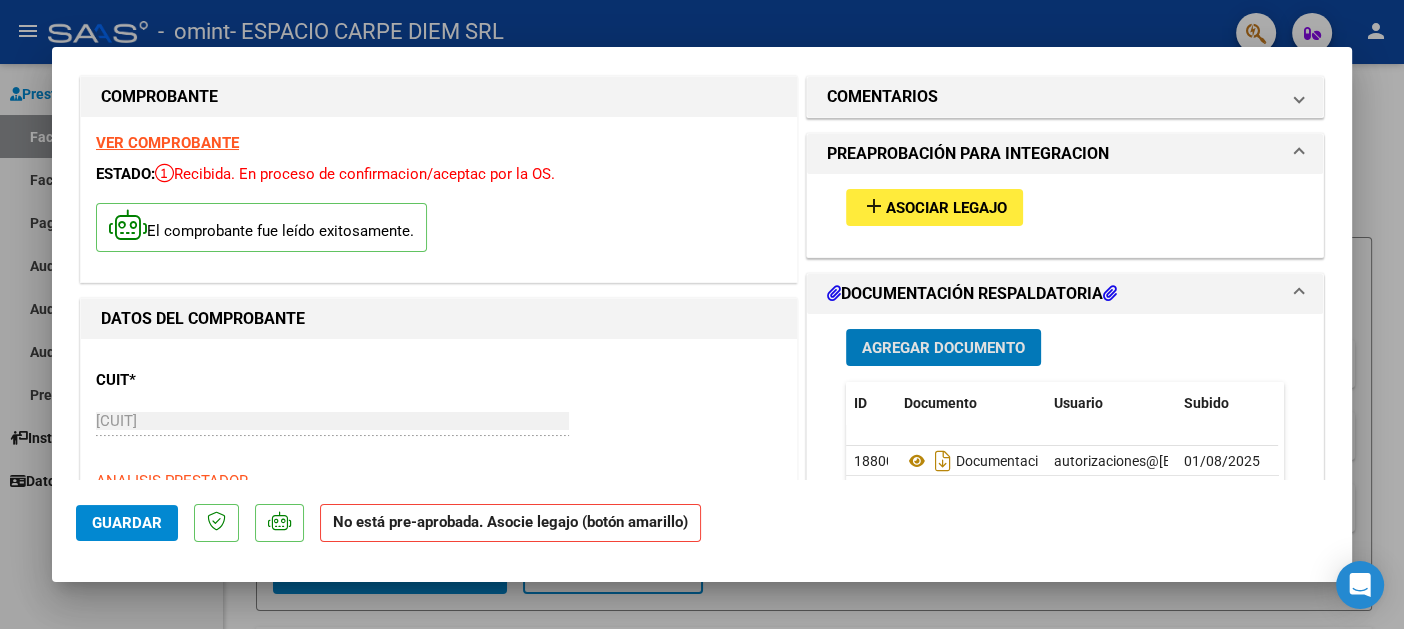 scroll, scrollTop: 0, scrollLeft: 0, axis: both 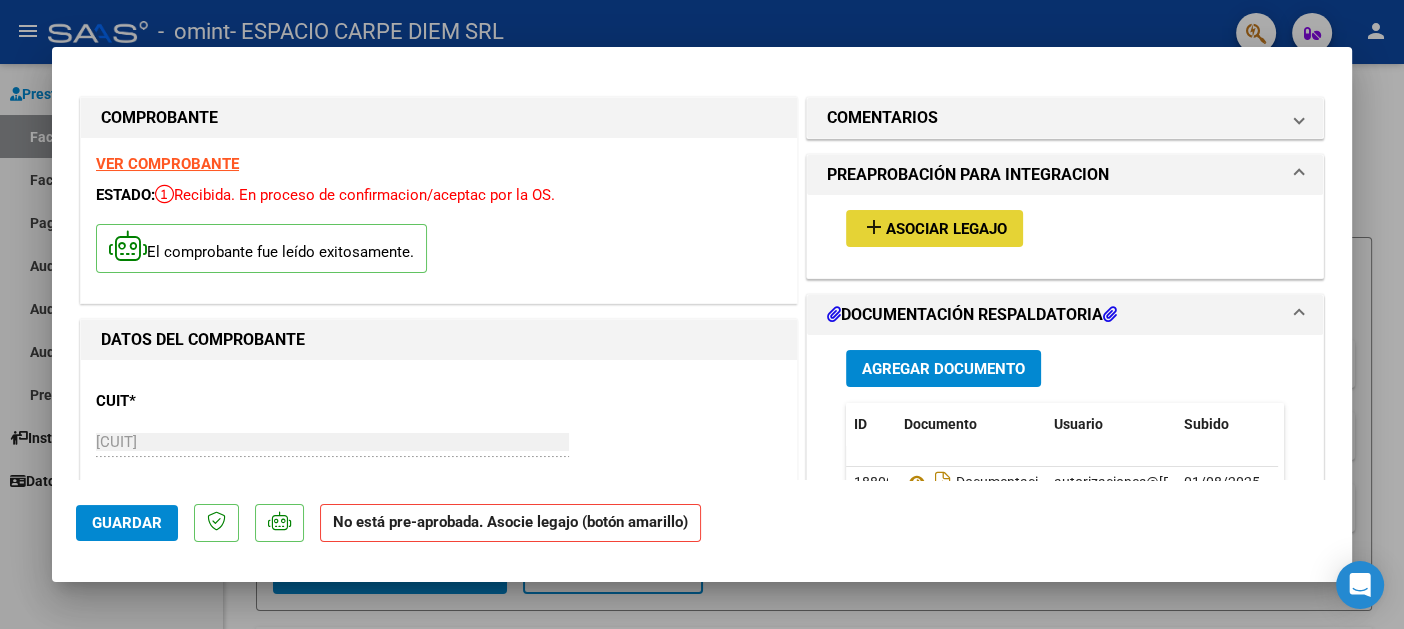 click on "Asociar Legajo" at bounding box center (946, 229) 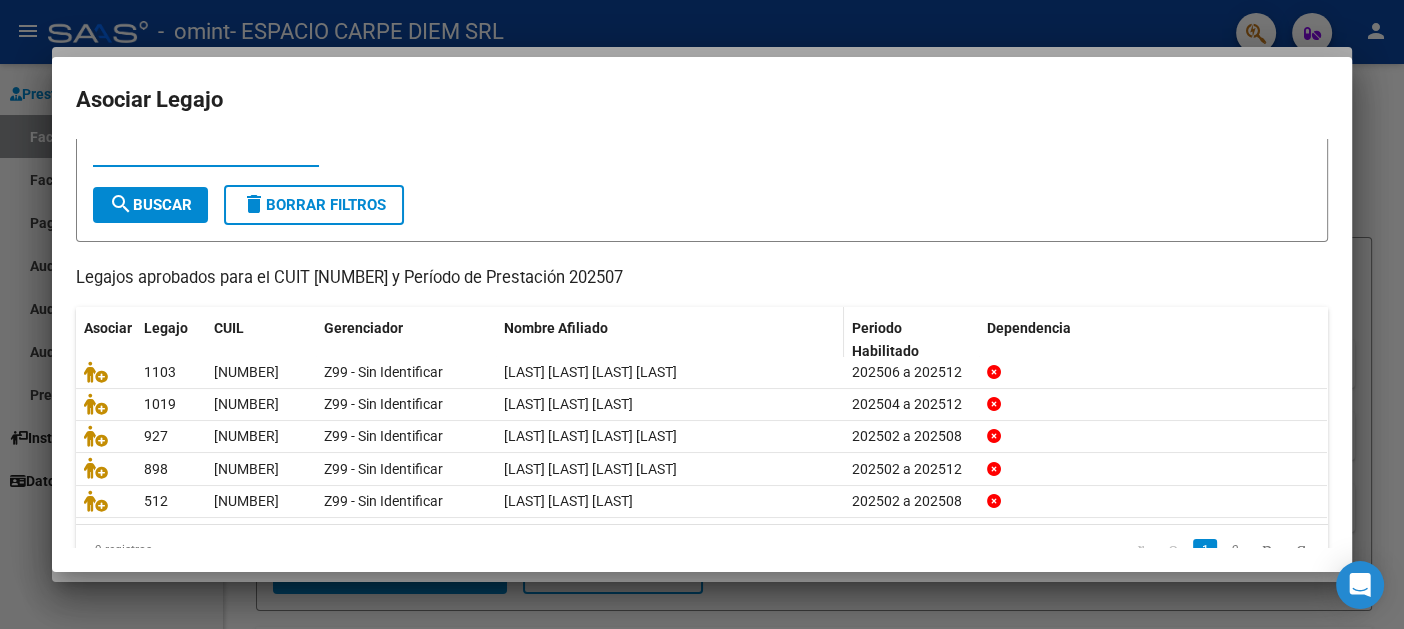 scroll, scrollTop: 107, scrollLeft: 0, axis: vertical 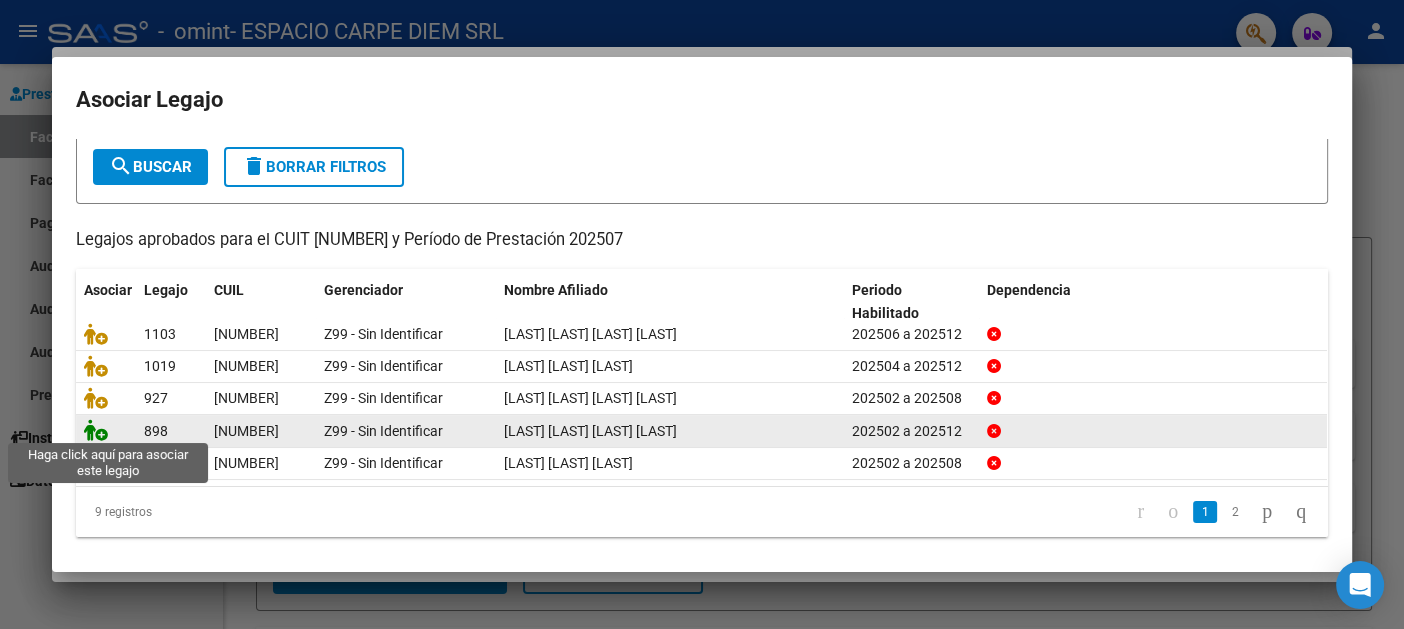 click 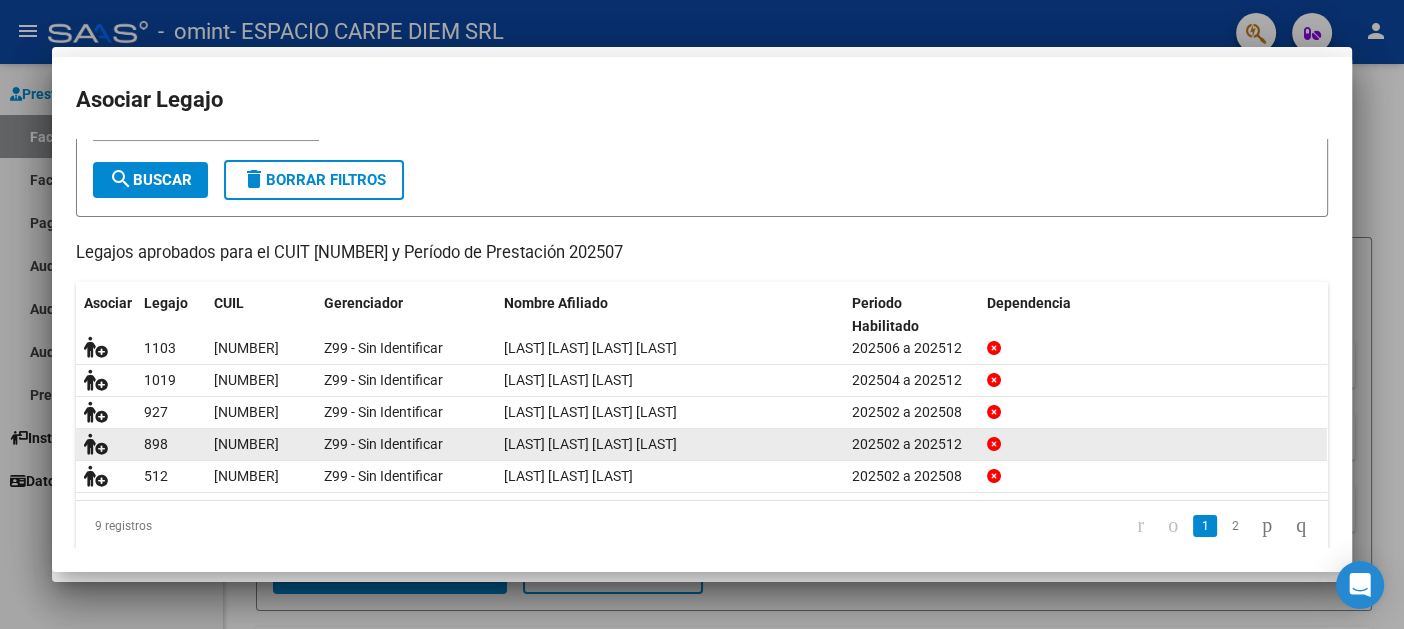 scroll, scrollTop: 0, scrollLeft: 0, axis: both 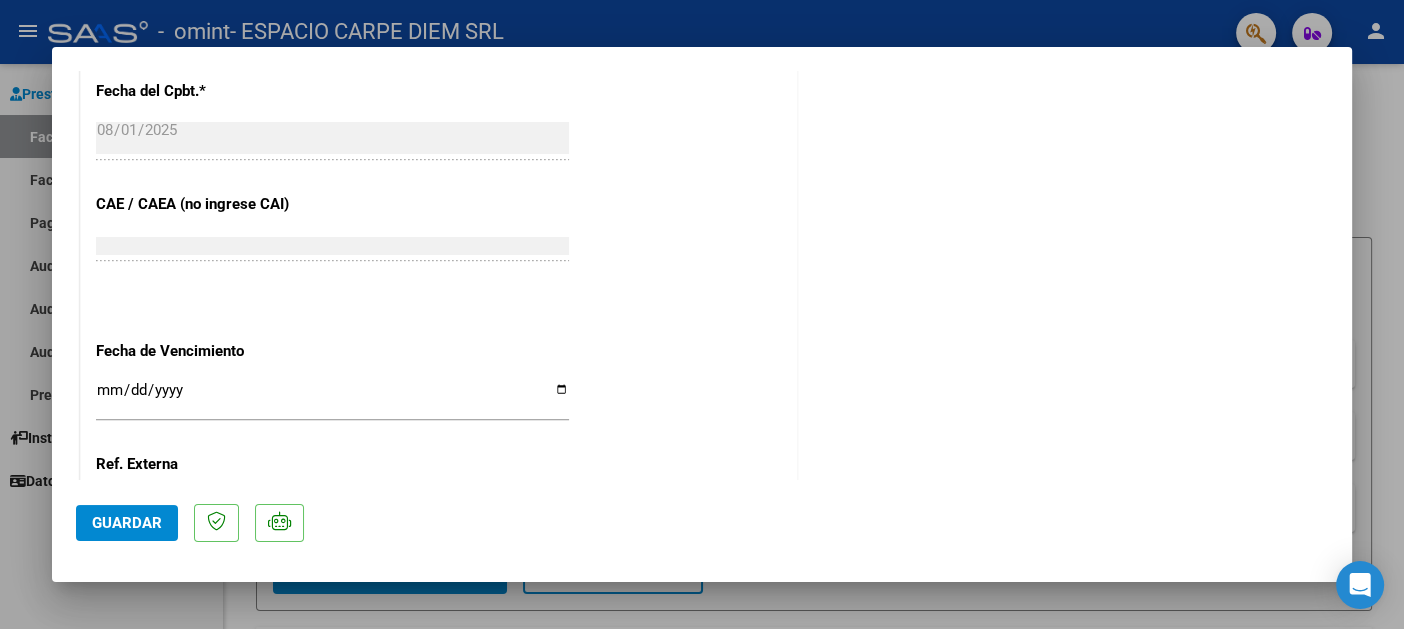 click on "Guardar" 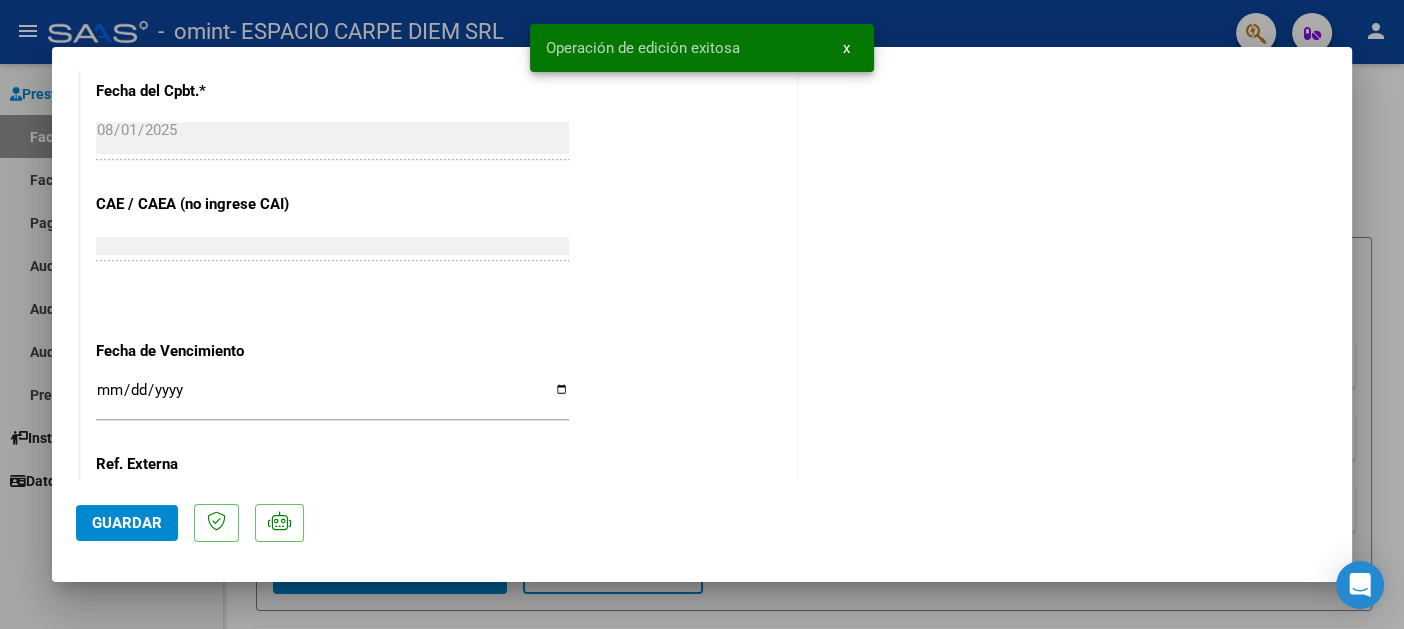 click at bounding box center (702, 314) 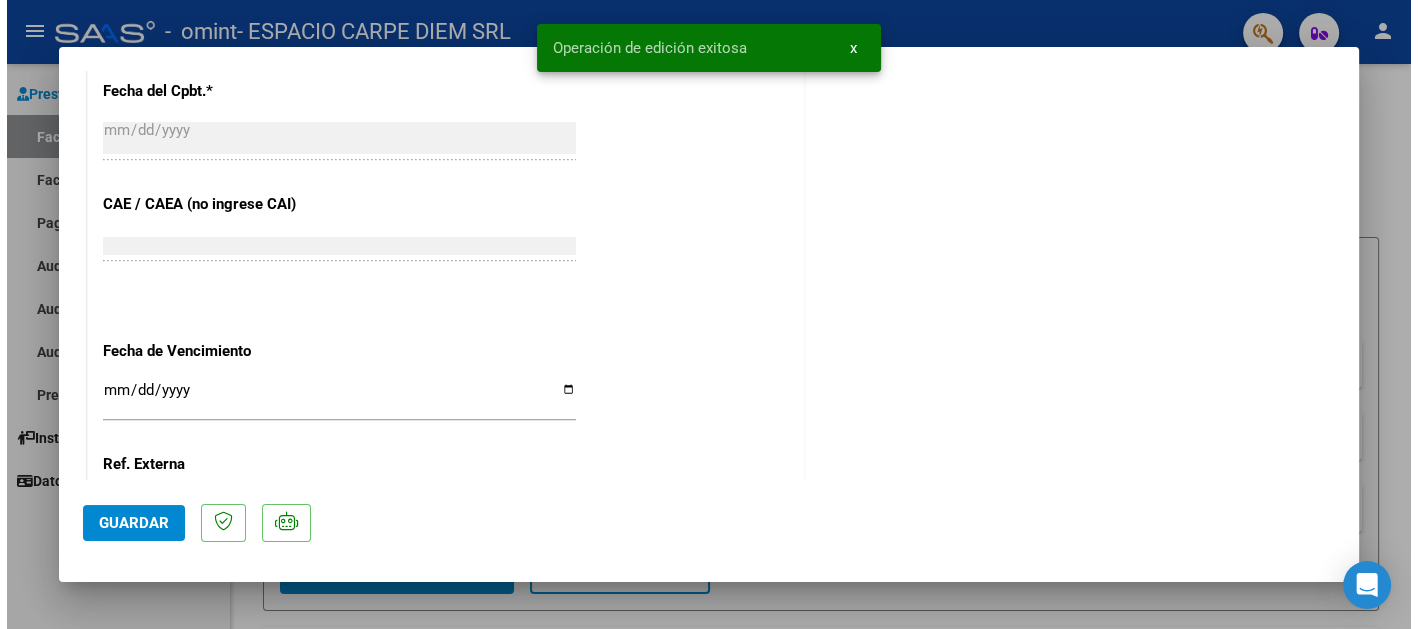 scroll, scrollTop: 0, scrollLeft: 0, axis: both 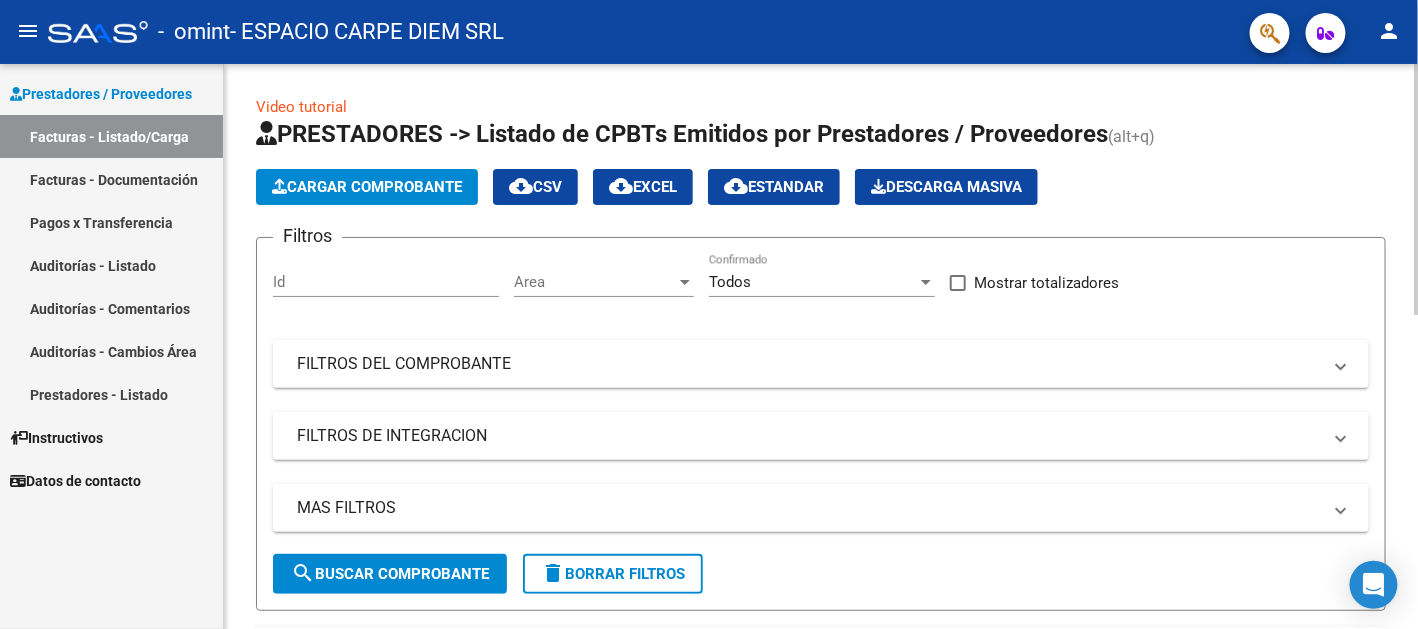 click on "Cargar Comprobante" 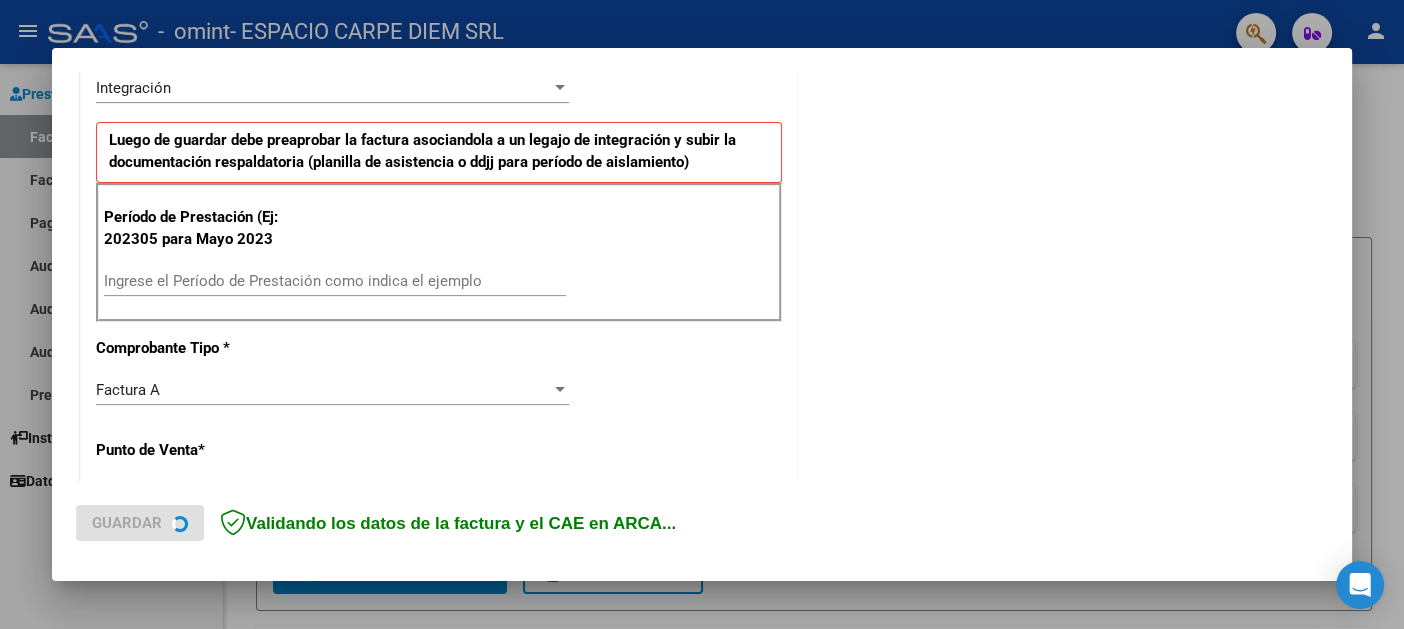scroll, scrollTop: 499, scrollLeft: 0, axis: vertical 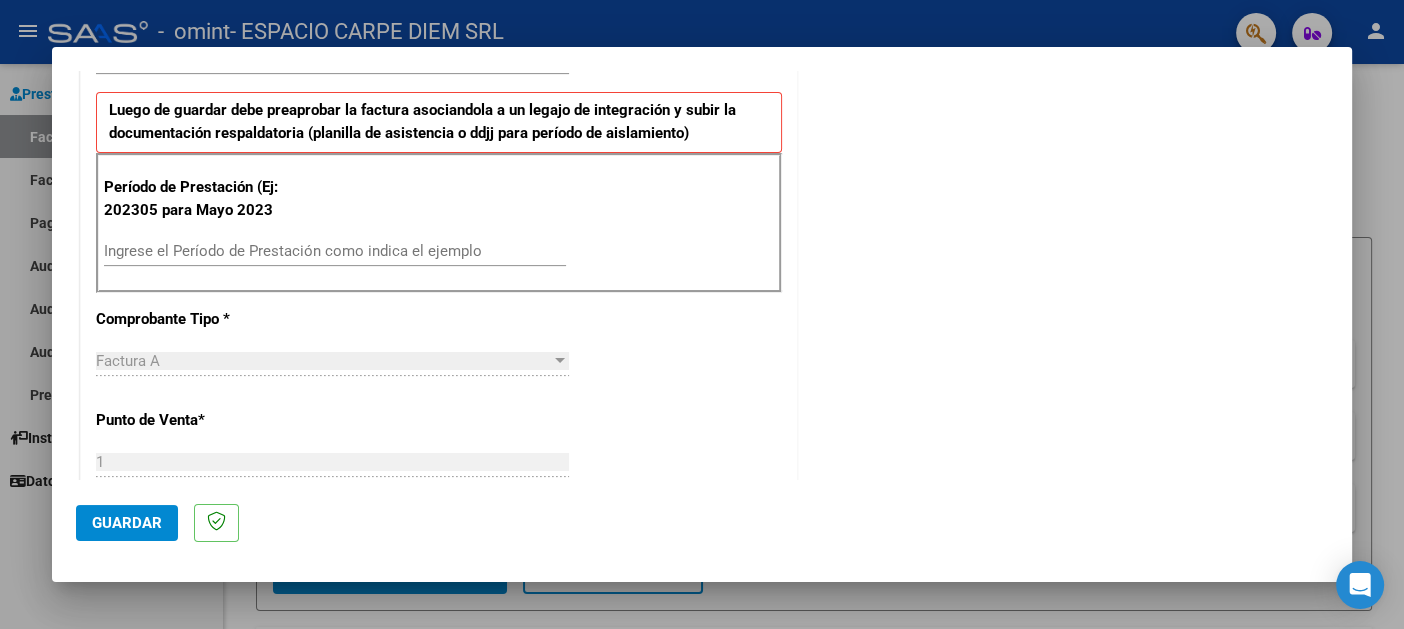 click on "Ingrese el Período de Prestación como indica el ejemplo" at bounding box center (335, 251) 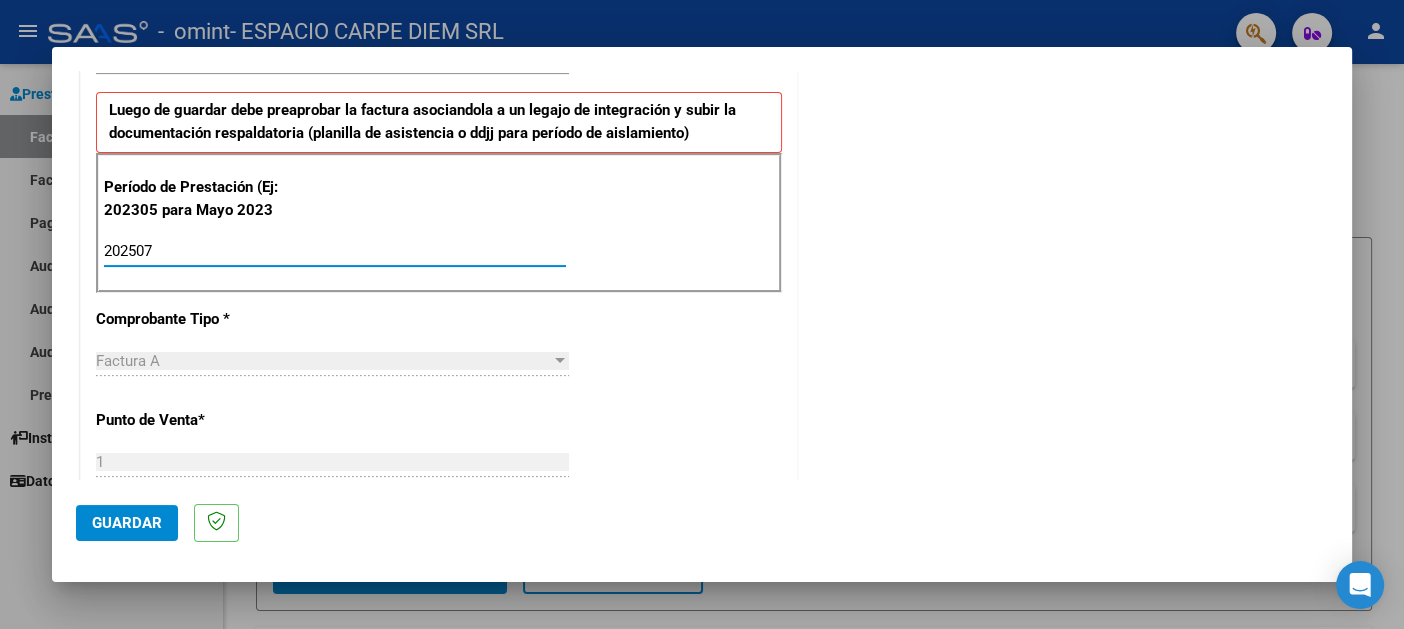type on "202507" 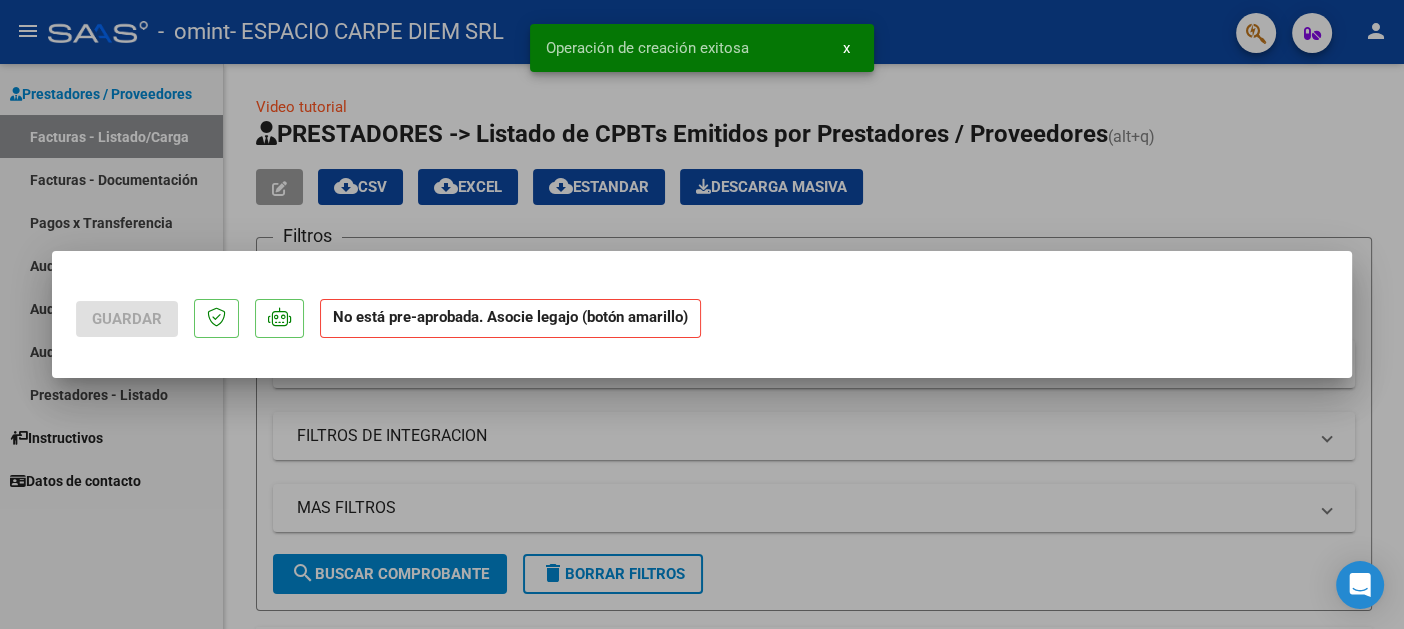 scroll, scrollTop: 0, scrollLeft: 0, axis: both 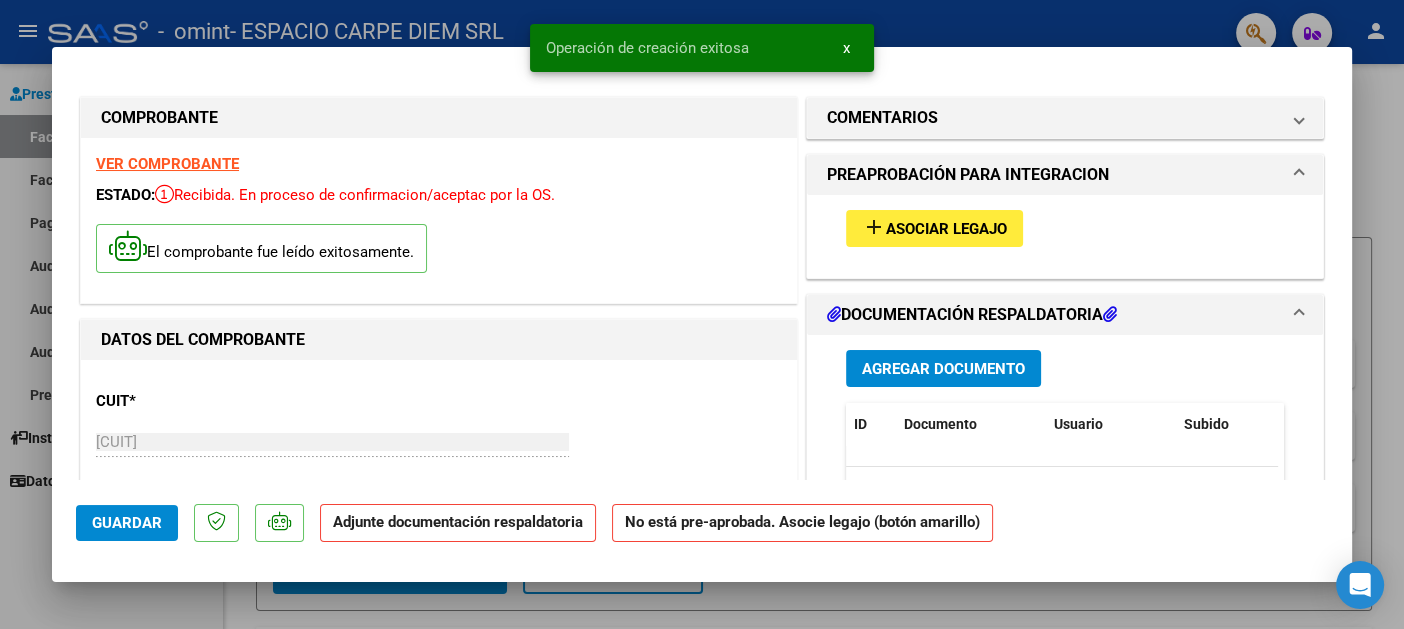 click on "Agregar Documento" at bounding box center [943, 369] 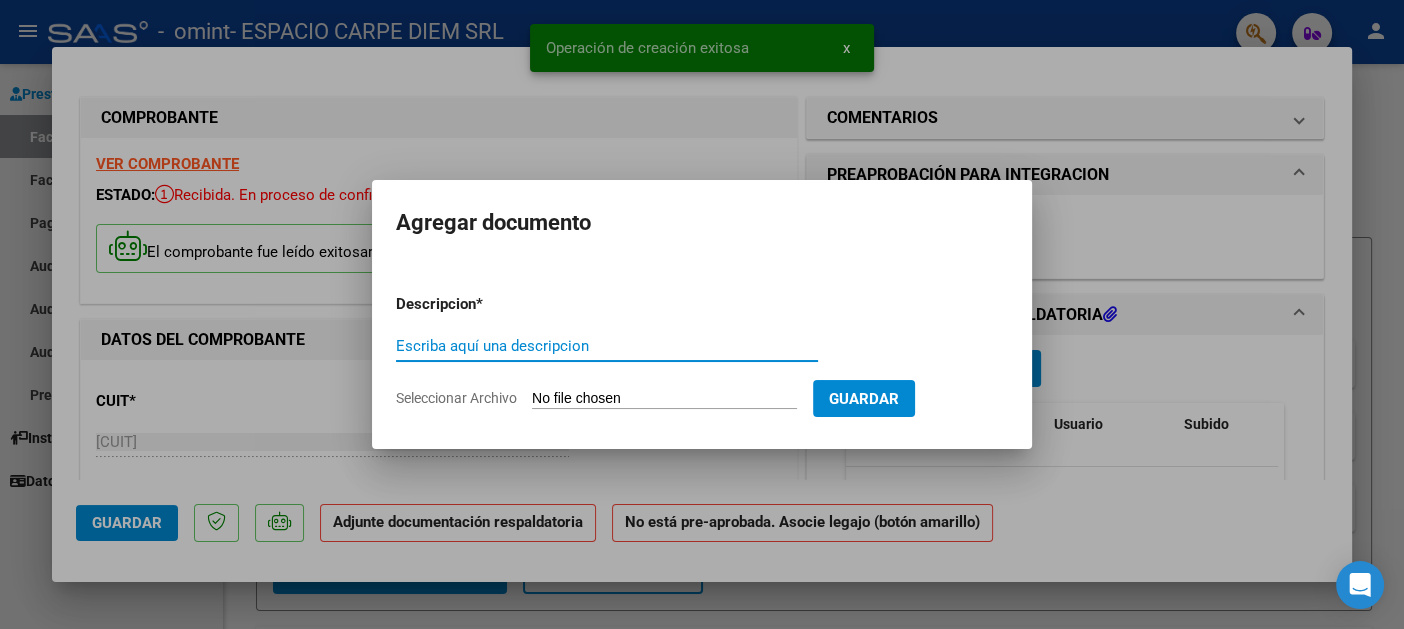 click on "Seleccionar Archivo" at bounding box center (664, 399) 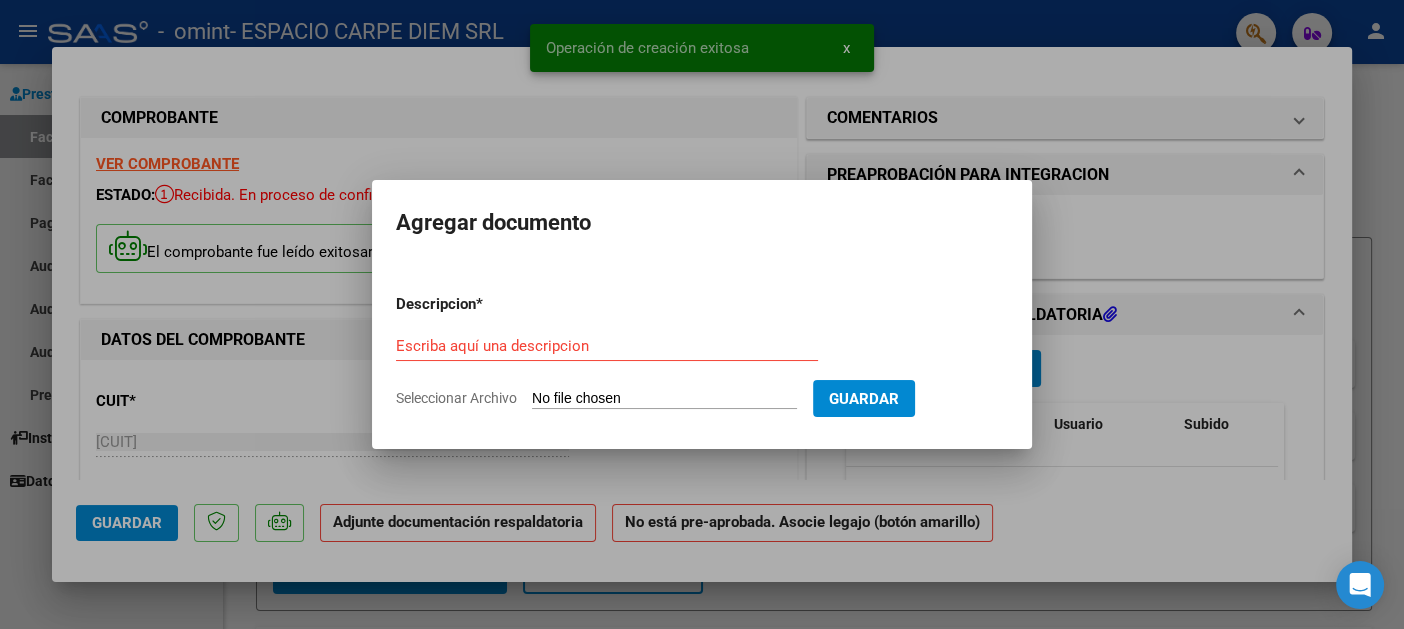 type on "C:\fakepath\[LAST] - Pres + Aut JUL[YEAR].pdf" 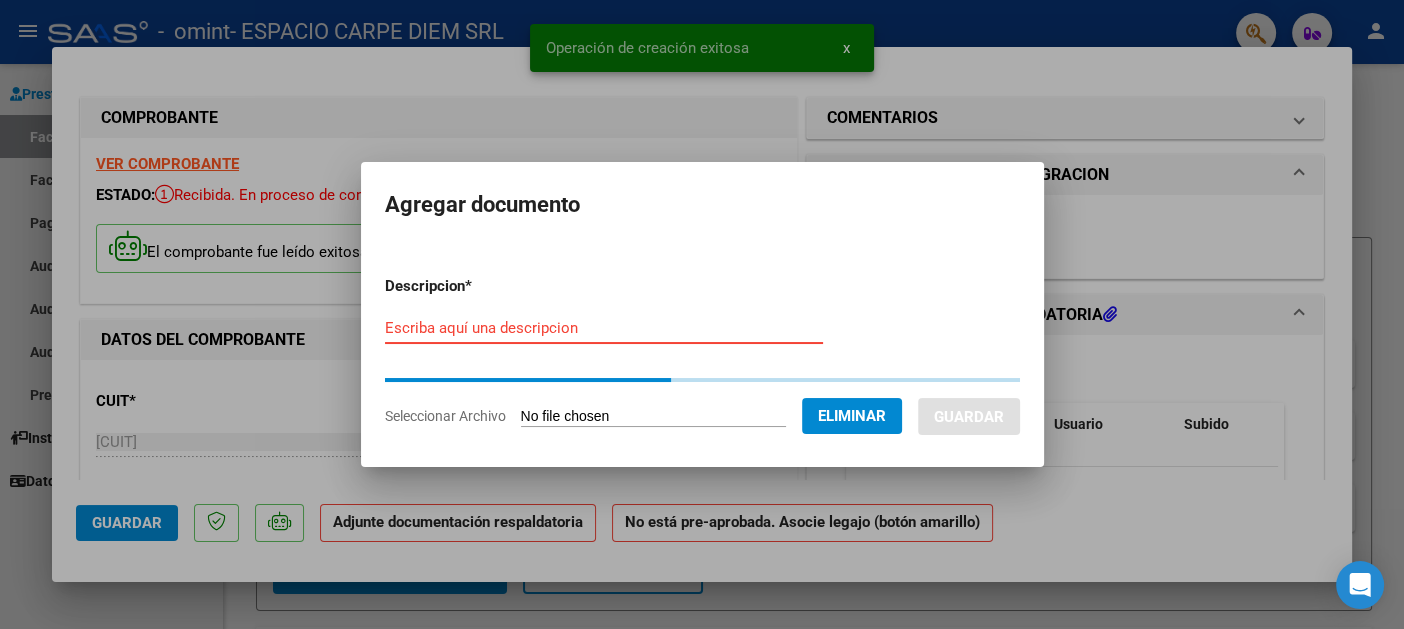 click on "Escriba aquí una descripcion" at bounding box center (604, 328) 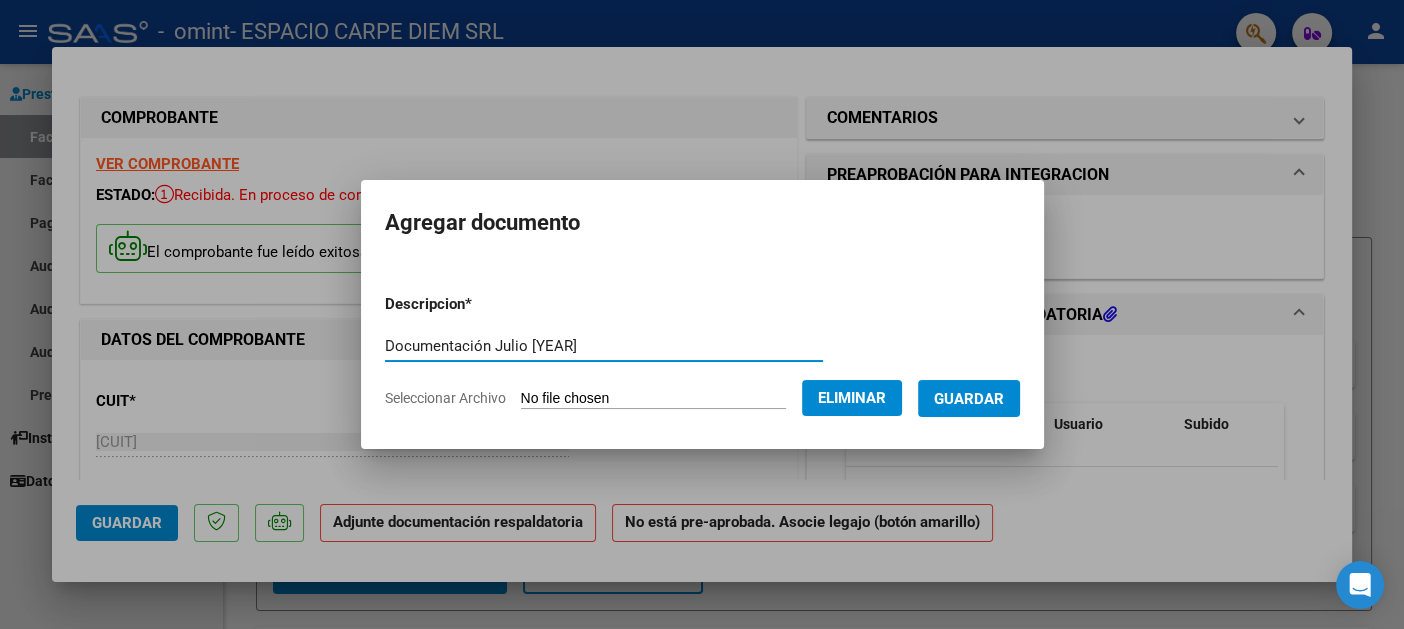 type on "Documentación Julio [YEAR]" 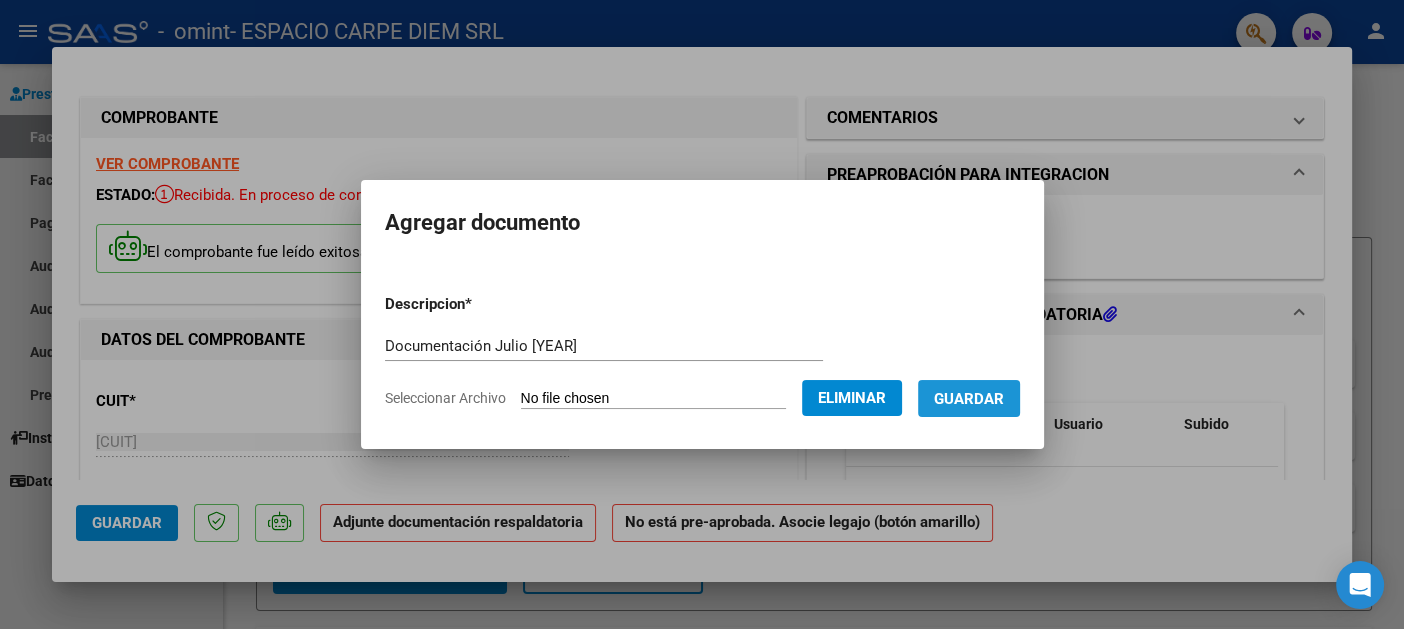 click on "Guardar" at bounding box center [969, 399] 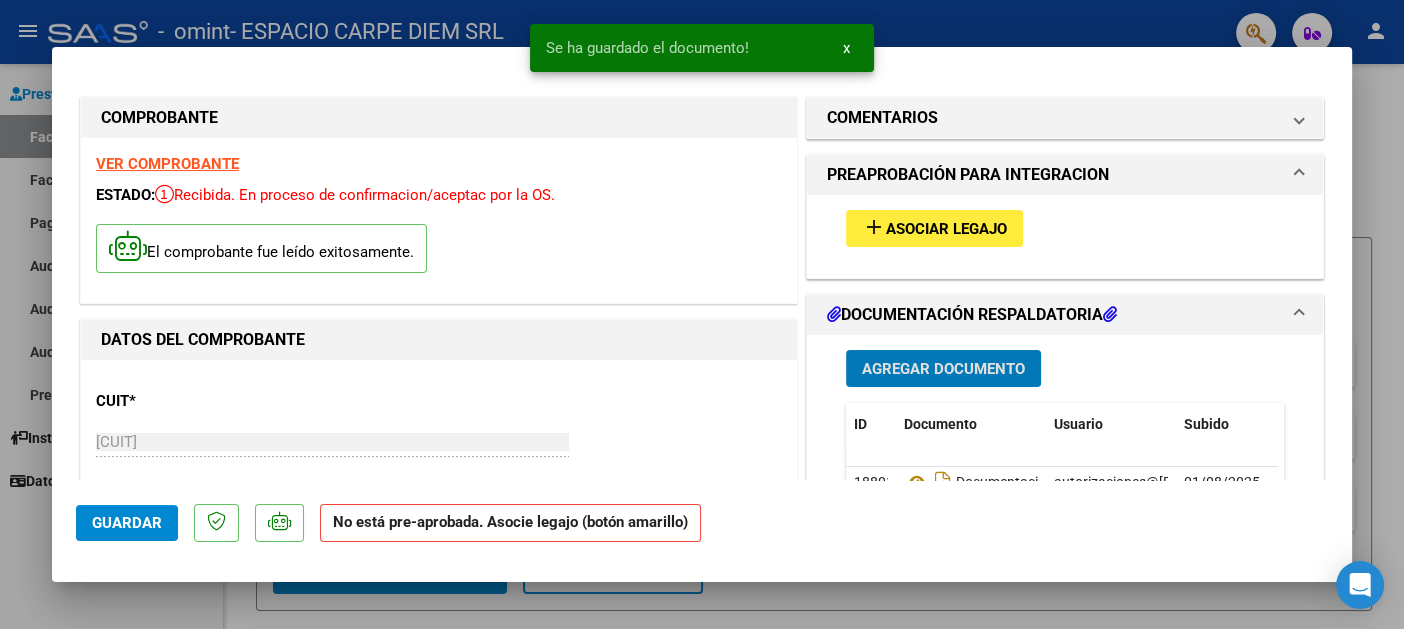click on "Asociar Legajo" at bounding box center (946, 229) 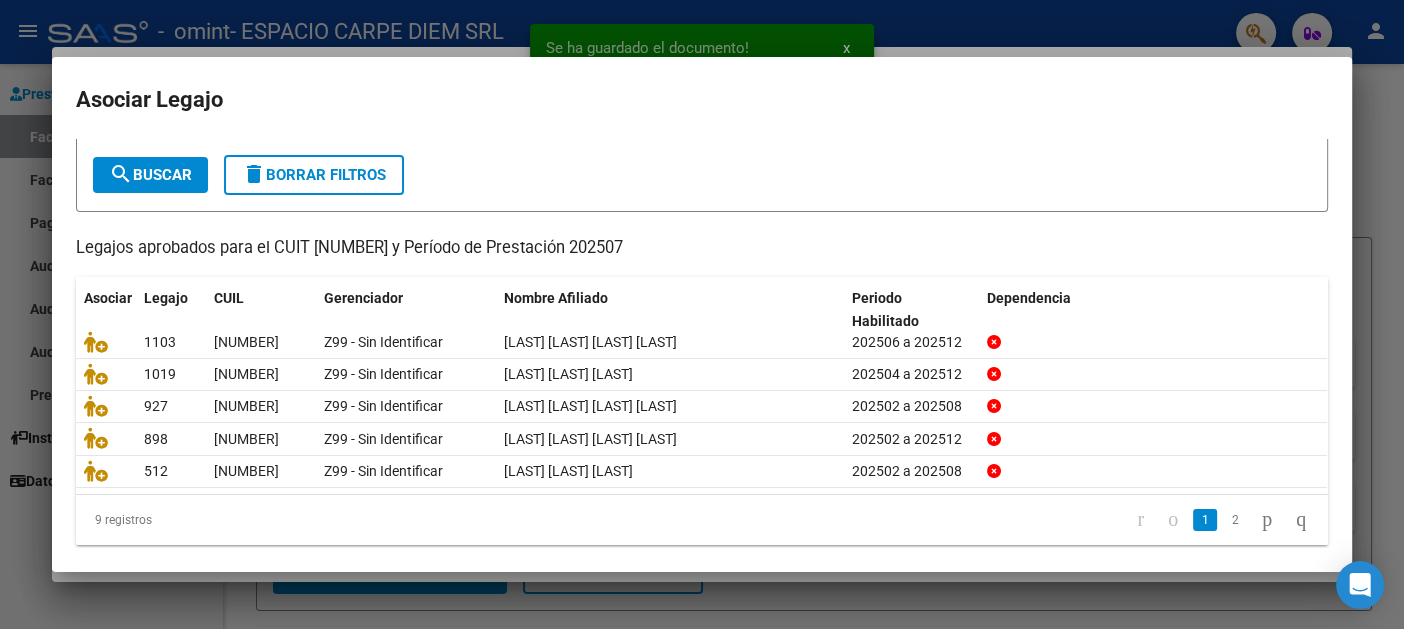scroll, scrollTop: 0, scrollLeft: 0, axis: both 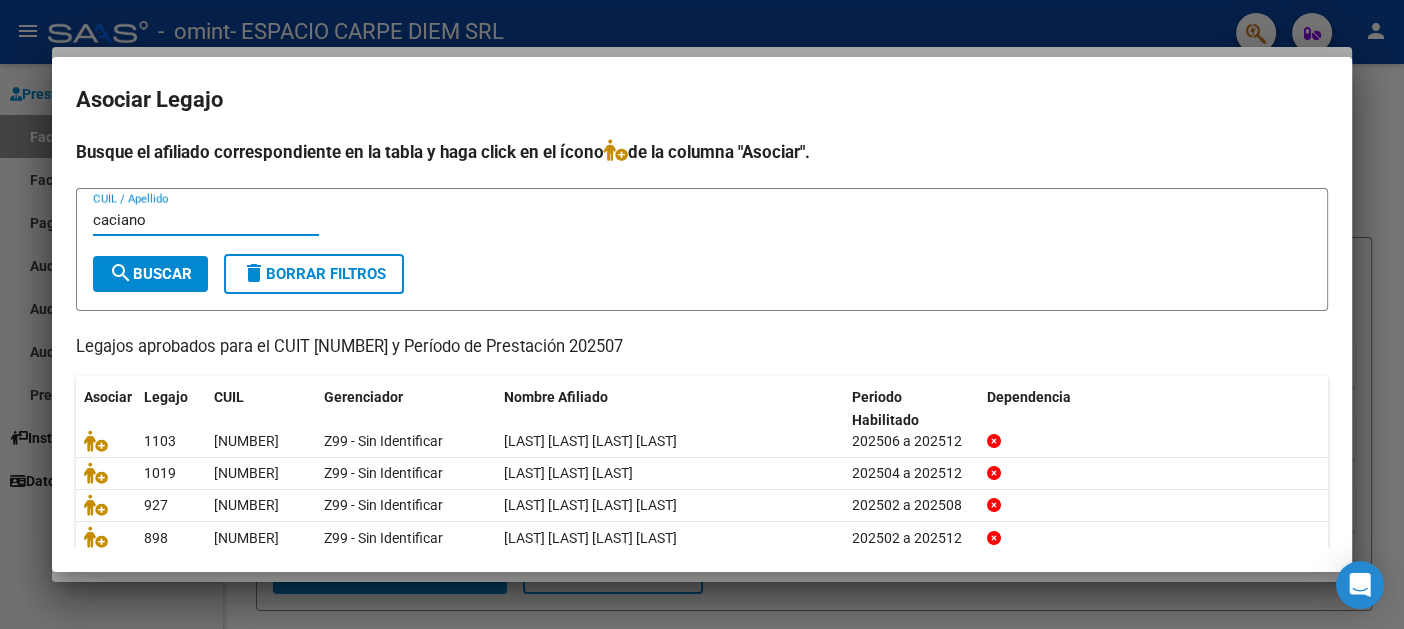 type on "caciano" 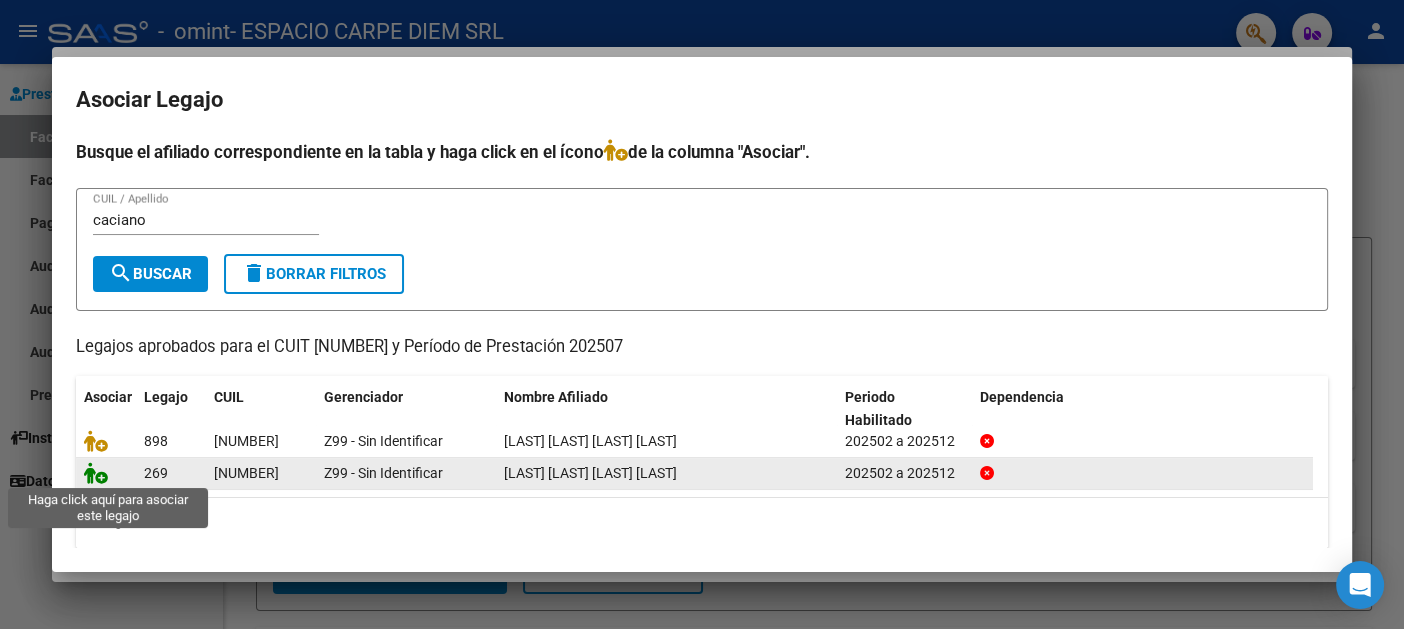click 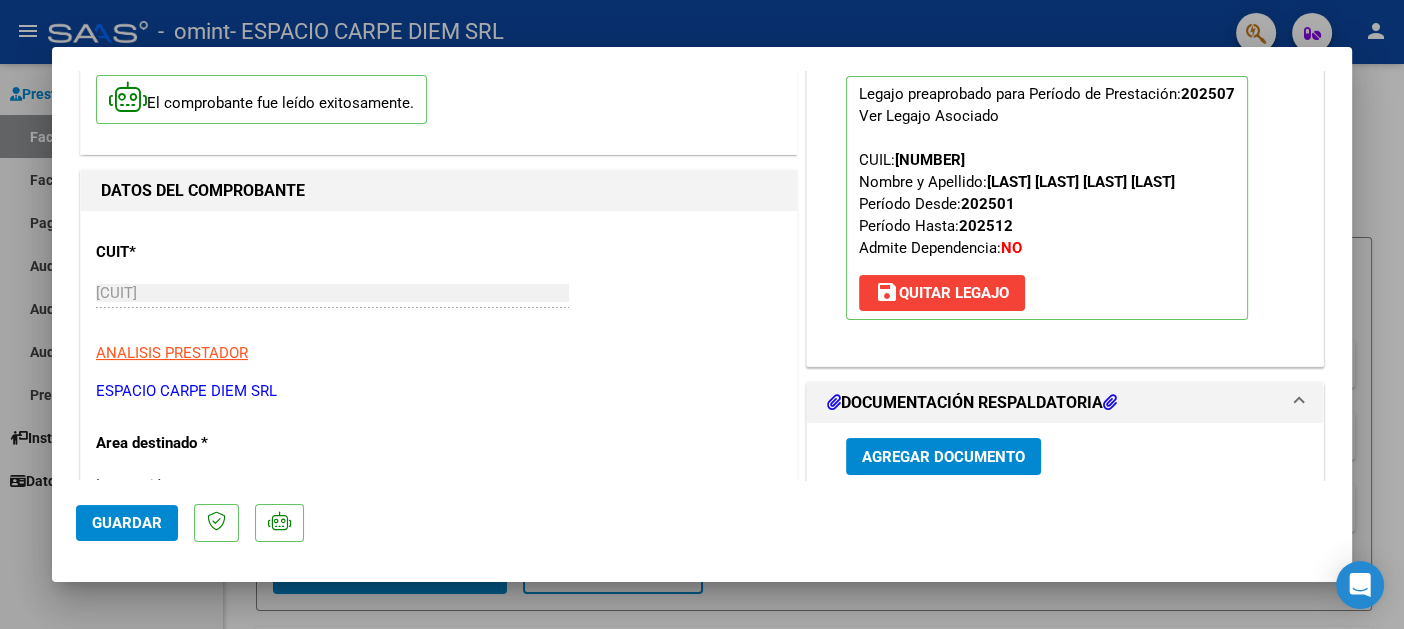 scroll, scrollTop: 200, scrollLeft: 0, axis: vertical 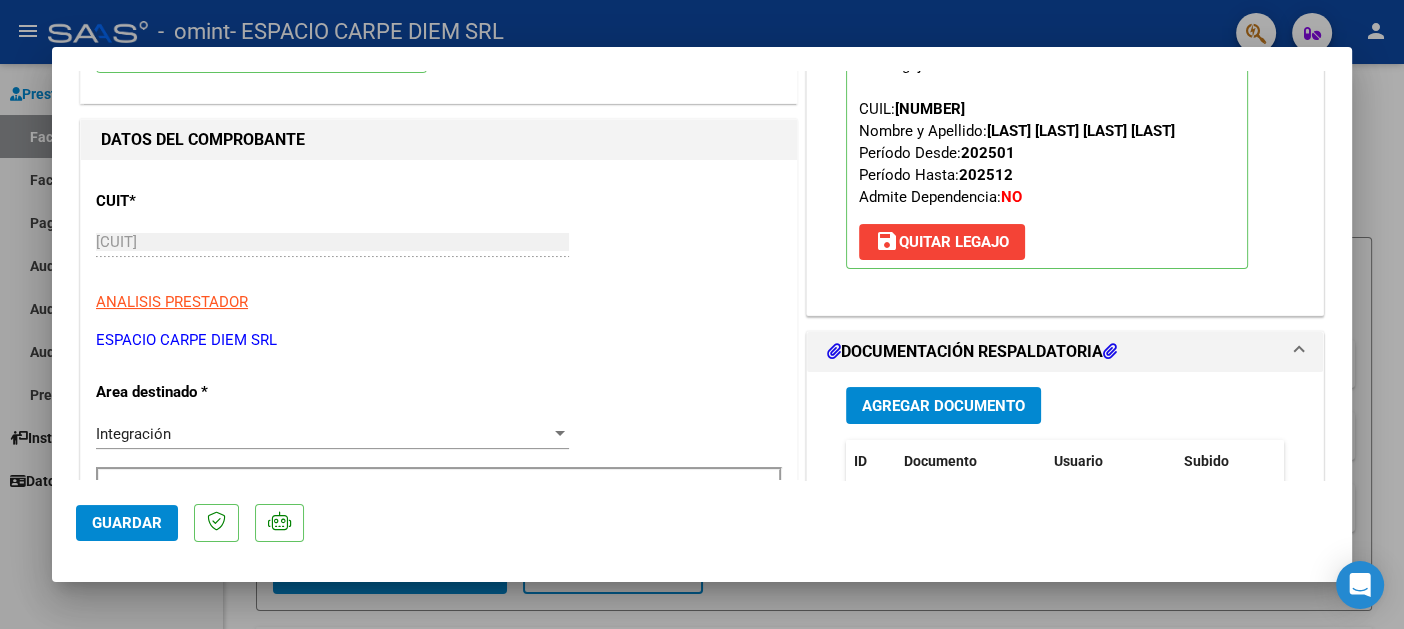 click on "Guardar" 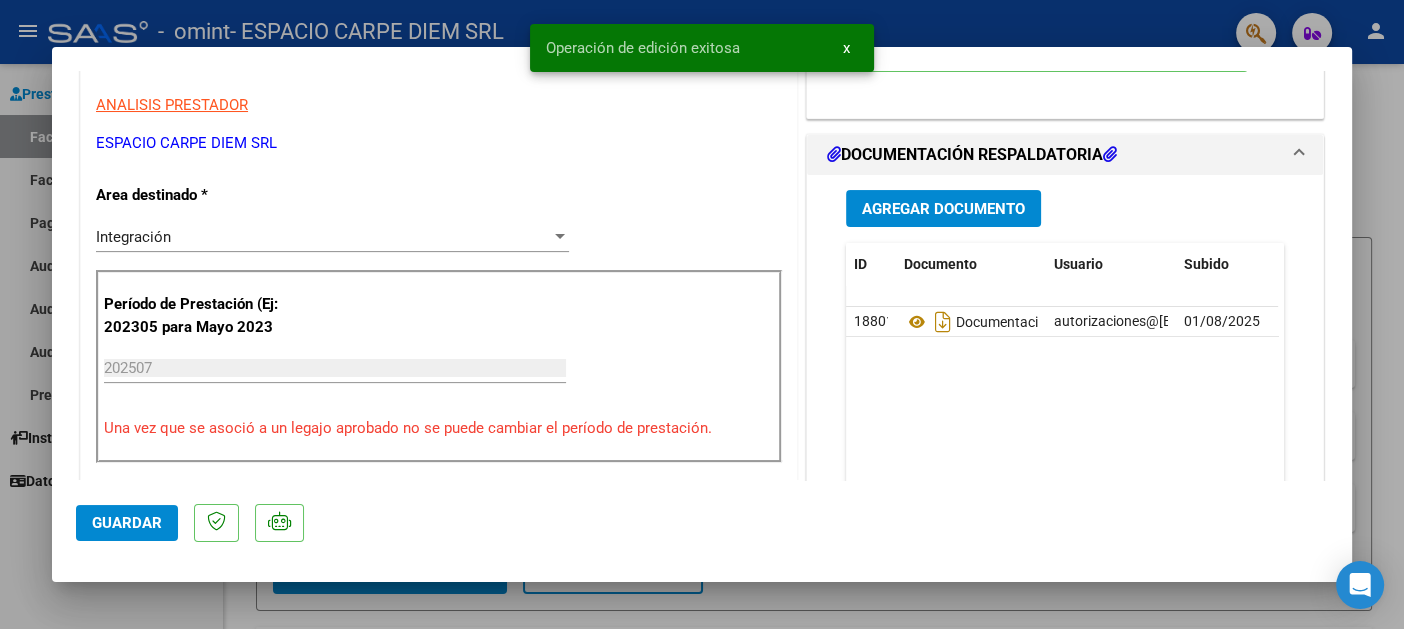 scroll, scrollTop: 400, scrollLeft: 0, axis: vertical 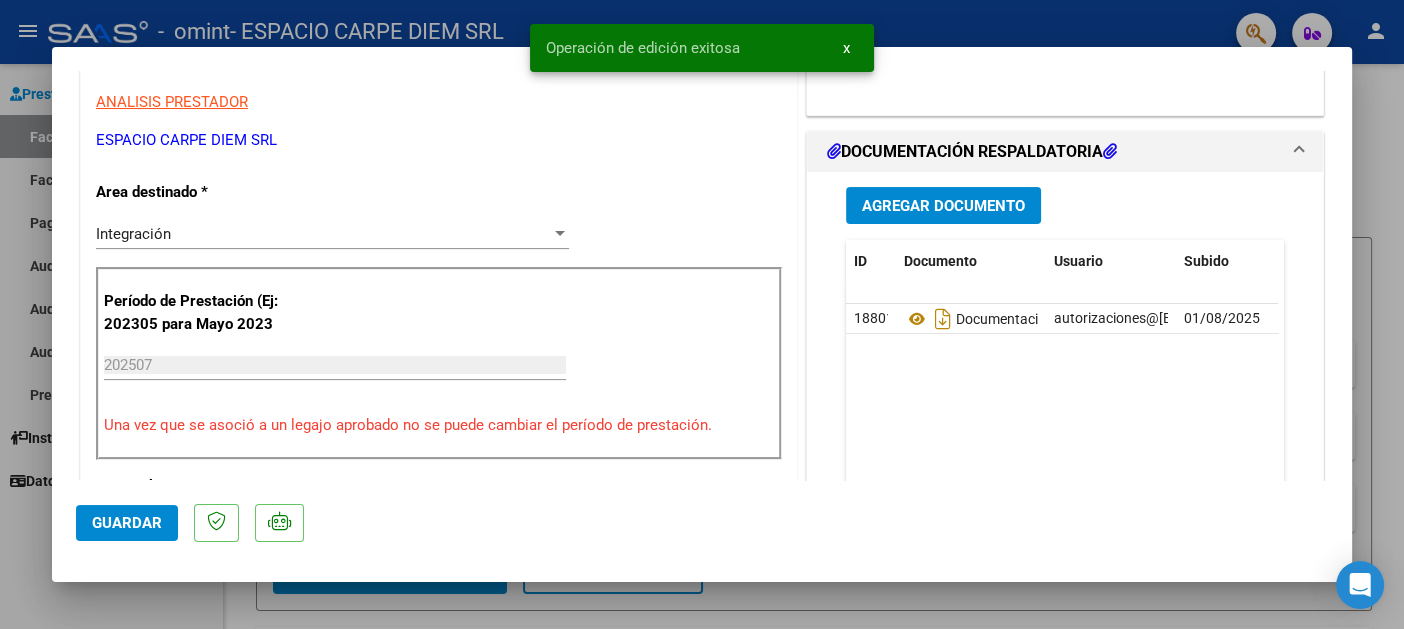 click at bounding box center (702, 314) 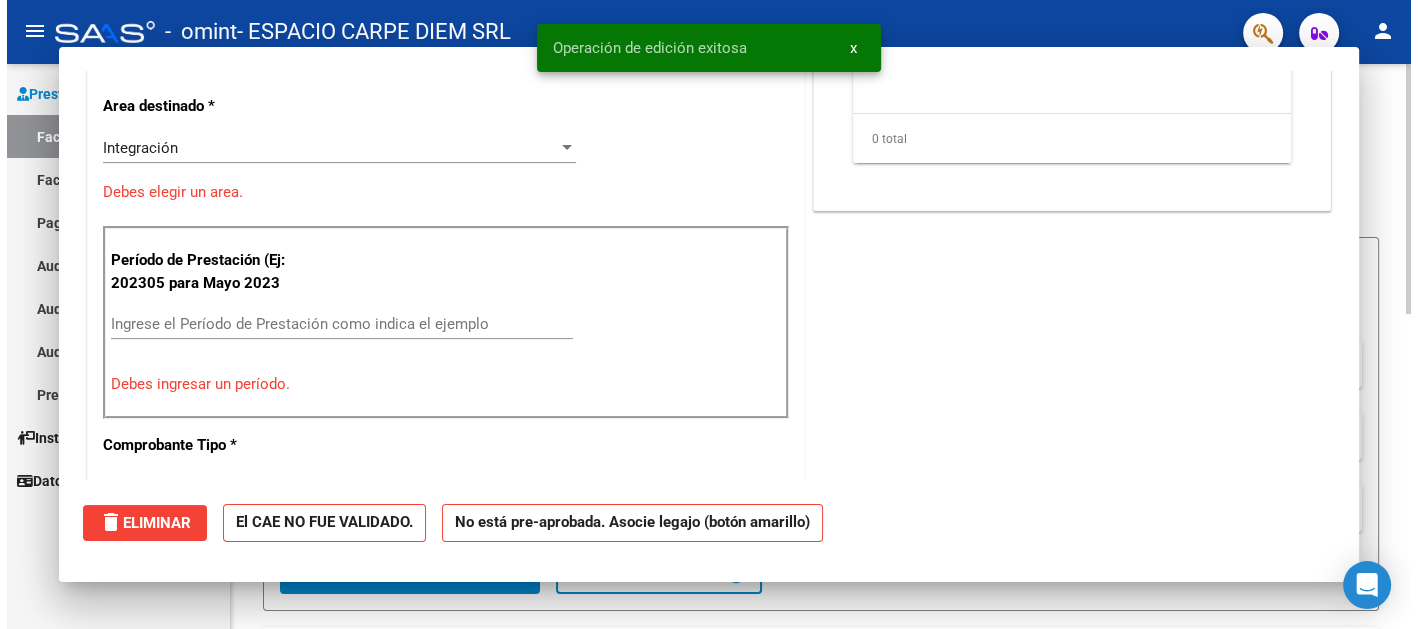 scroll, scrollTop: 0, scrollLeft: 0, axis: both 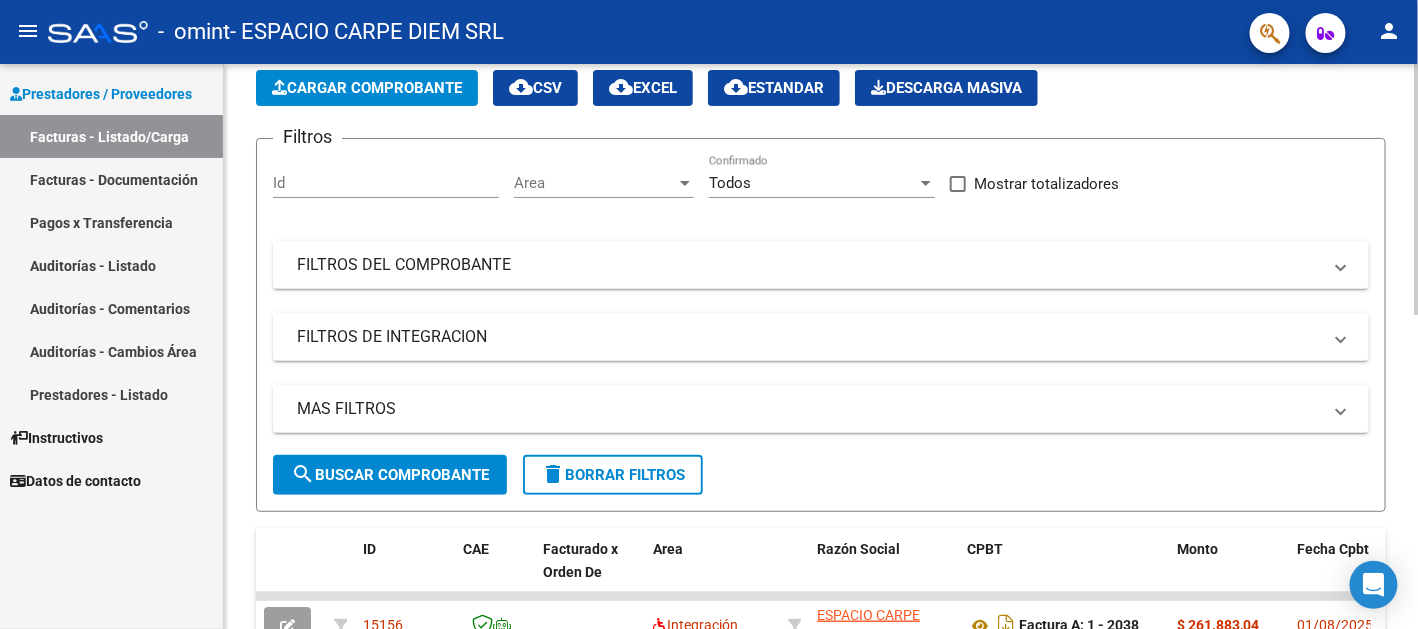 click on "Cargar Comprobante" 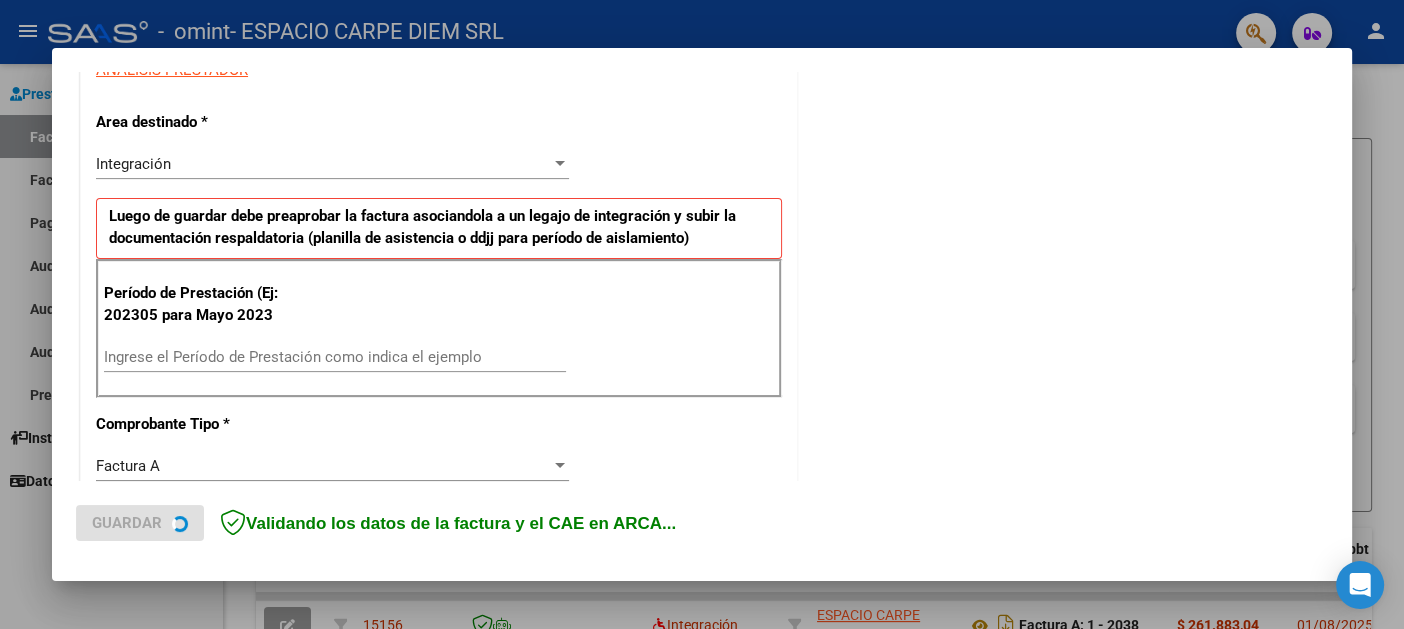 scroll, scrollTop: 400, scrollLeft: 0, axis: vertical 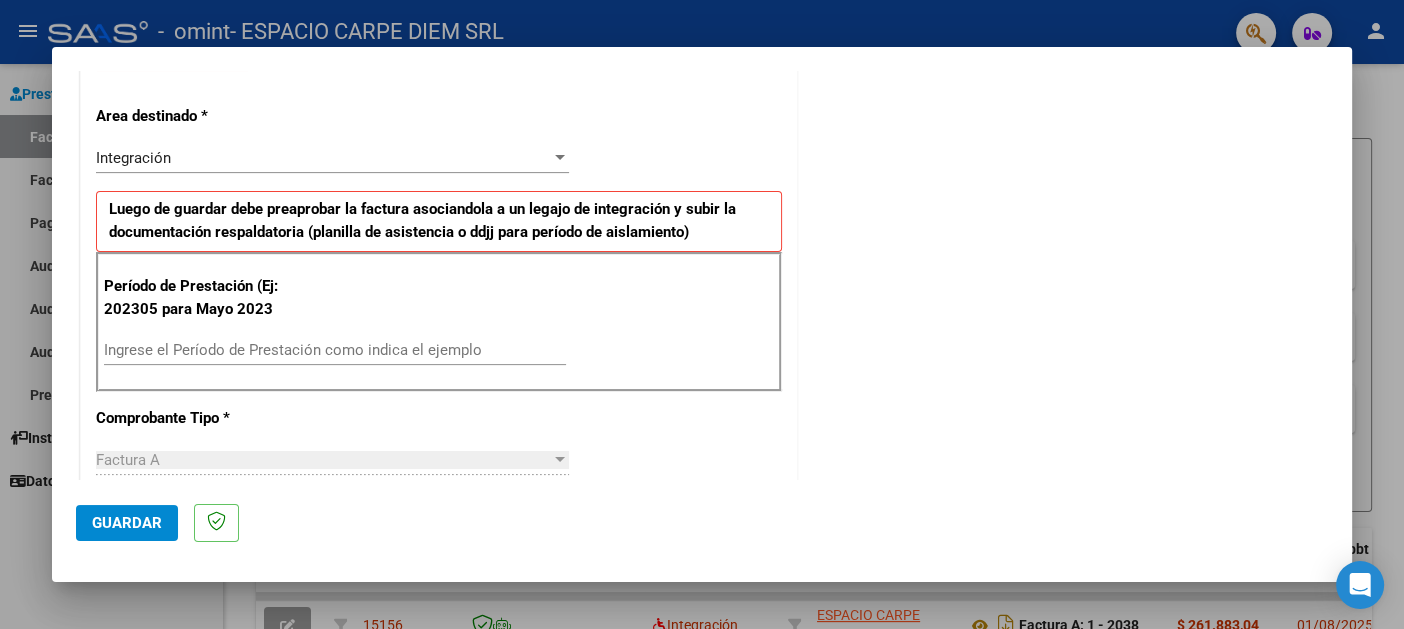 click on "Ingrese el Período de Prestación como indica el ejemplo" at bounding box center (335, 350) 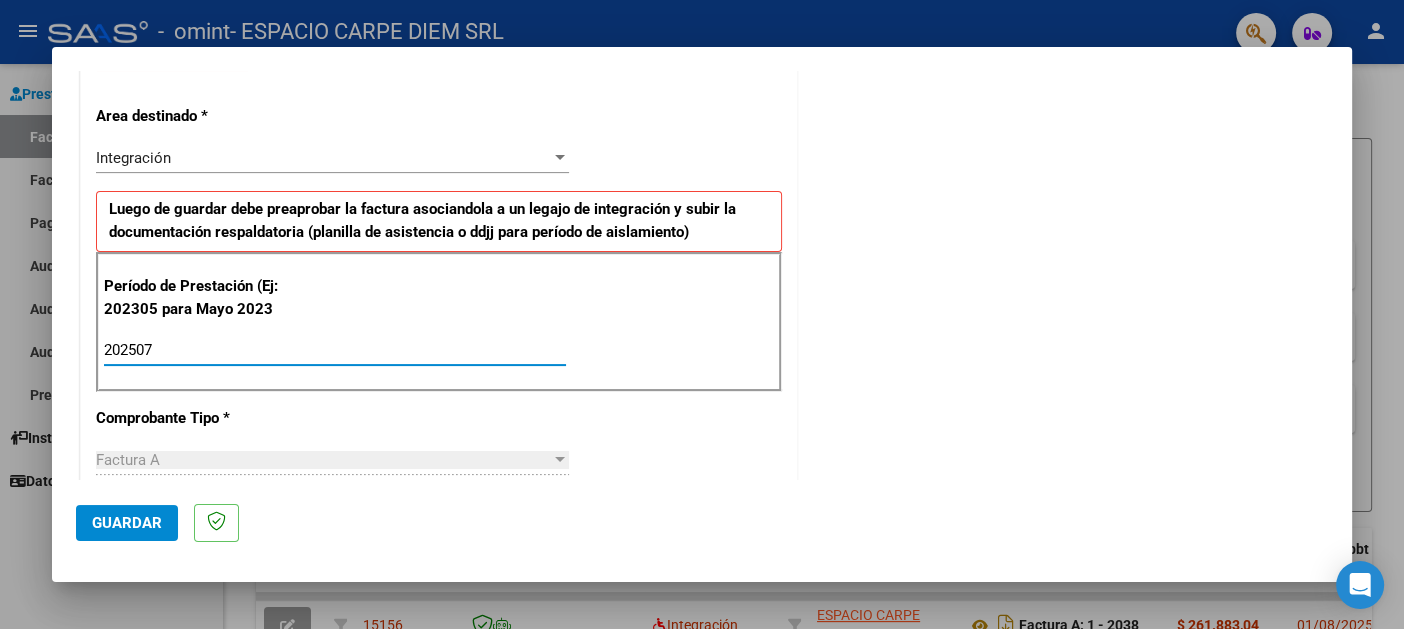 type on "202507" 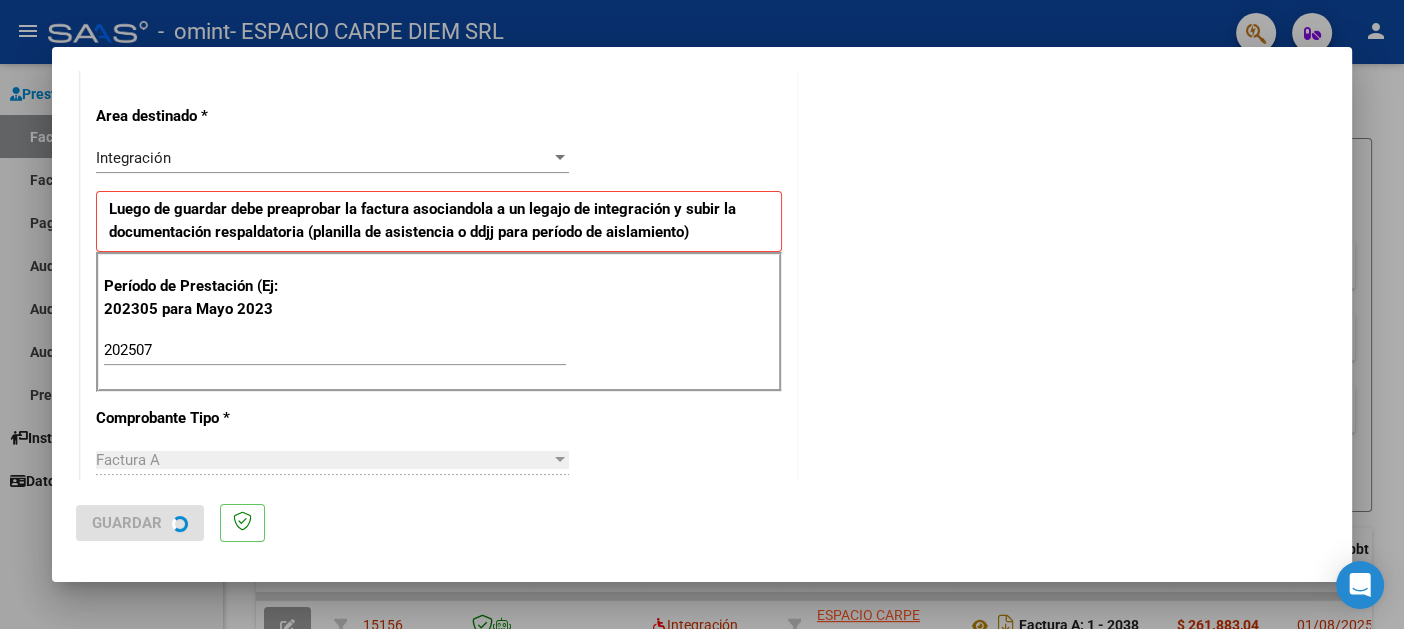 scroll, scrollTop: 0, scrollLeft: 0, axis: both 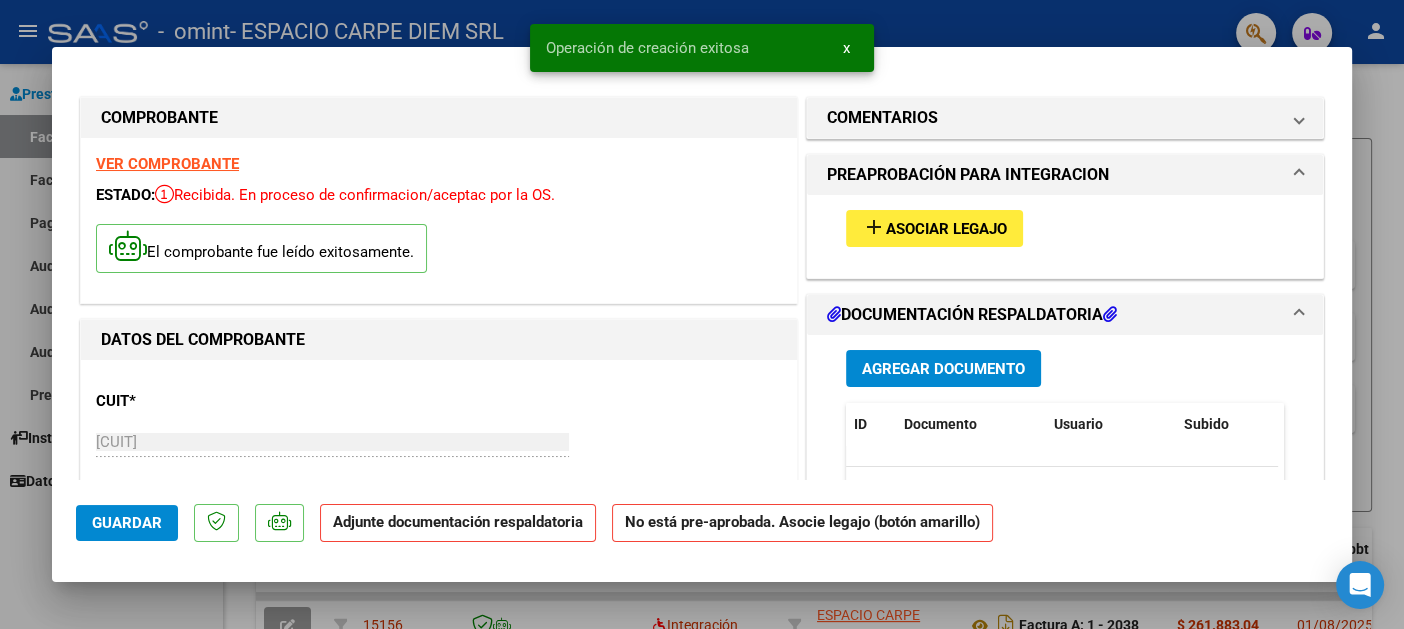 click on "Agregar Documento" at bounding box center [943, 369] 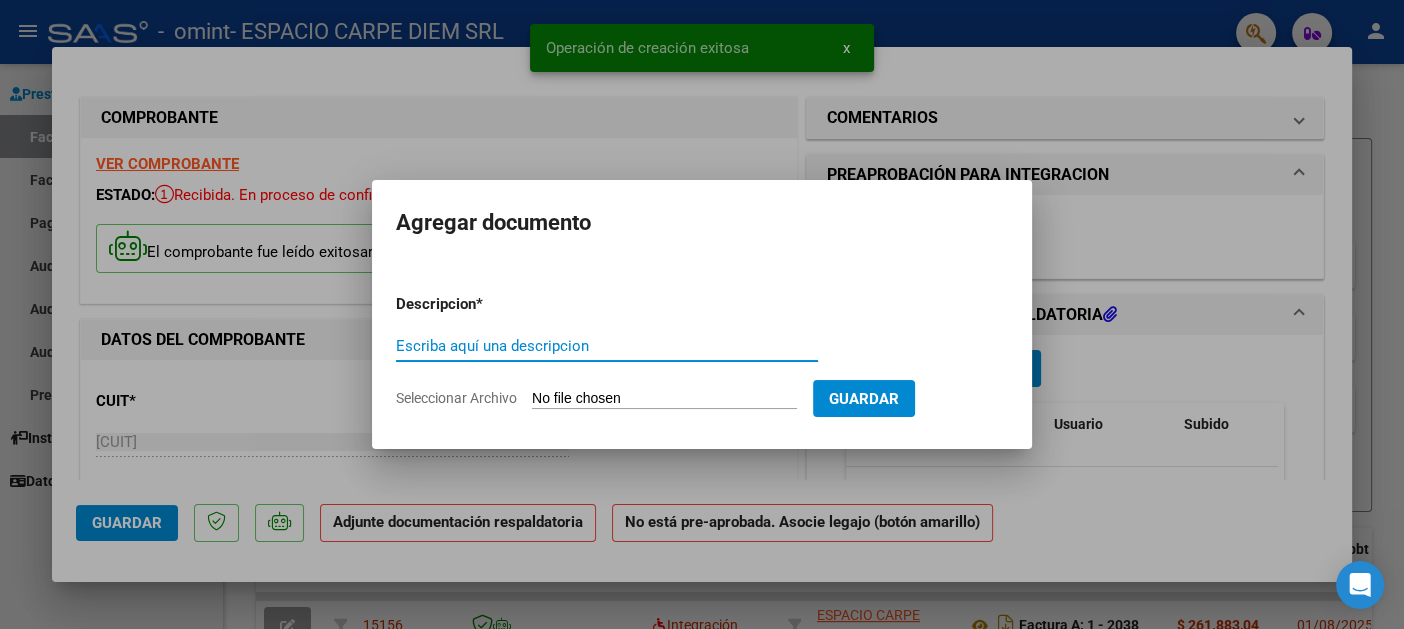 click on "Seleccionar Archivo" at bounding box center (664, 399) 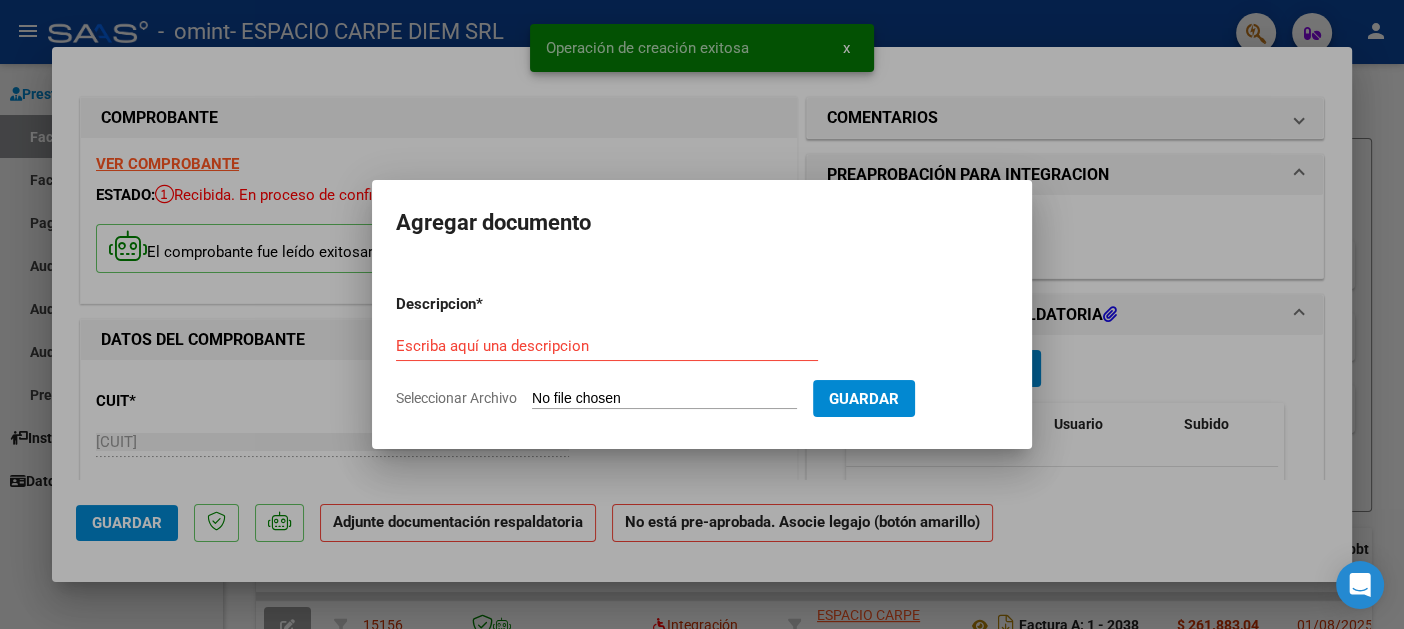 type on "C:\fakepath\[LAST] - Pres + Aut JUL[YEAR].pdf" 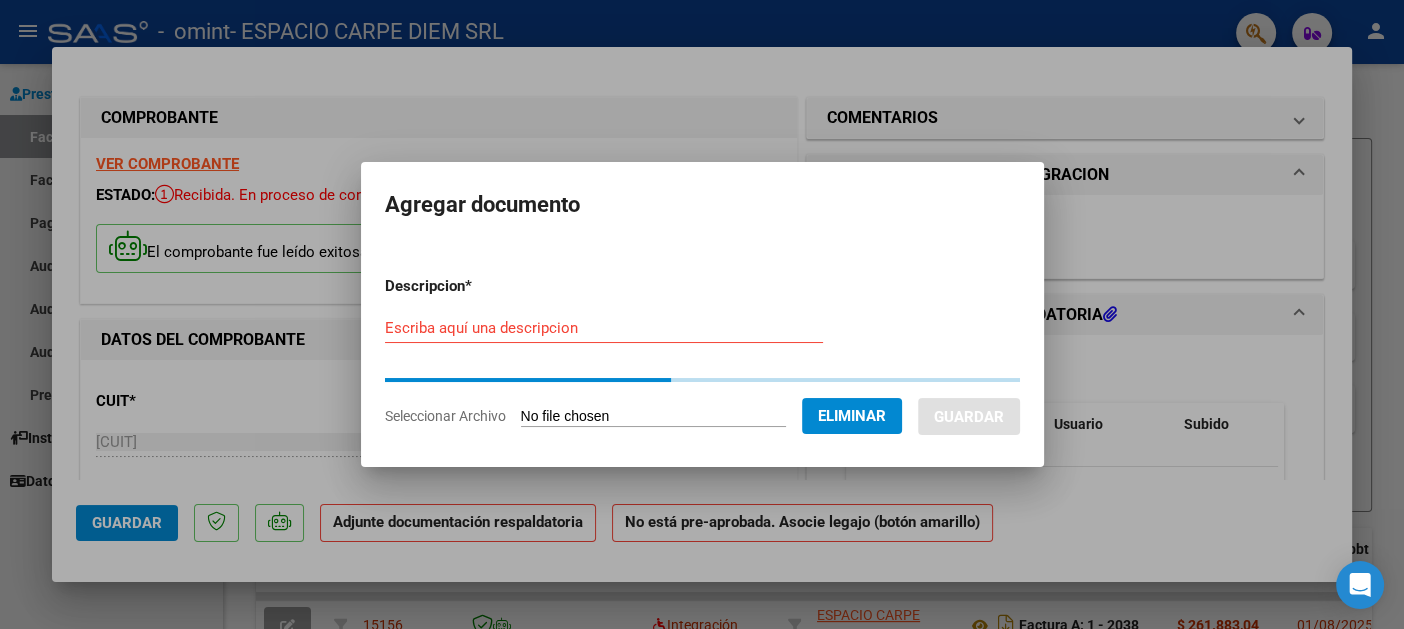 click on "Escriba aquí una descripcion" at bounding box center (604, 328) 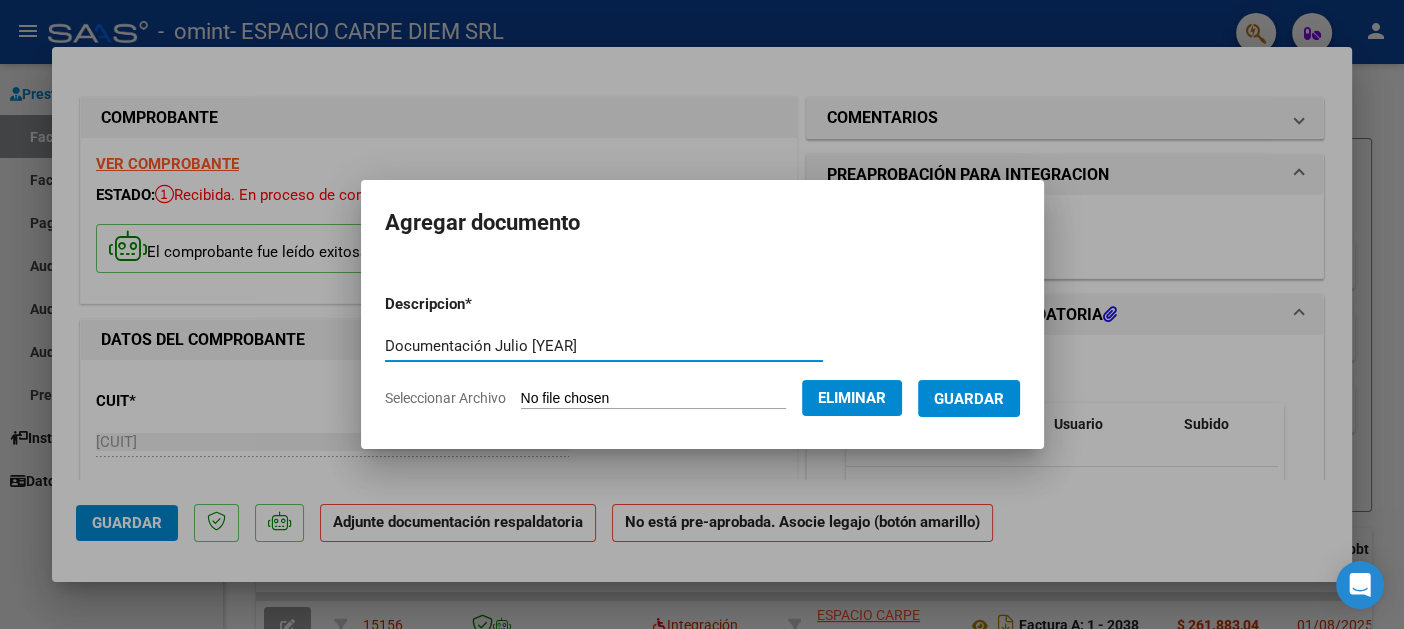type on "Documentación Julio [YEAR]" 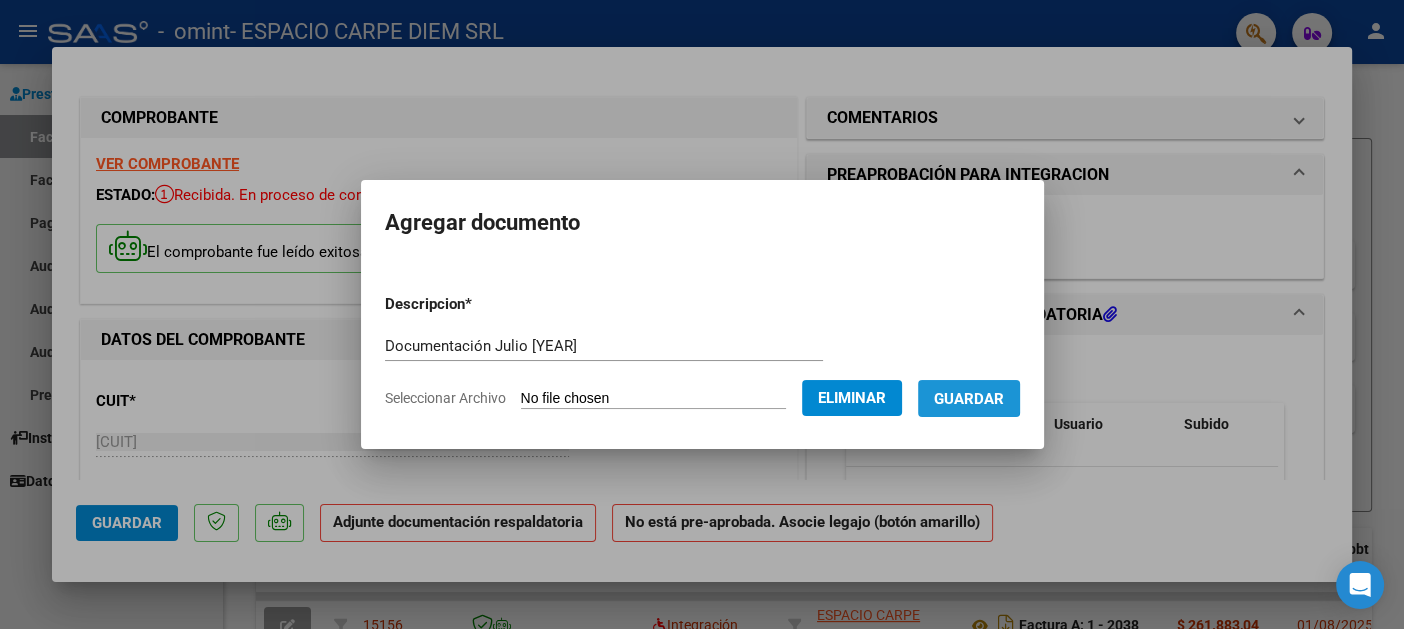click on "Guardar" at bounding box center (969, 399) 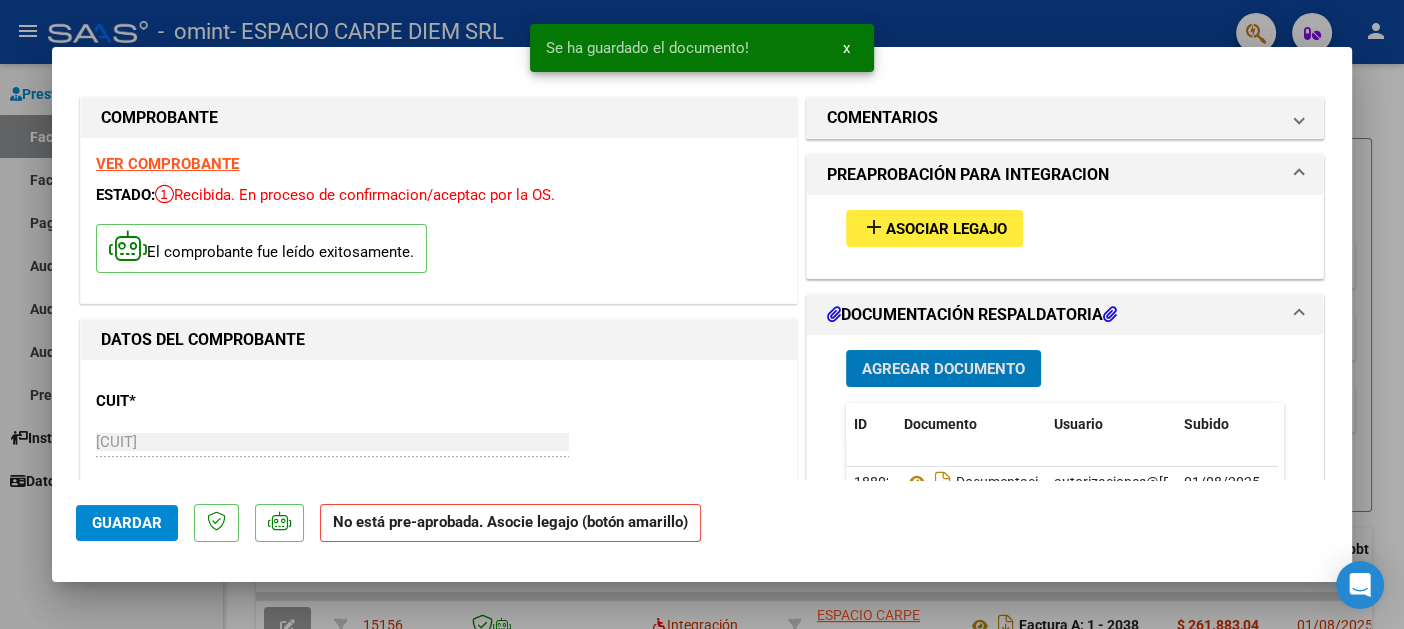 click on "Asociar Legajo" at bounding box center (946, 229) 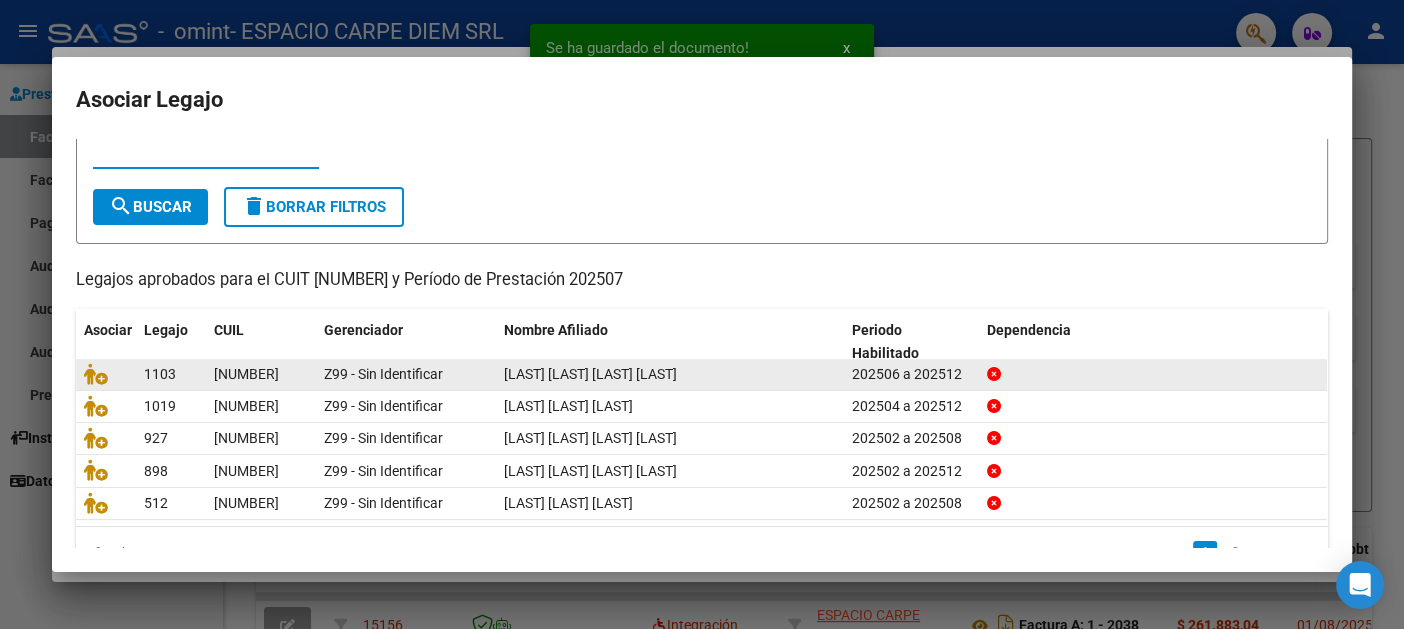 scroll, scrollTop: 107, scrollLeft: 0, axis: vertical 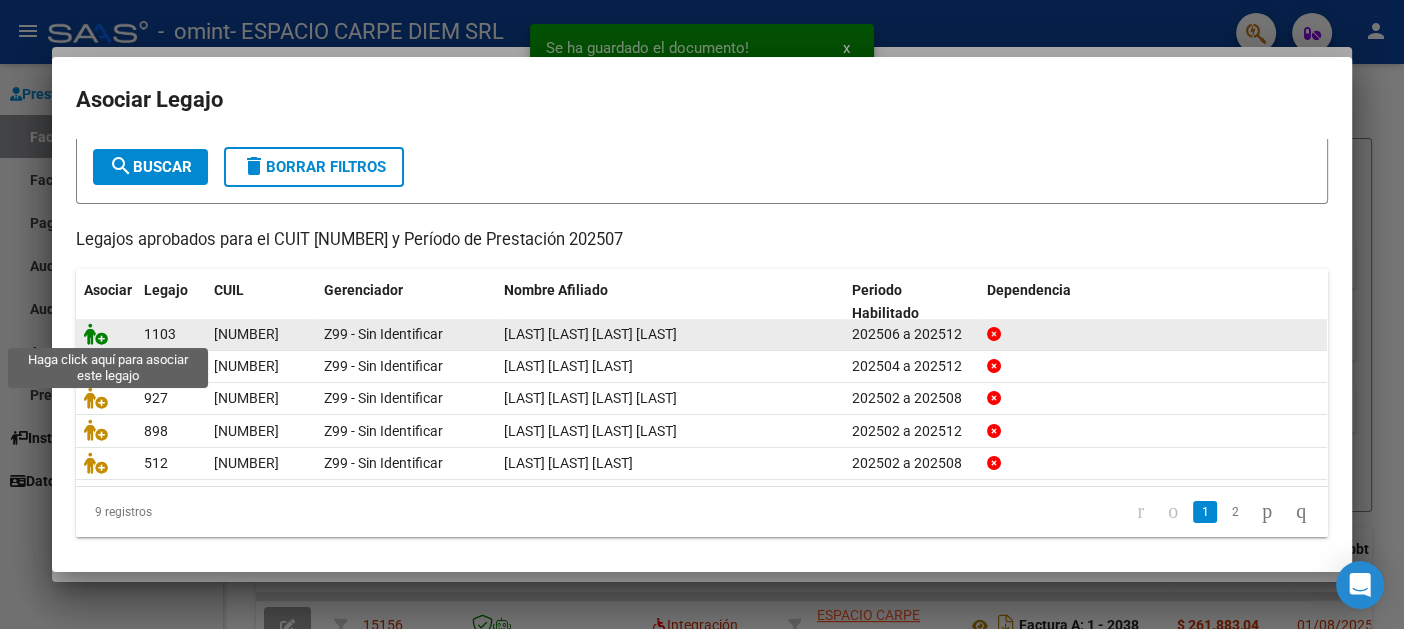 click 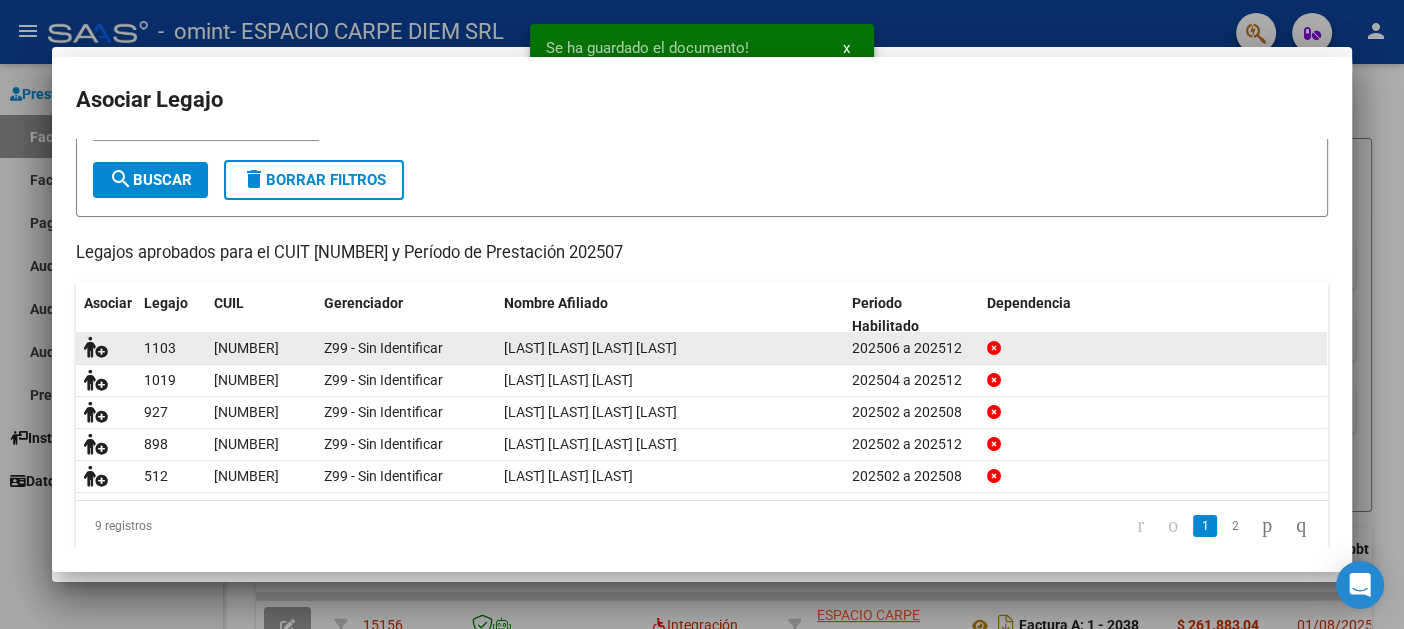 scroll, scrollTop: 0, scrollLeft: 0, axis: both 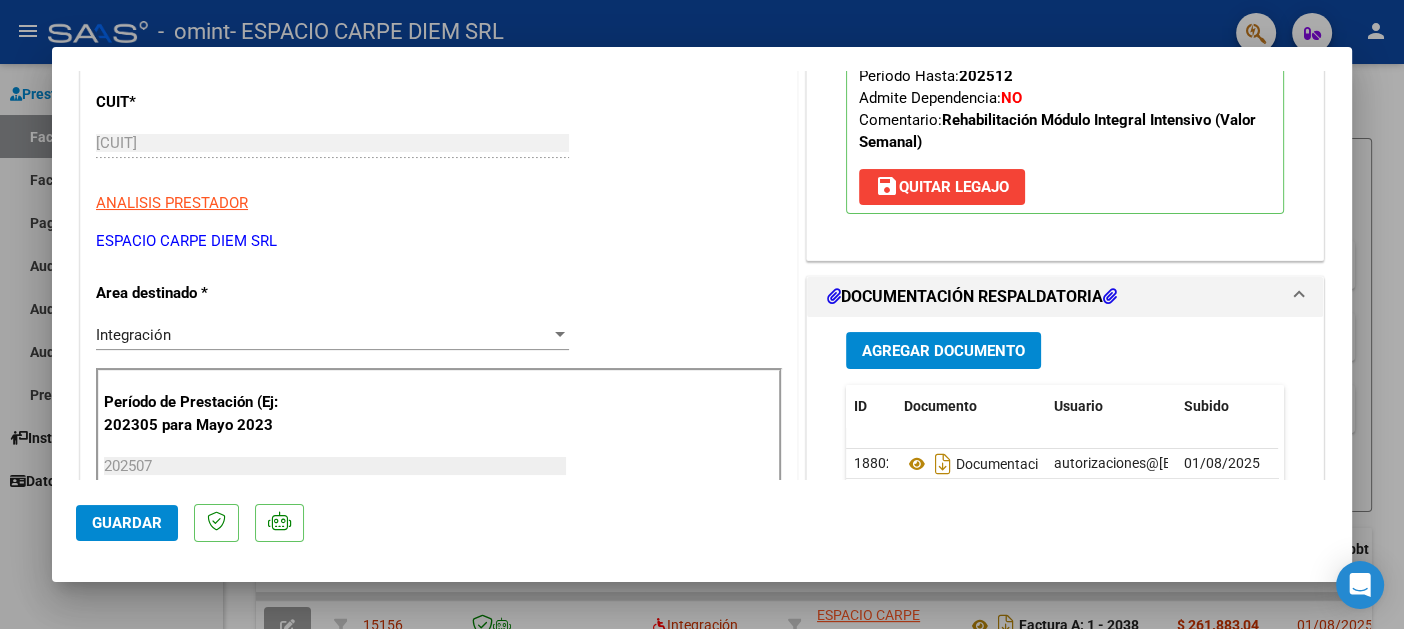 click on "Guardar" 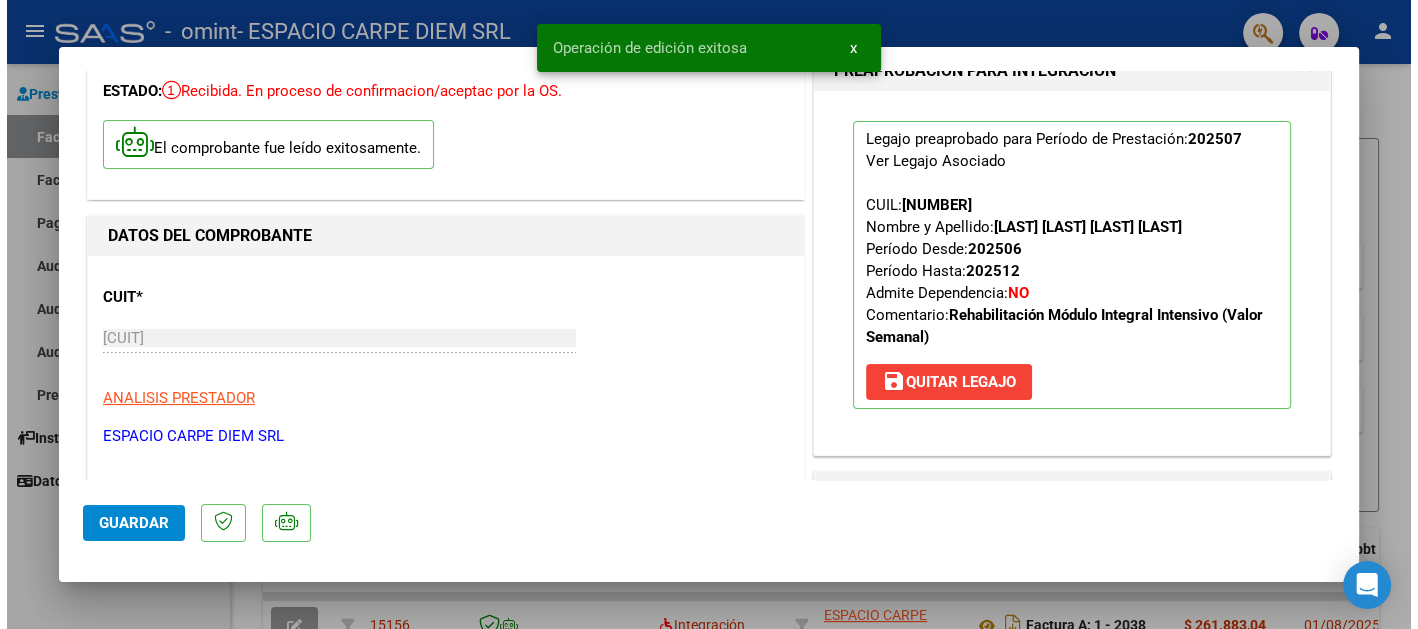 scroll, scrollTop: 99, scrollLeft: 0, axis: vertical 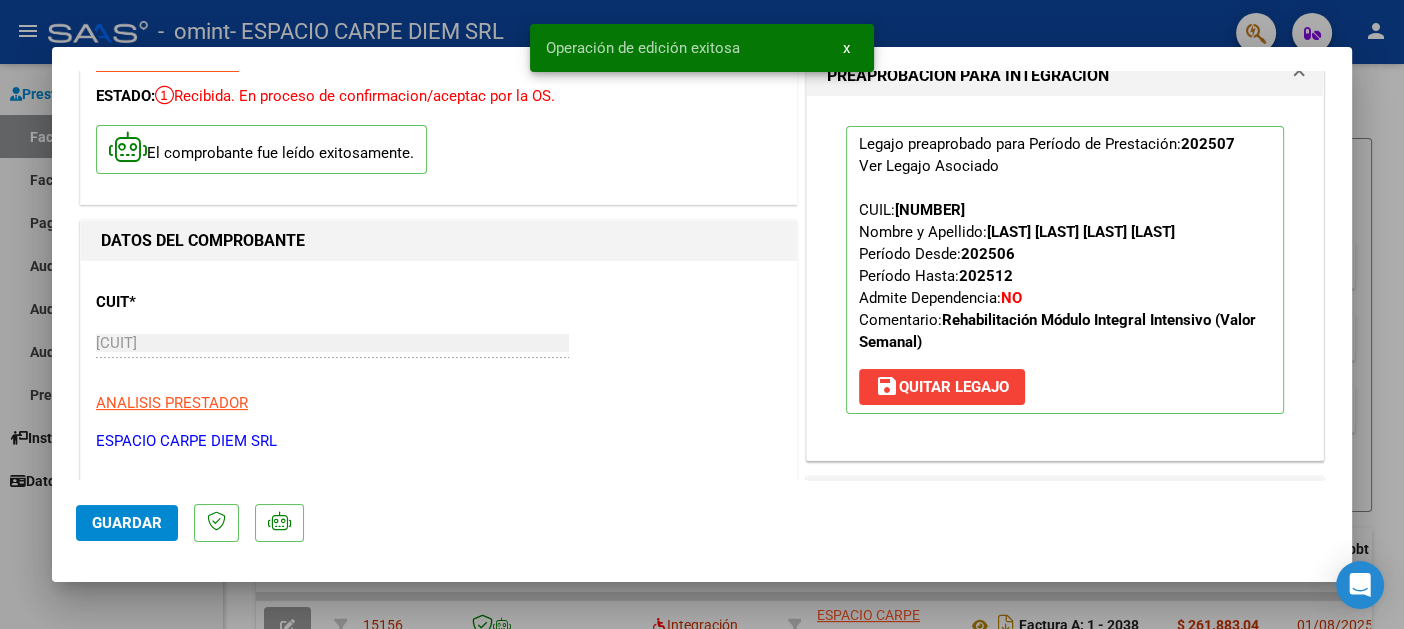 click at bounding box center (702, 314) 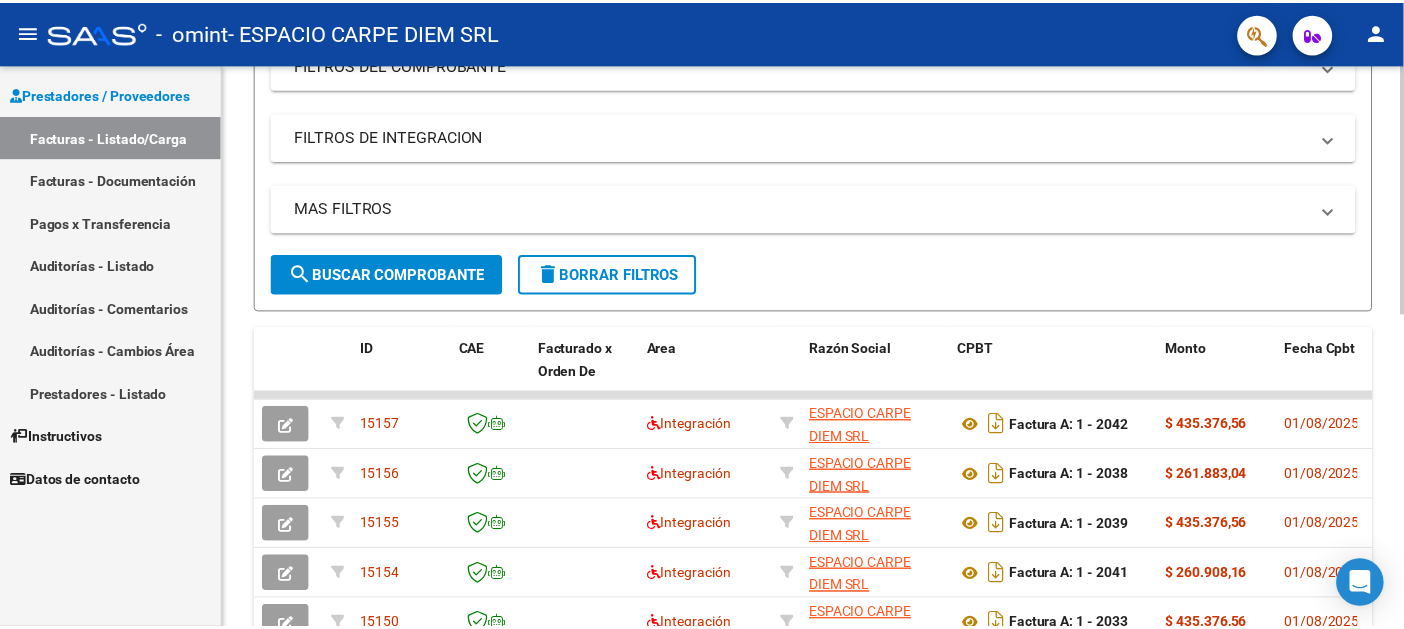 scroll, scrollTop: 0, scrollLeft: 0, axis: both 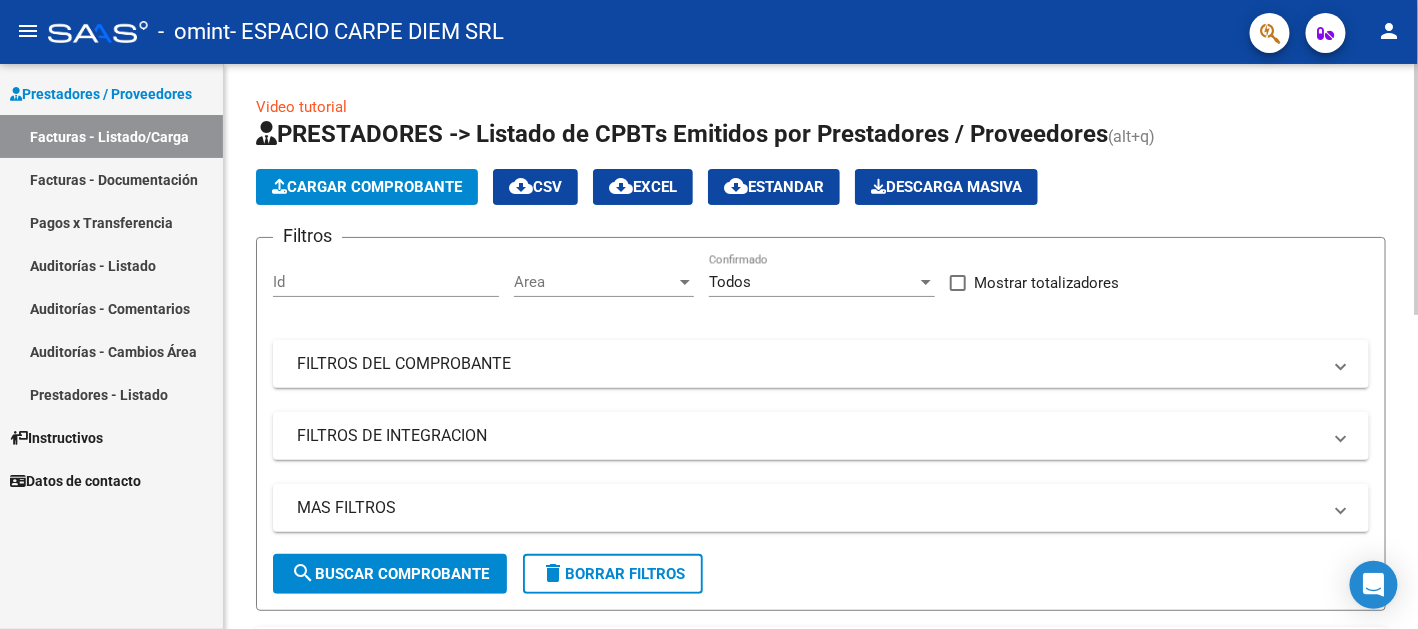 click on "Cargar Comprobante" 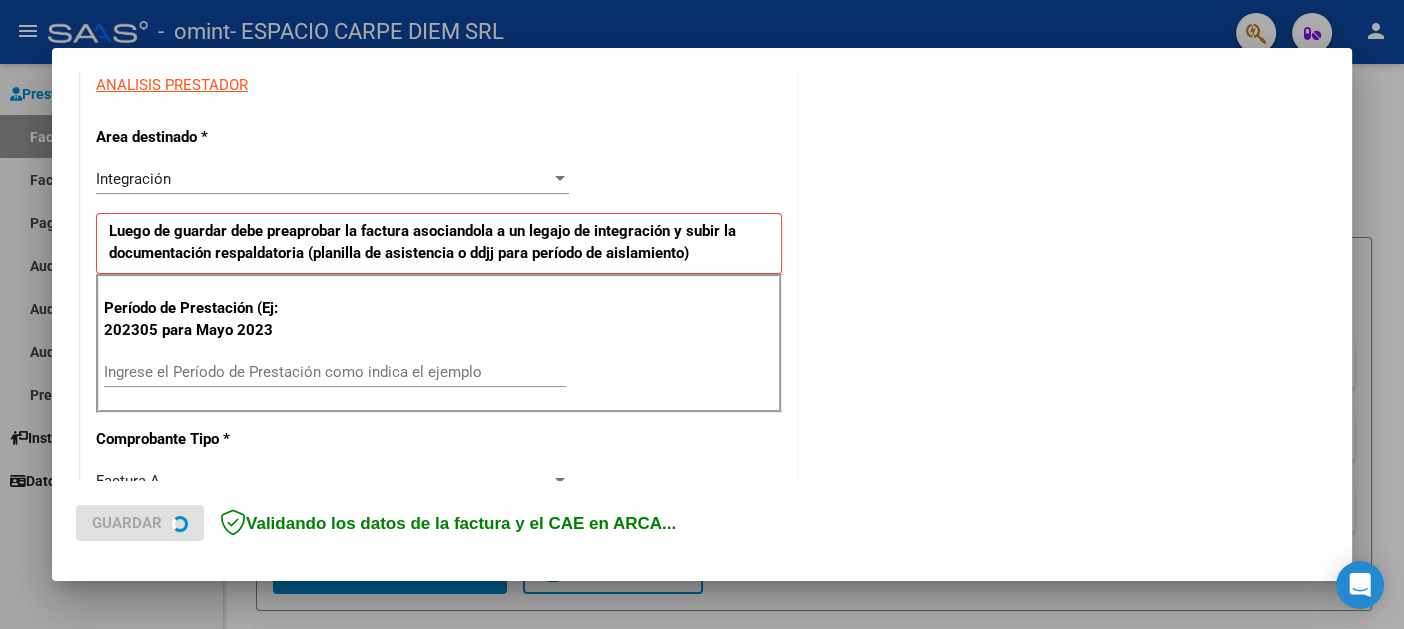 scroll, scrollTop: 400, scrollLeft: 0, axis: vertical 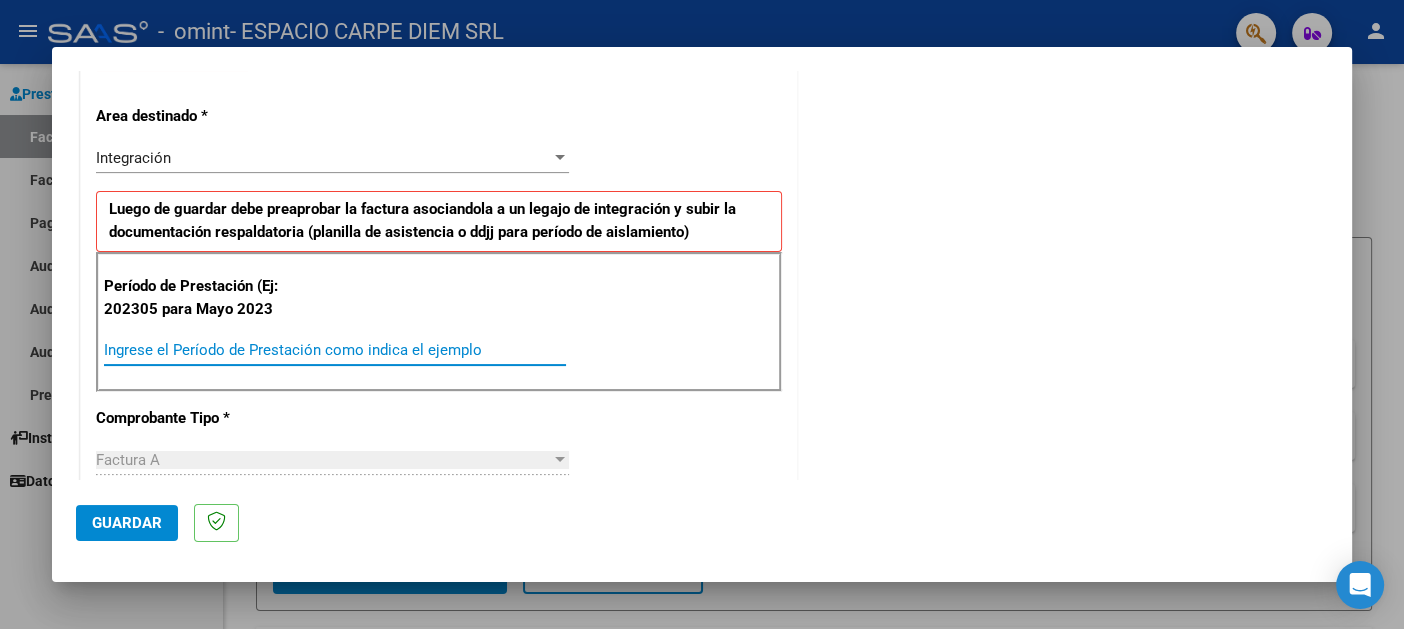 click on "Ingrese el Período de Prestación como indica el ejemplo" at bounding box center (335, 350) 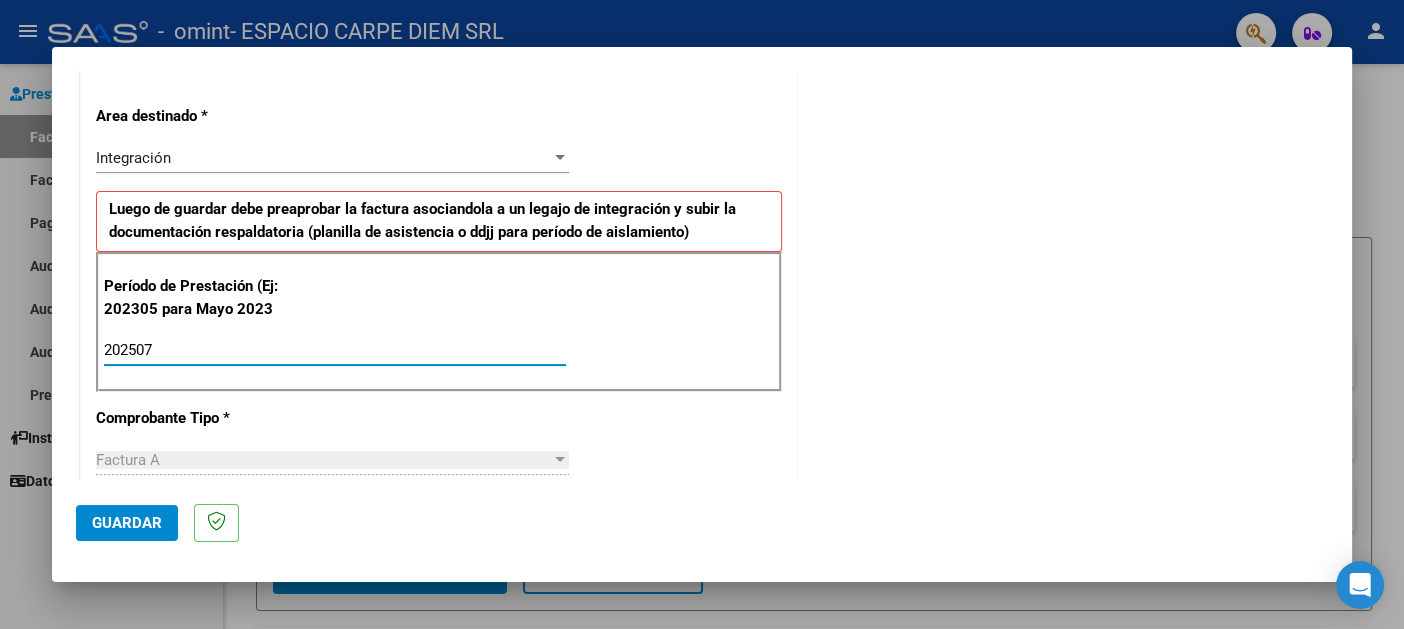 type on "202507" 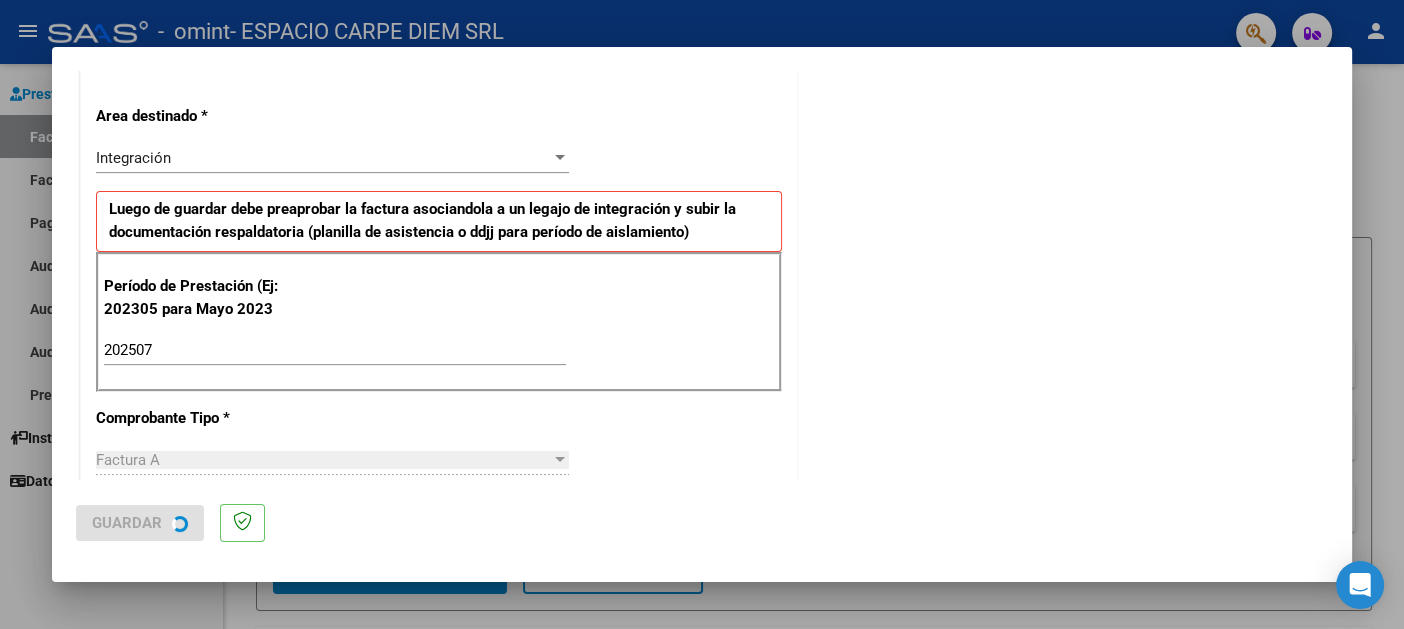 scroll, scrollTop: 0, scrollLeft: 0, axis: both 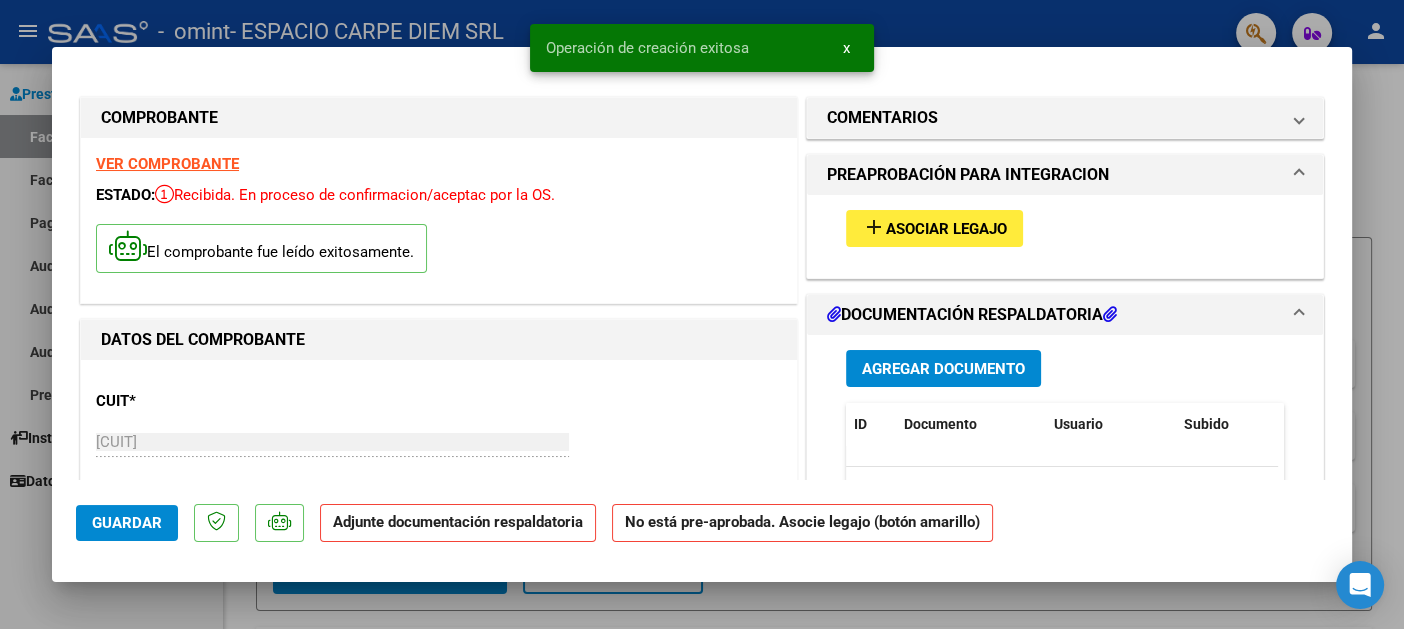 click on "Agregar Documento" at bounding box center [943, 369] 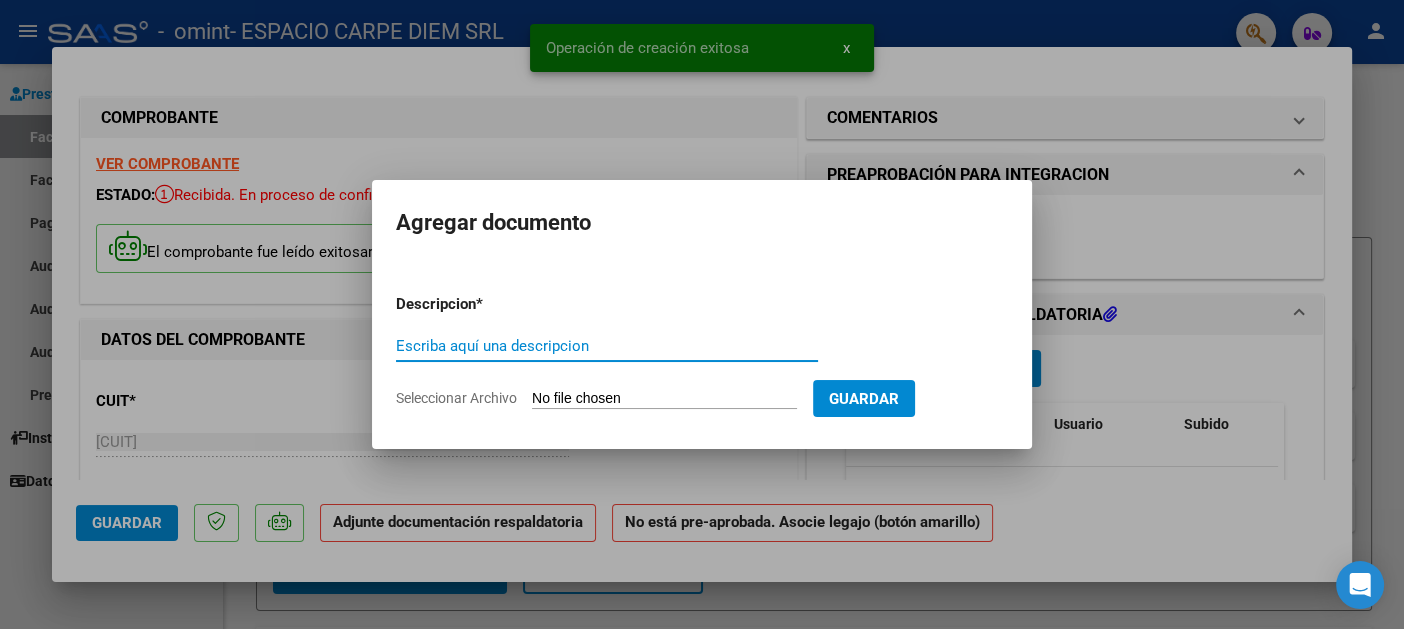 click on "Seleccionar Archivo" at bounding box center [664, 399] 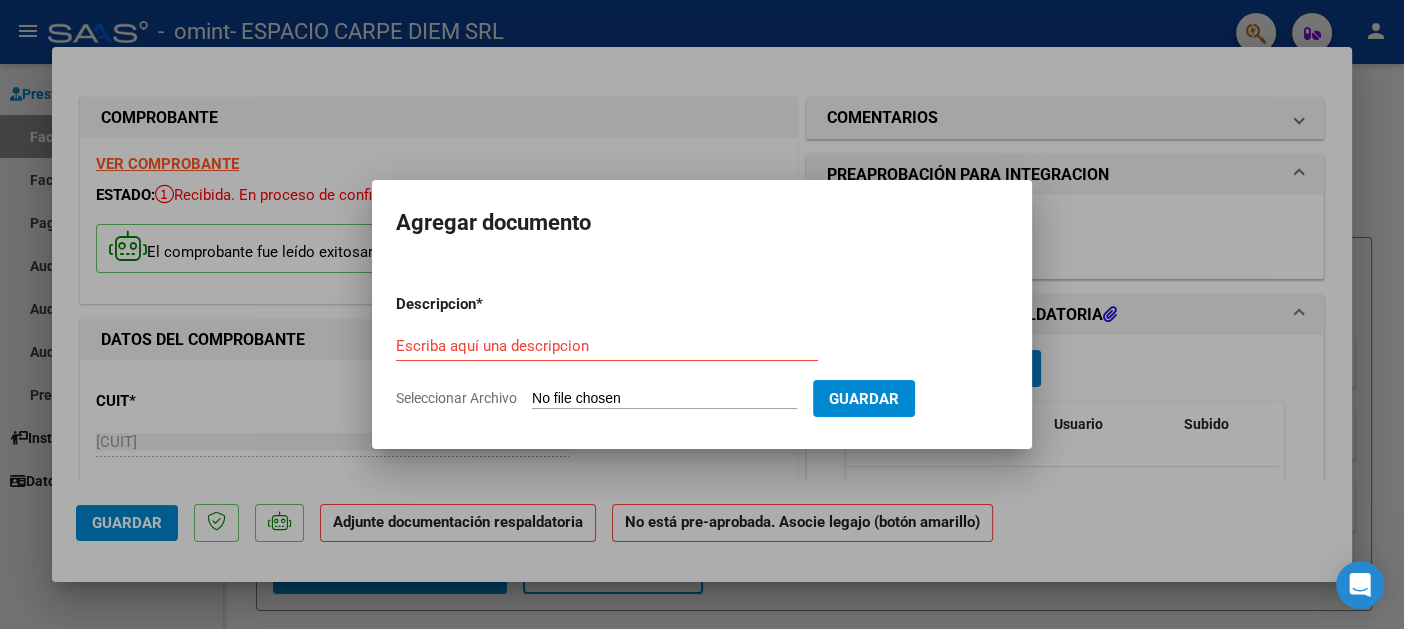 type on "C:\fakepath\[LAST] - Pres + Aut JUL[YEAR].pdf" 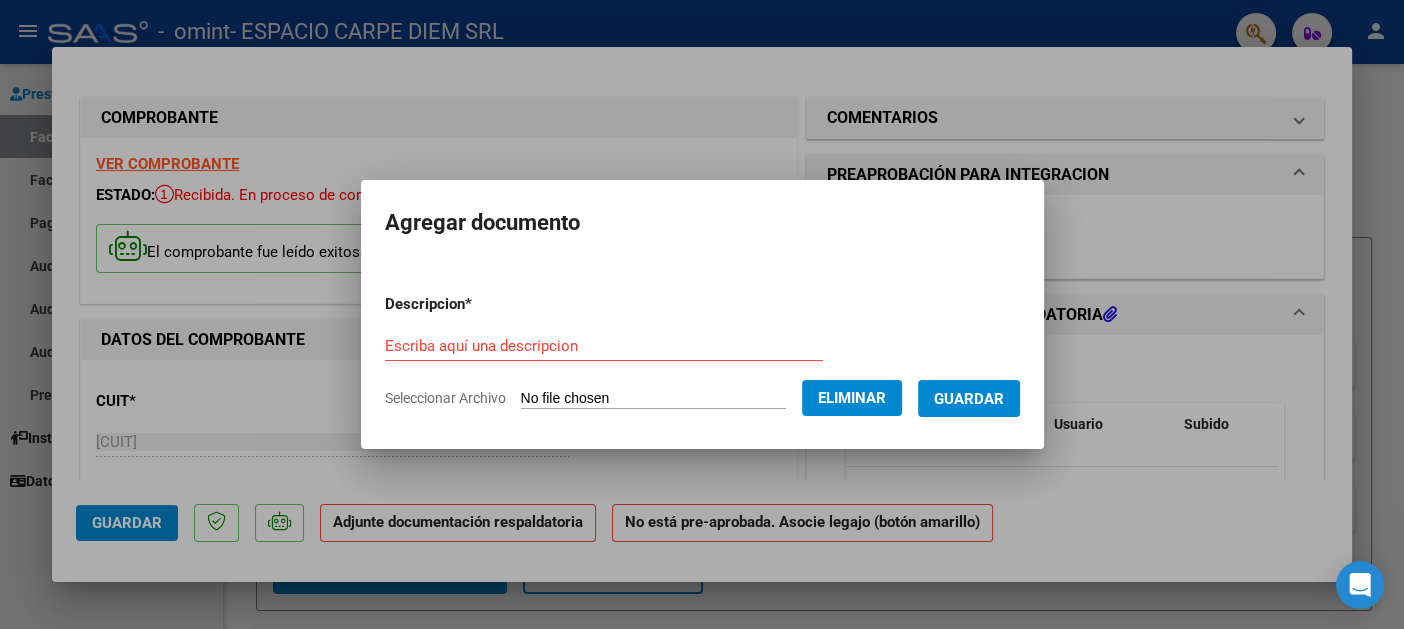 click on "Escriba aquí una descripcion" at bounding box center [604, 346] 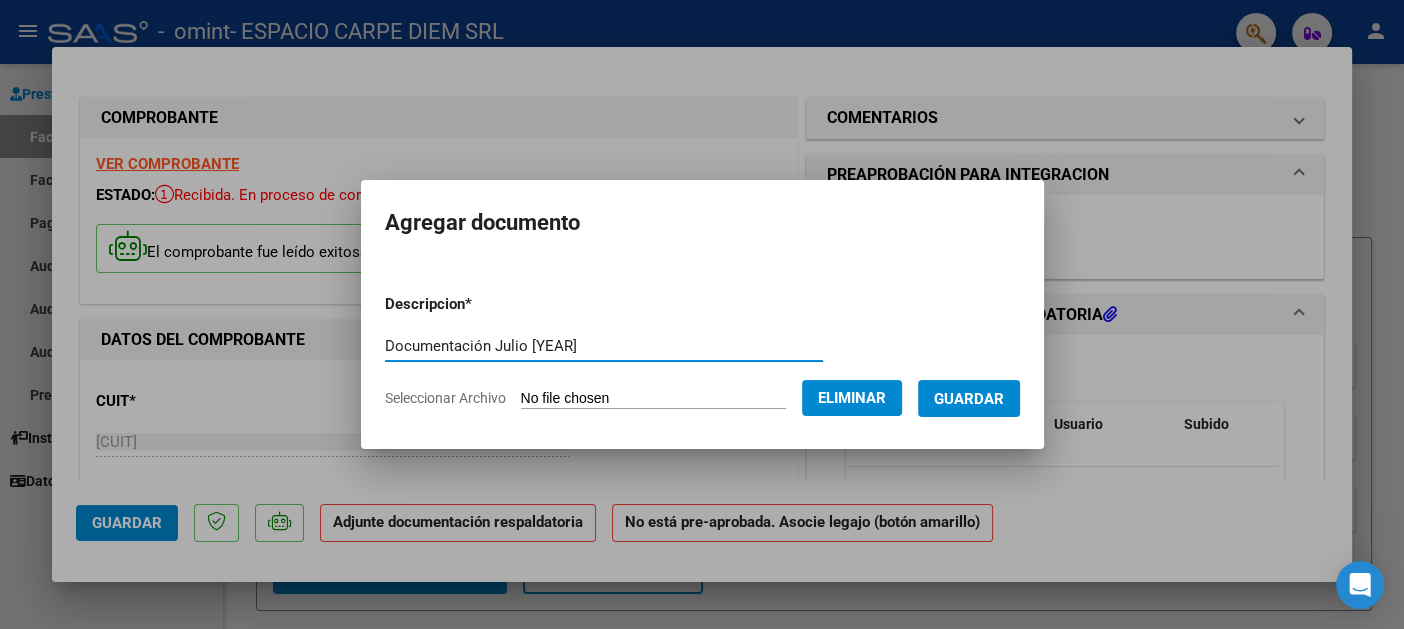 type on "Documentación Julio [YEAR]" 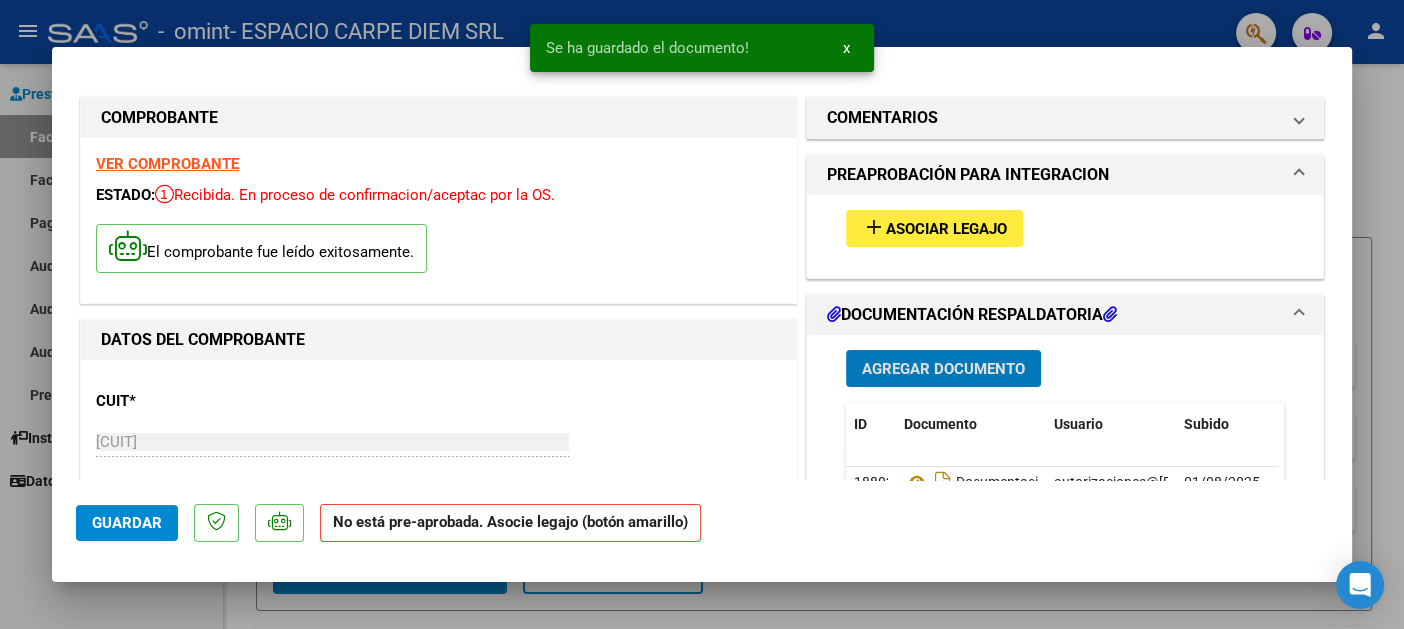 click on "Asociar Legajo" at bounding box center [946, 229] 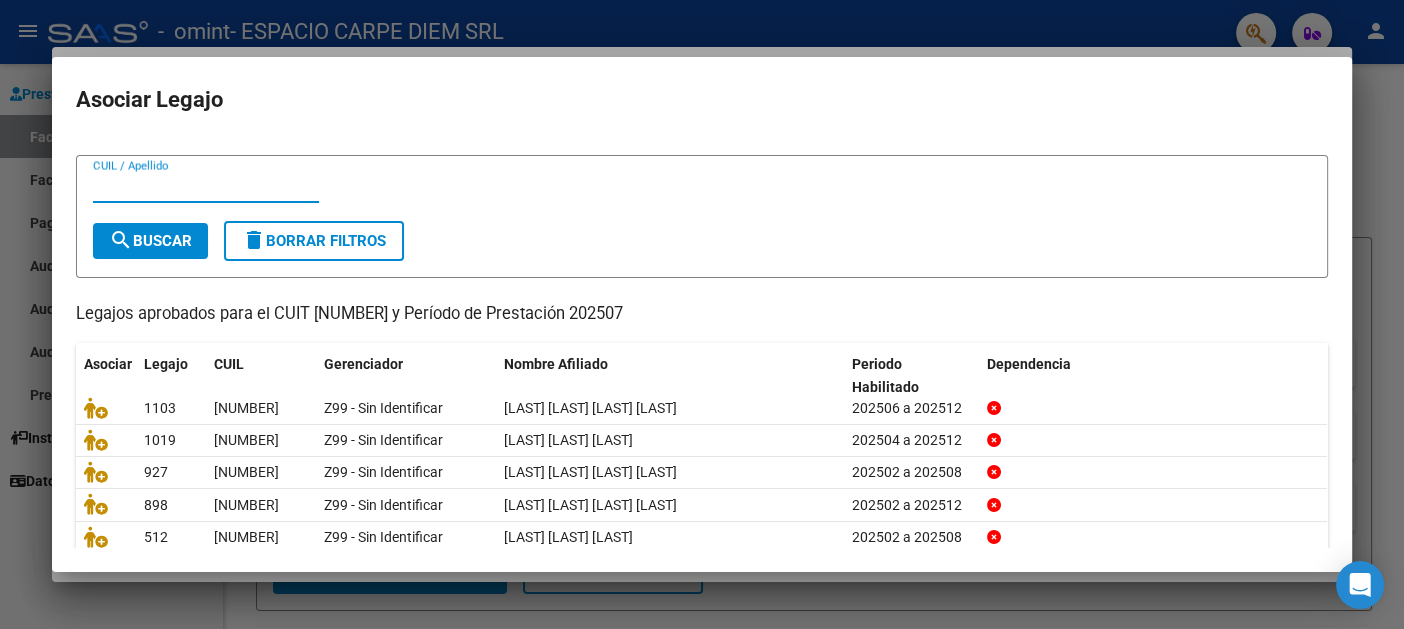 scroll, scrollTop: 0, scrollLeft: 0, axis: both 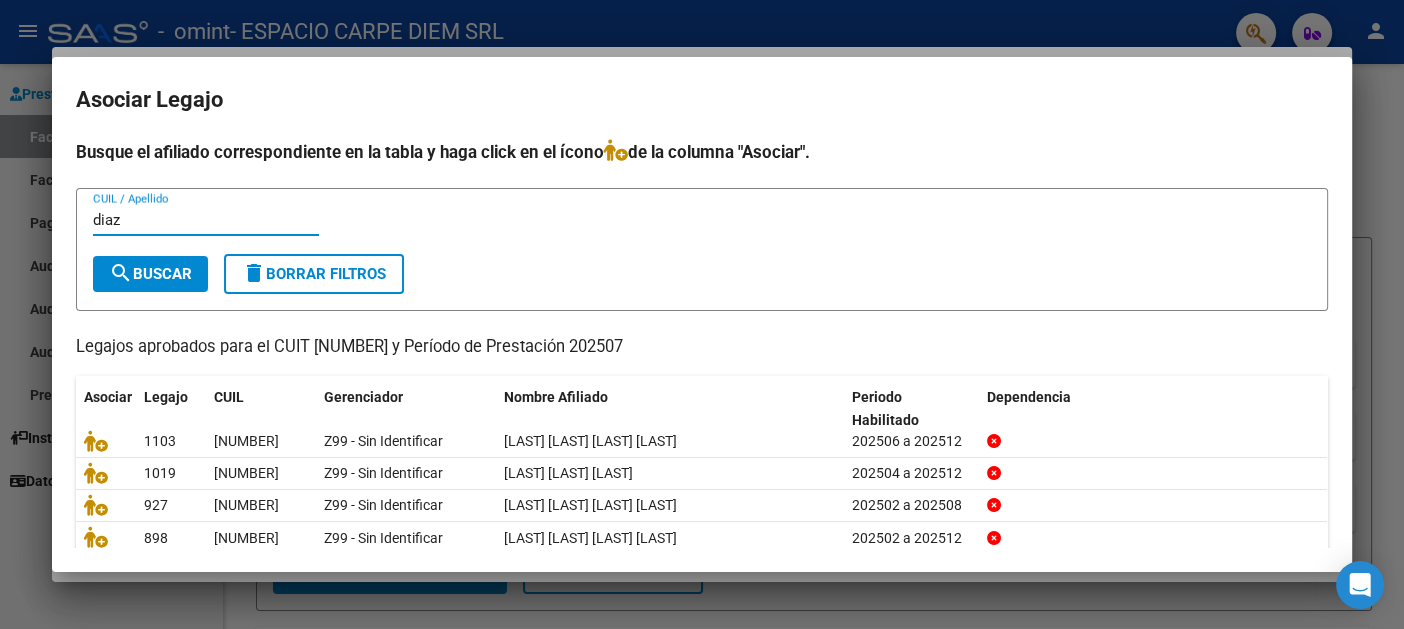 type on "diaz" 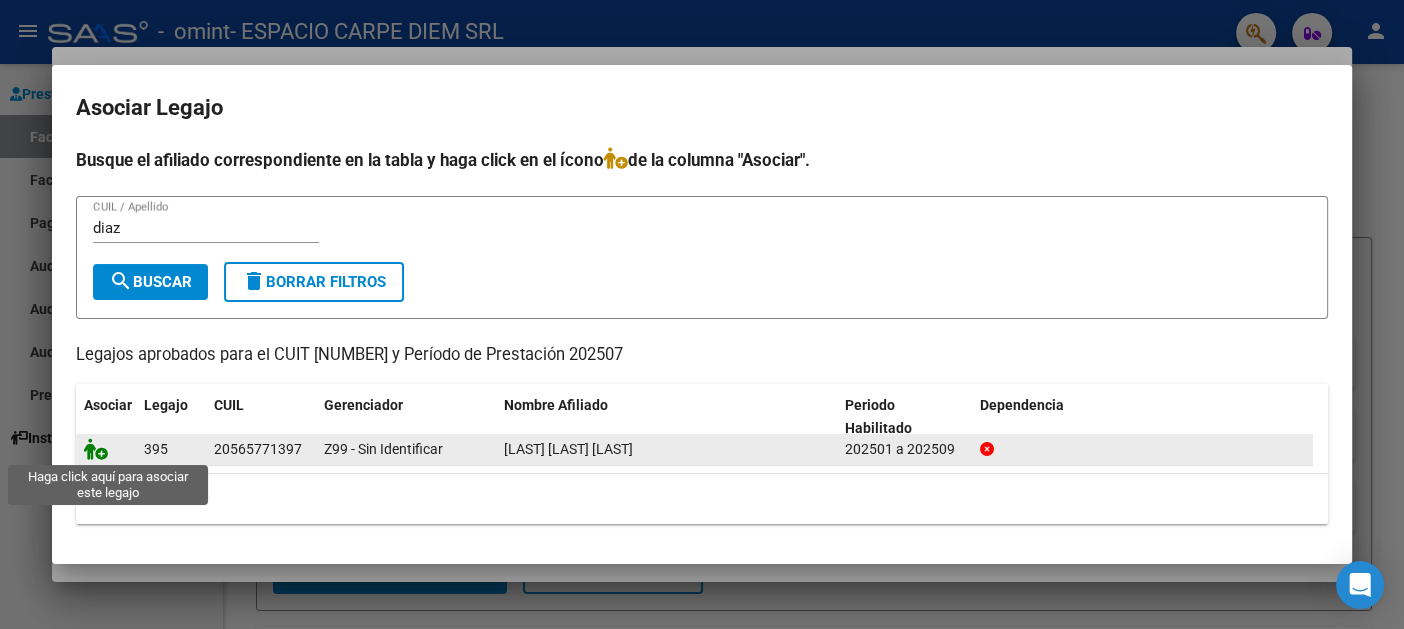 click 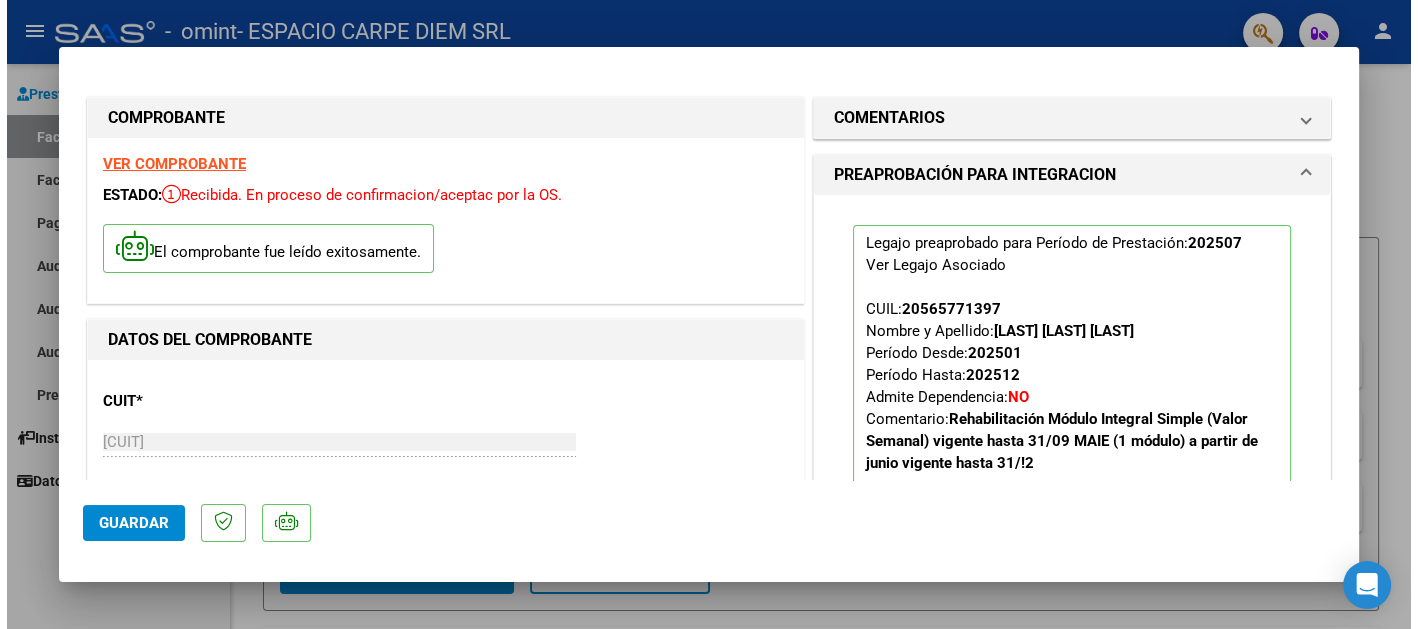 scroll, scrollTop: 99, scrollLeft: 0, axis: vertical 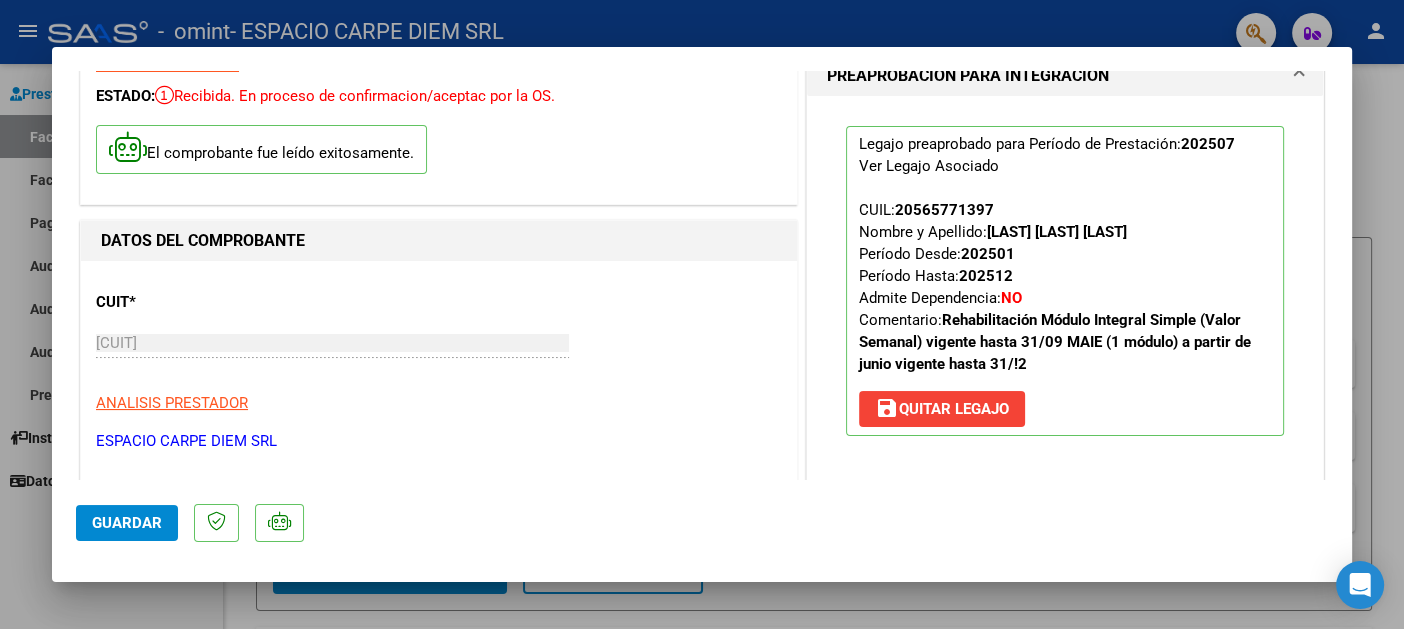 click on "Guardar" 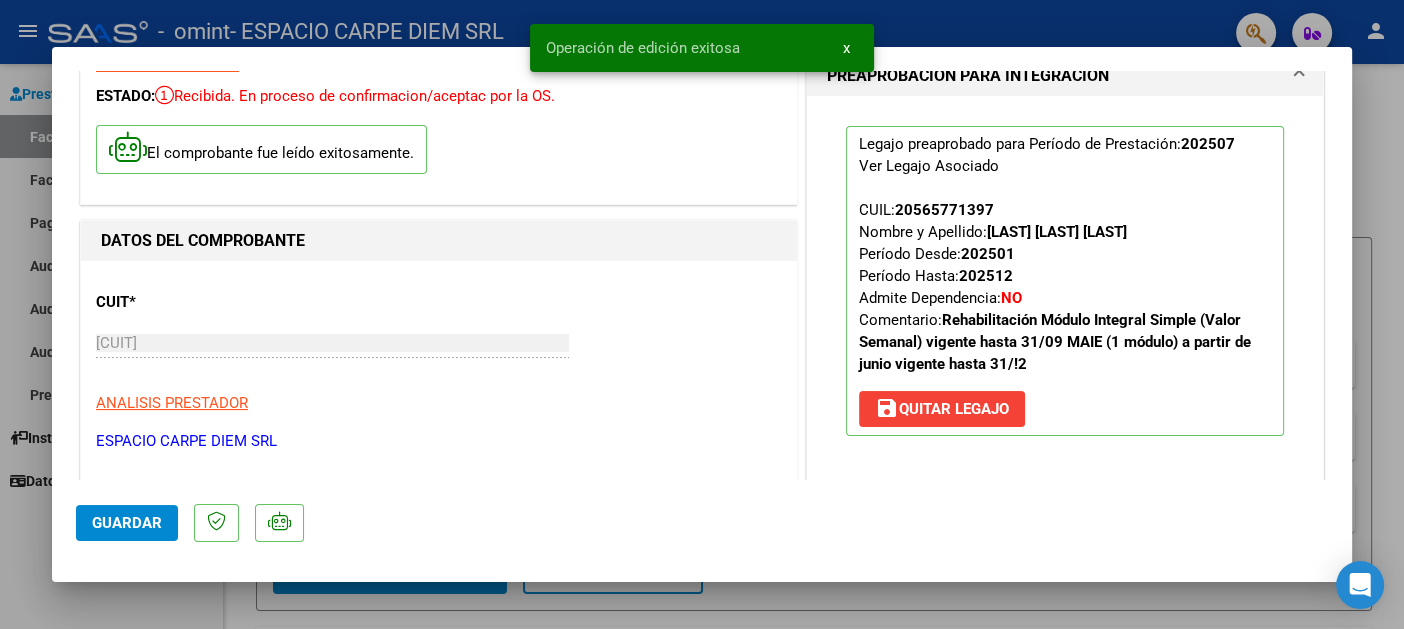 click at bounding box center (702, 314) 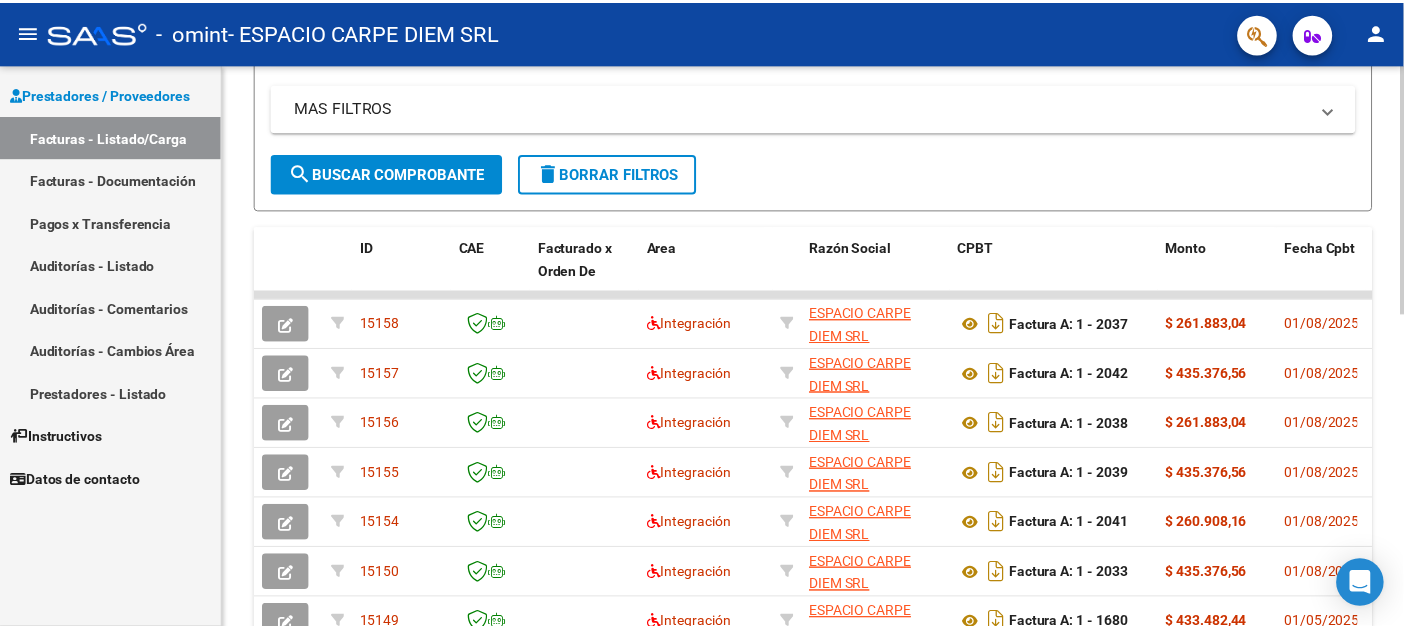 scroll, scrollTop: 0, scrollLeft: 0, axis: both 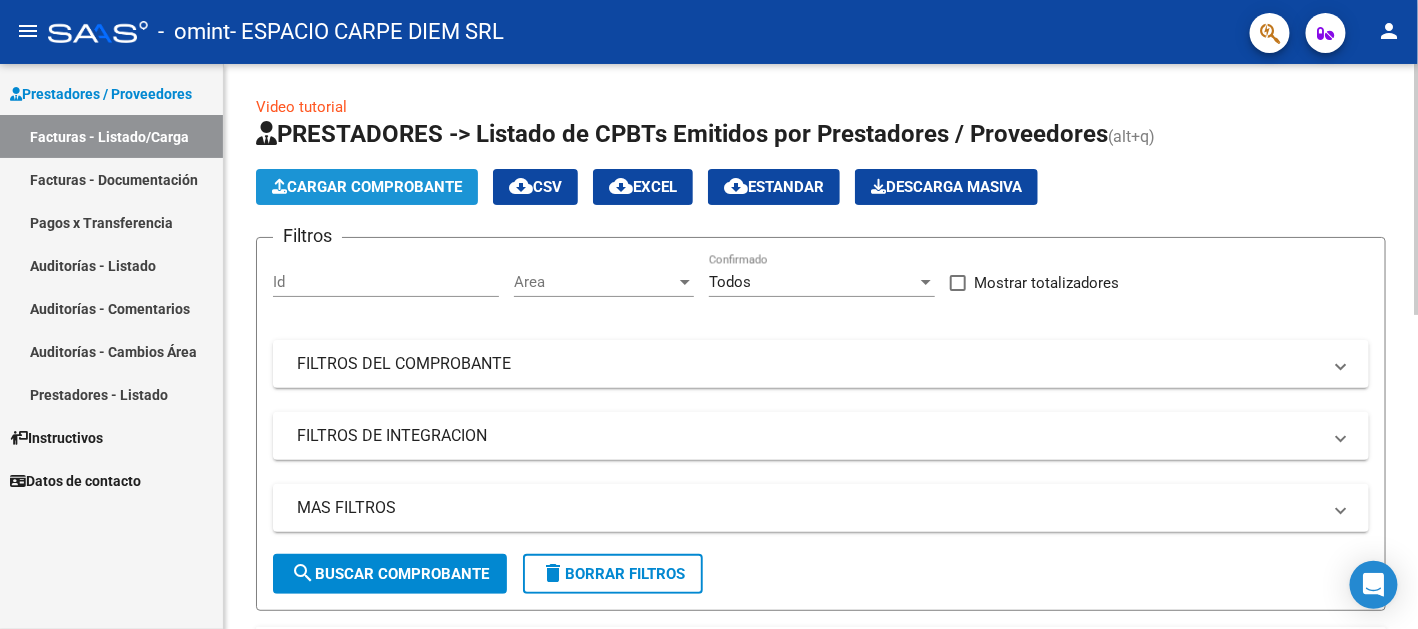 click on "Cargar Comprobante" 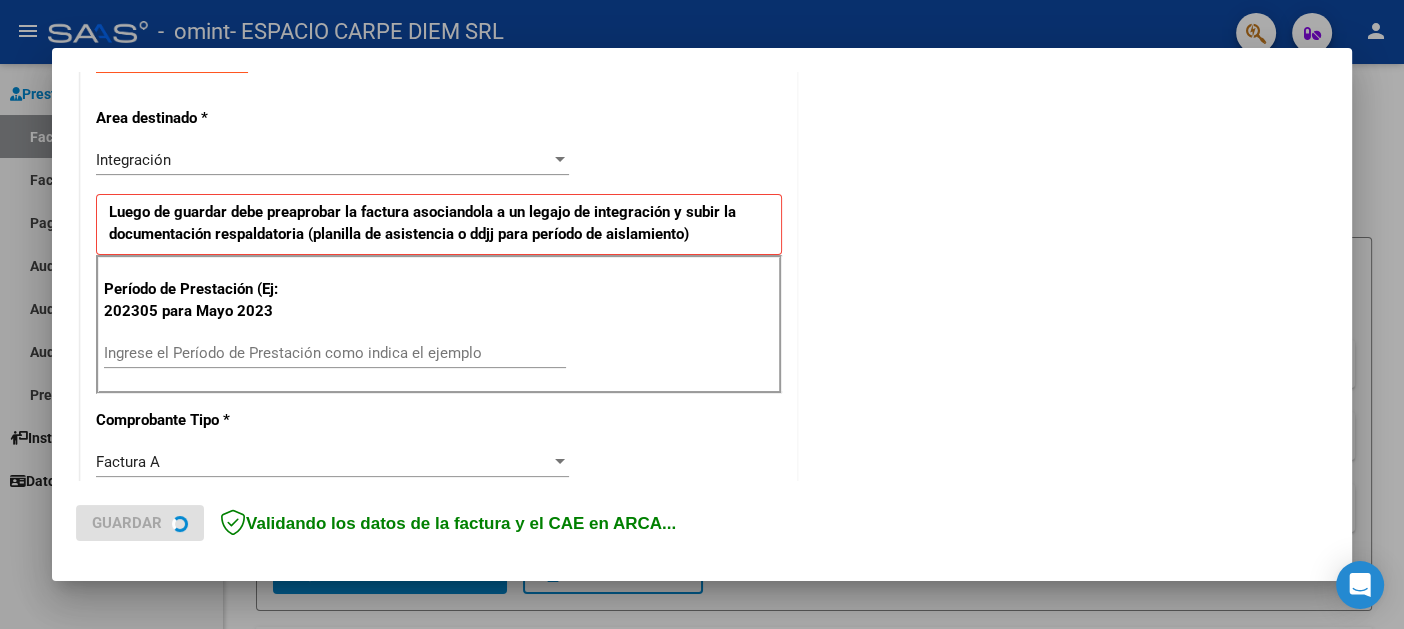 scroll, scrollTop: 400, scrollLeft: 0, axis: vertical 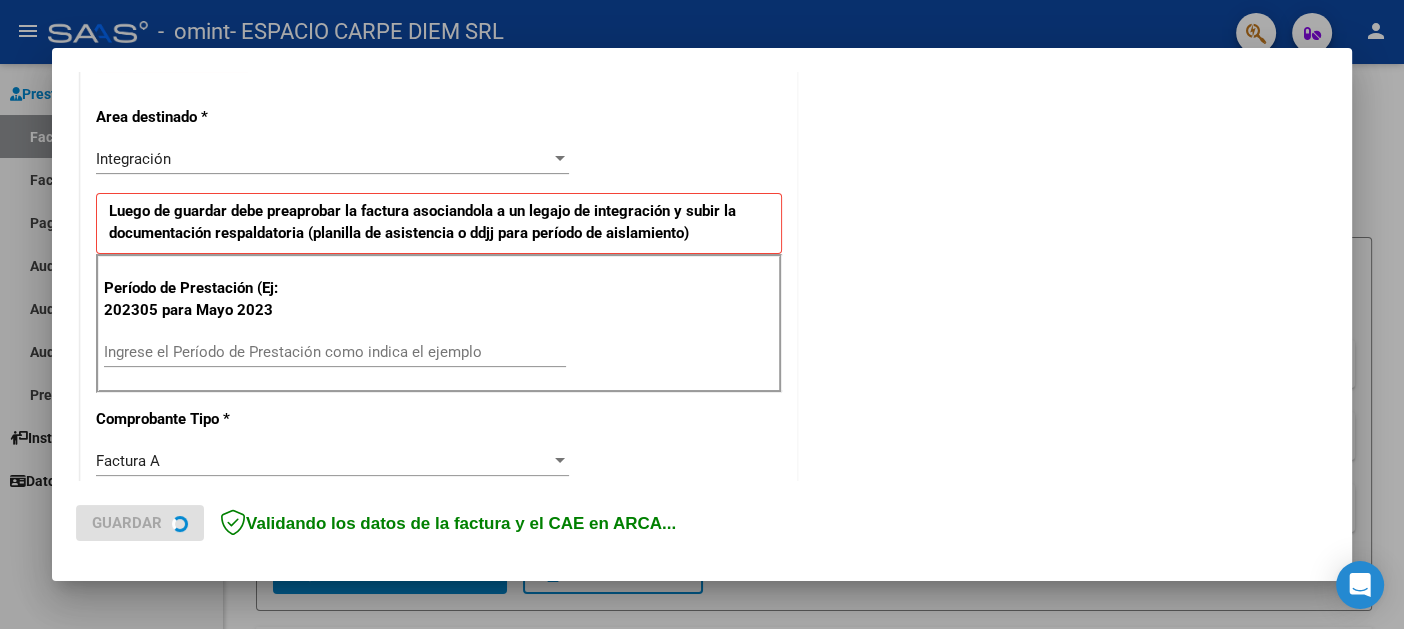 click on "Ingrese el Período de Prestación como indica el ejemplo" at bounding box center (335, 352) 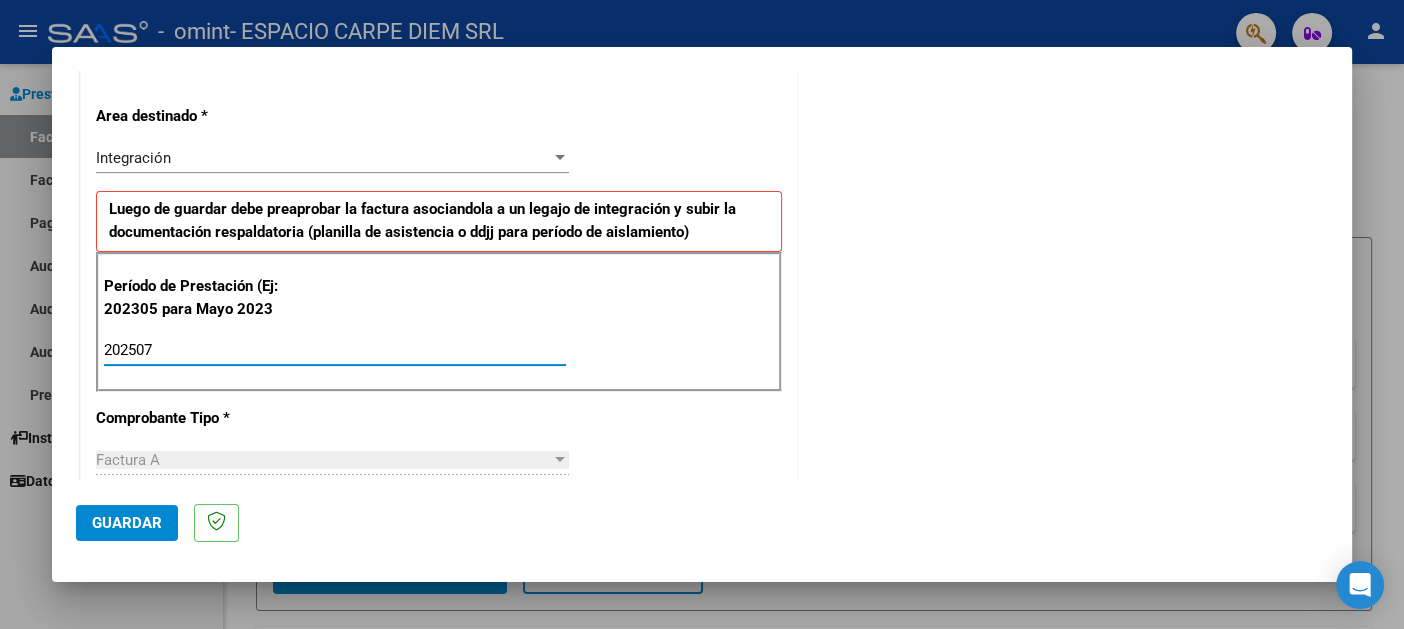 type on "202507" 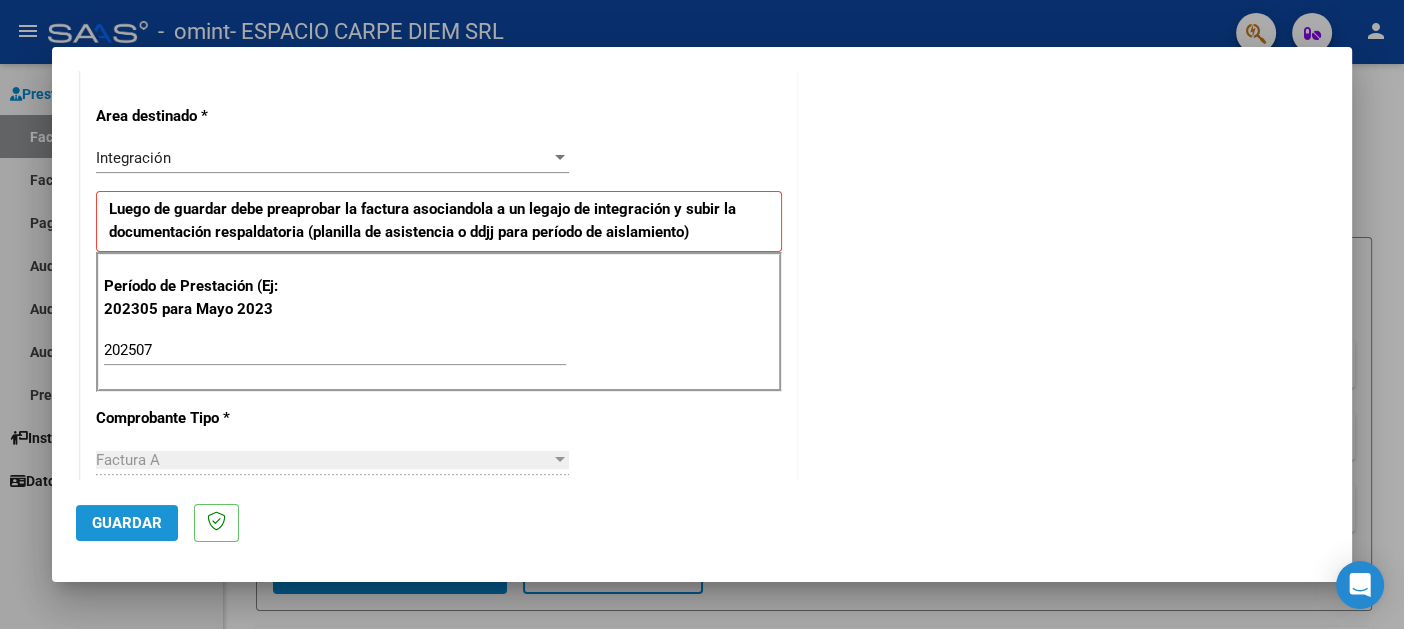 click on "Guardar" 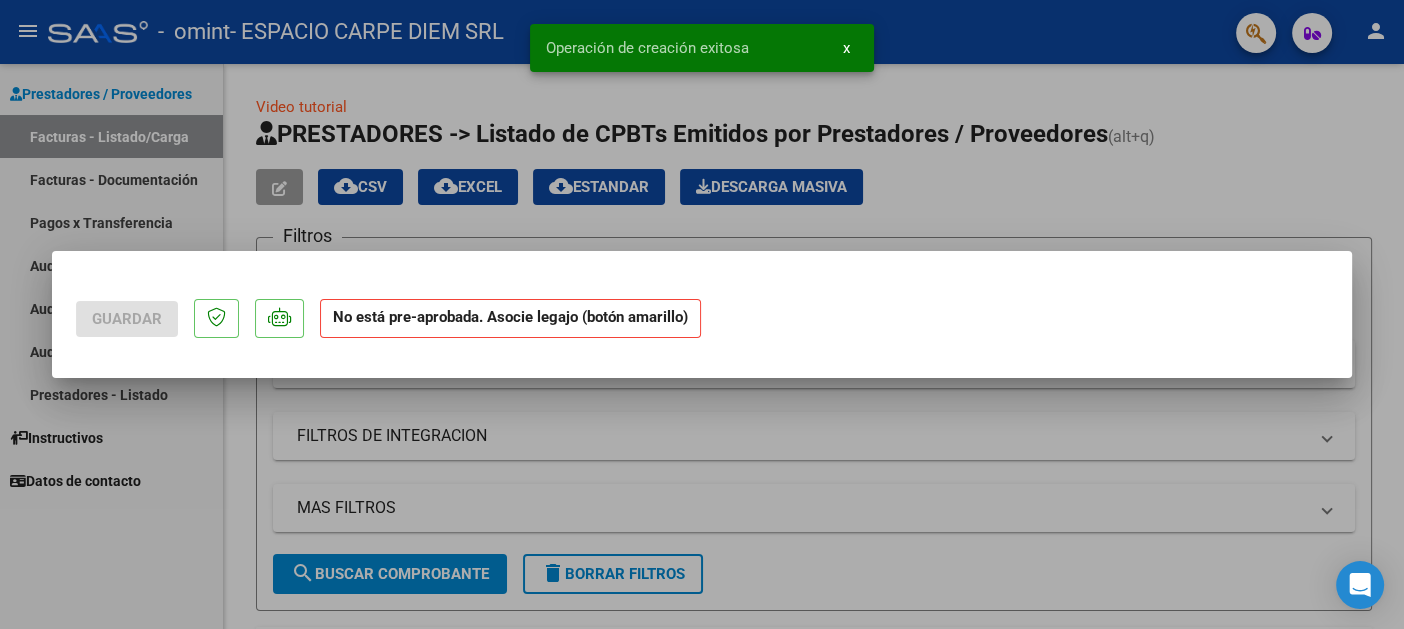 scroll, scrollTop: 0, scrollLeft: 0, axis: both 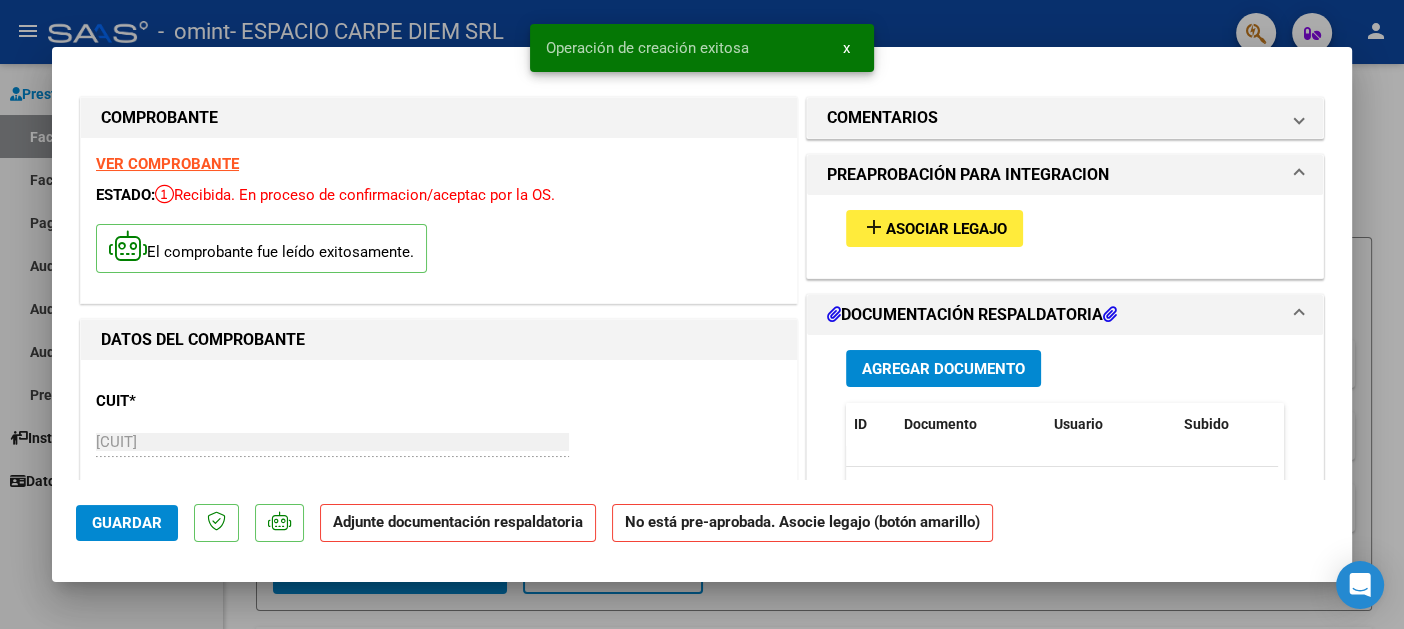 click on "Agregar Documento" at bounding box center [943, 369] 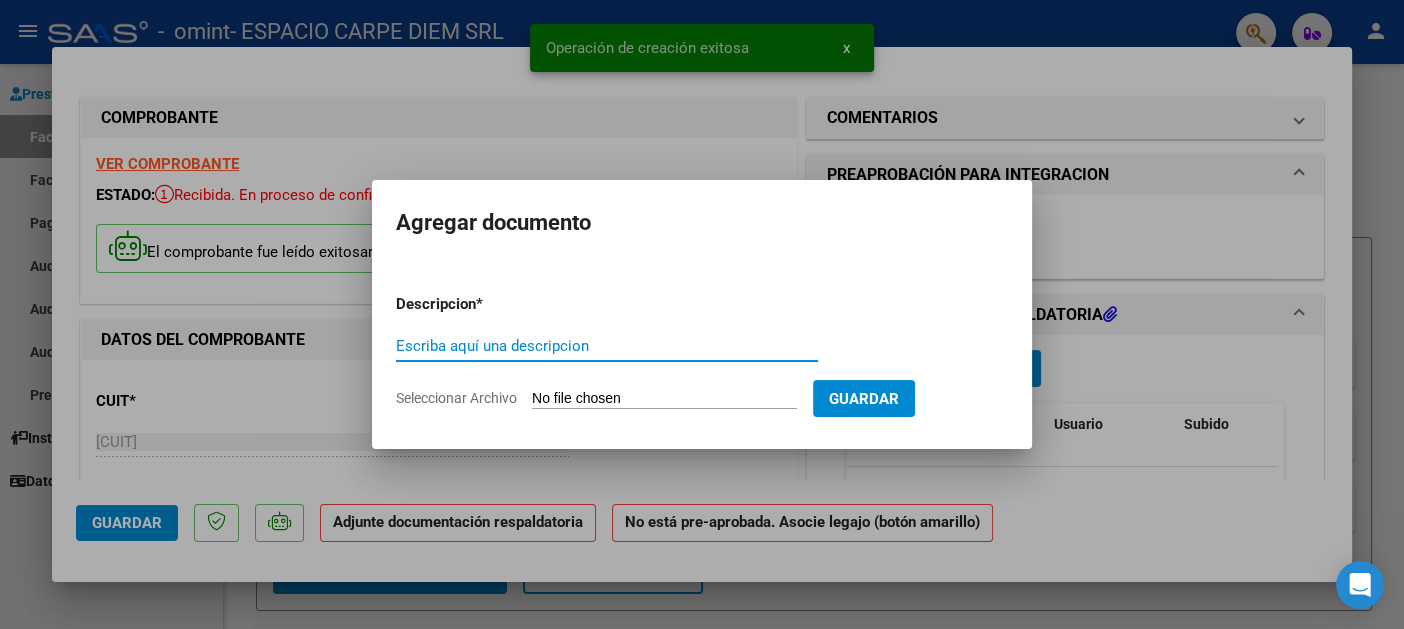 click on "Seleccionar Archivo" at bounding box center (664, 399) 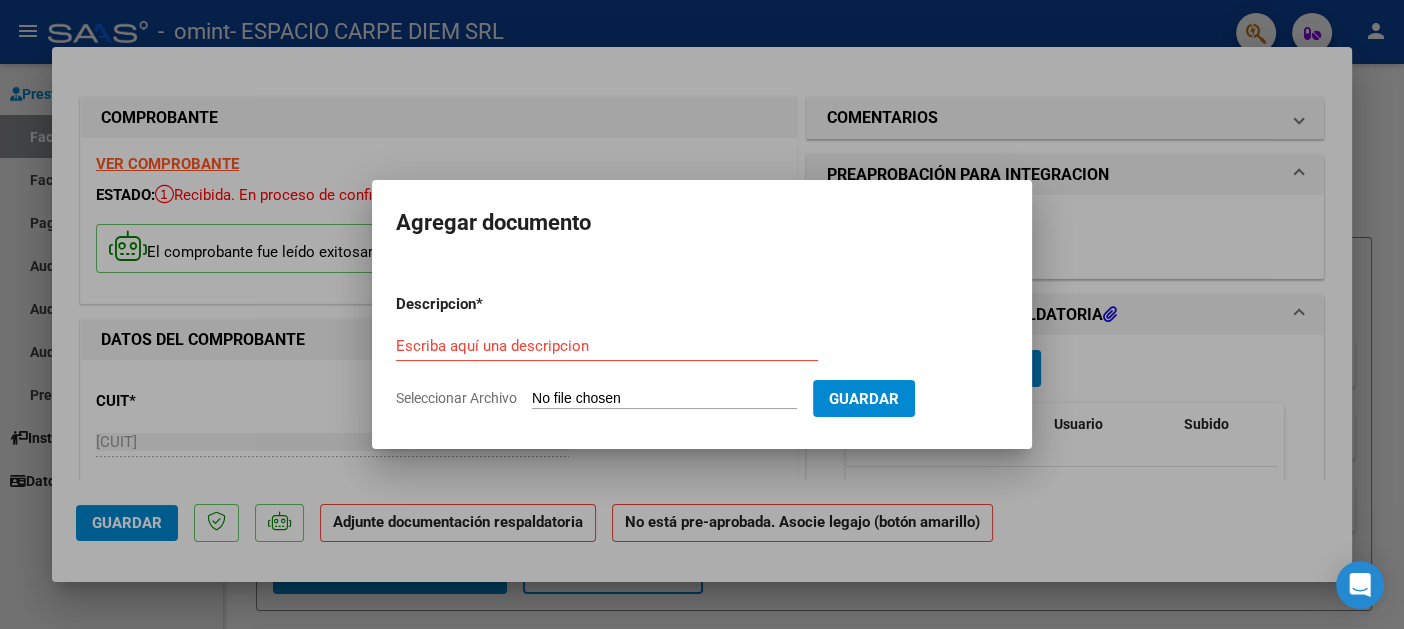 type on "C:\fakepath\[LAST] - Pres + Aut JUL[YEAR].pdf" 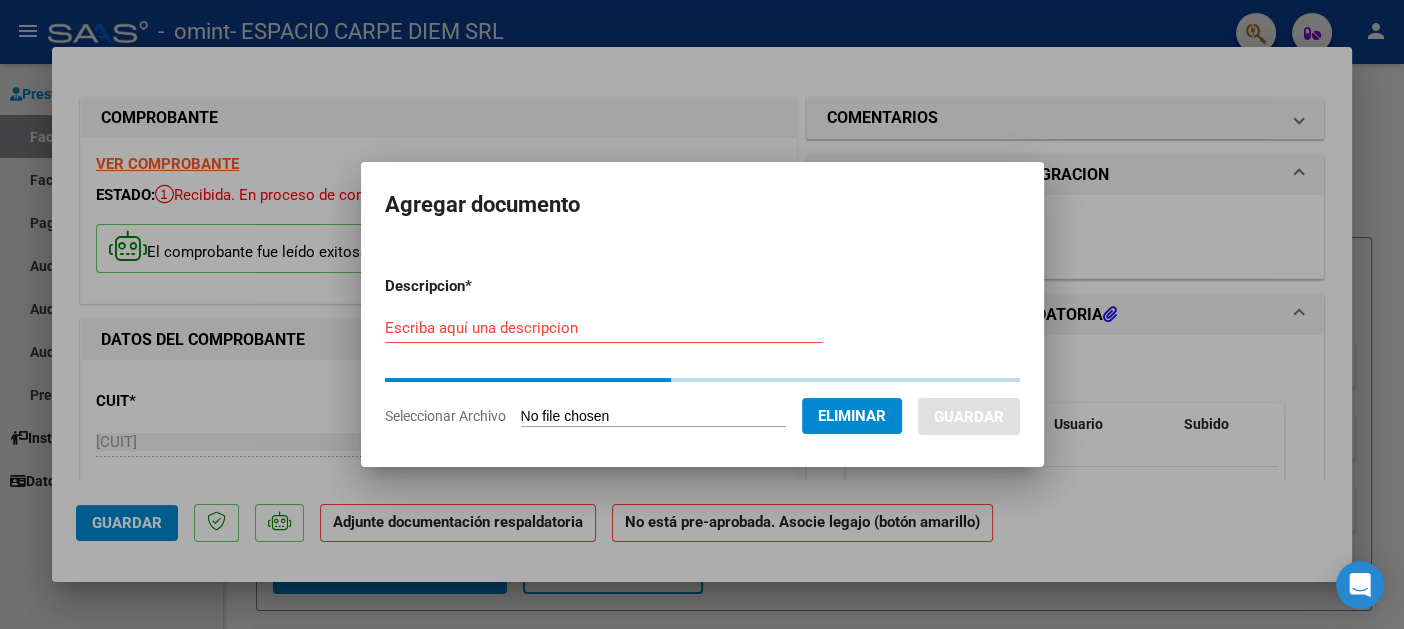 click on "Escriba aquí una descripcion" at bounding box center [604, 328] 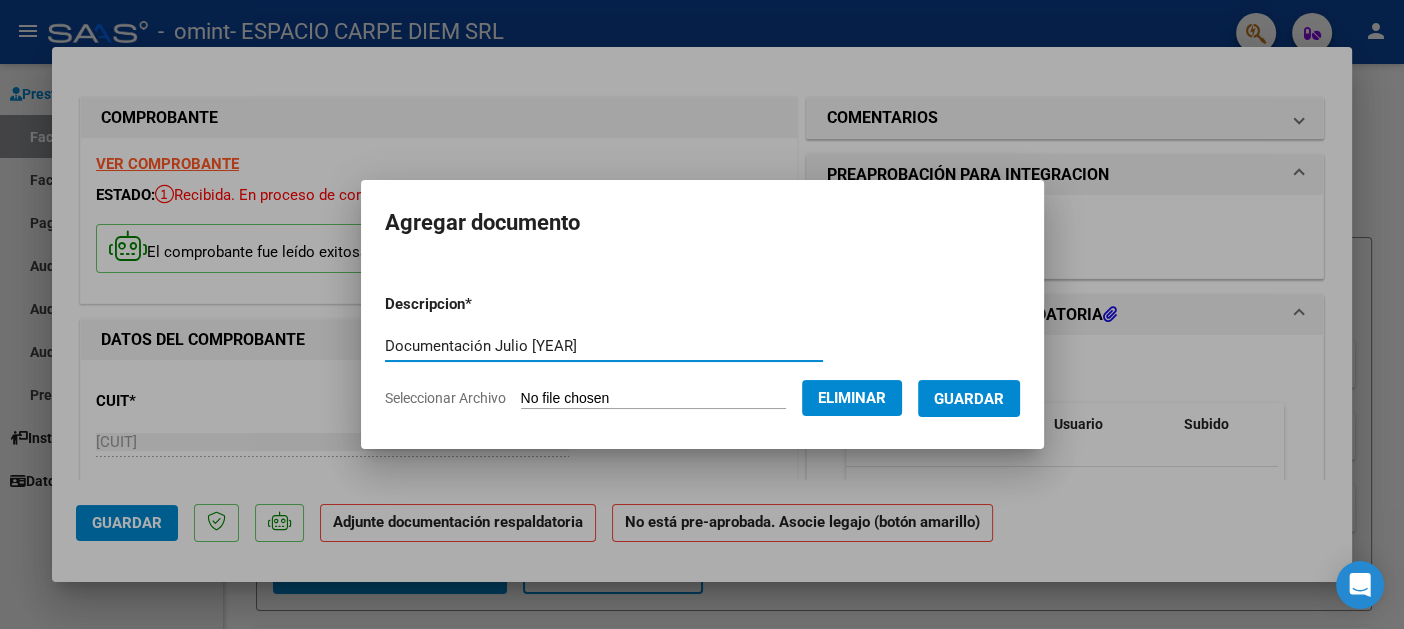 type on "Documentación Julio [YEAR]" 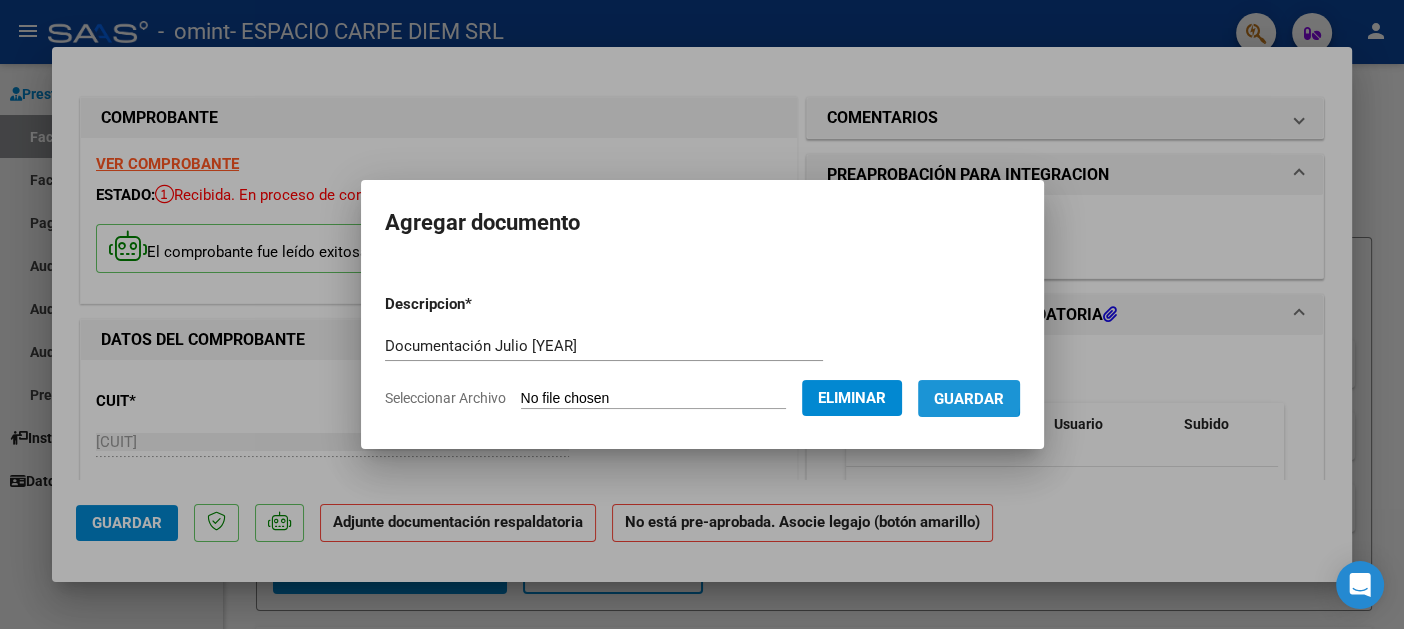 click on "Guardar" at bounding box center [969, 399] 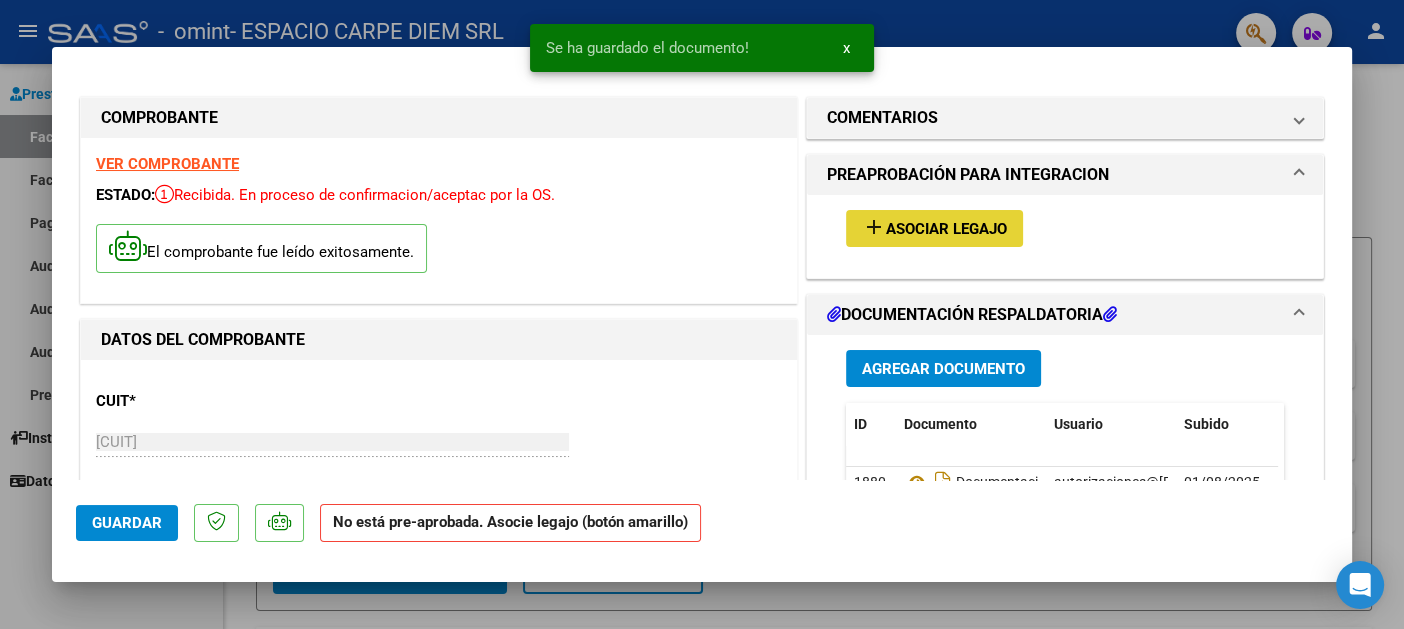 click on "Asociar Legajo" at bounding box center (946, 229) 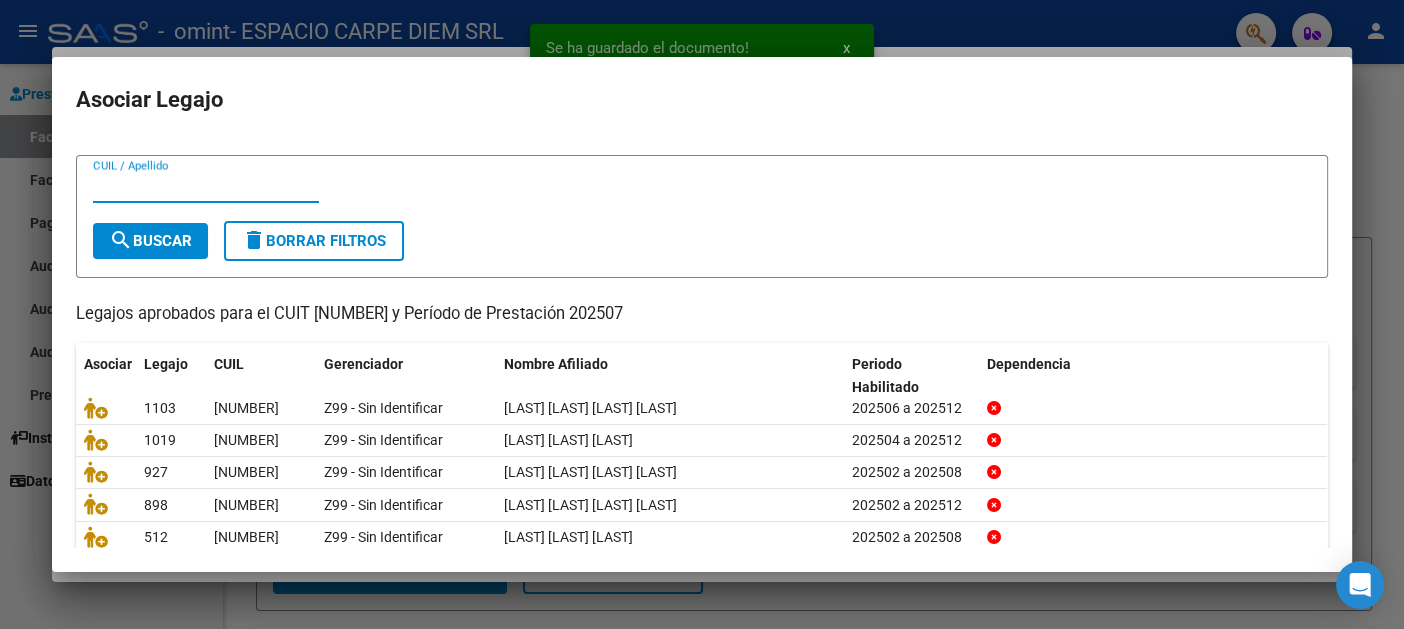 scroll, scrollTop: 0, scrollLeft: 0, axis: both 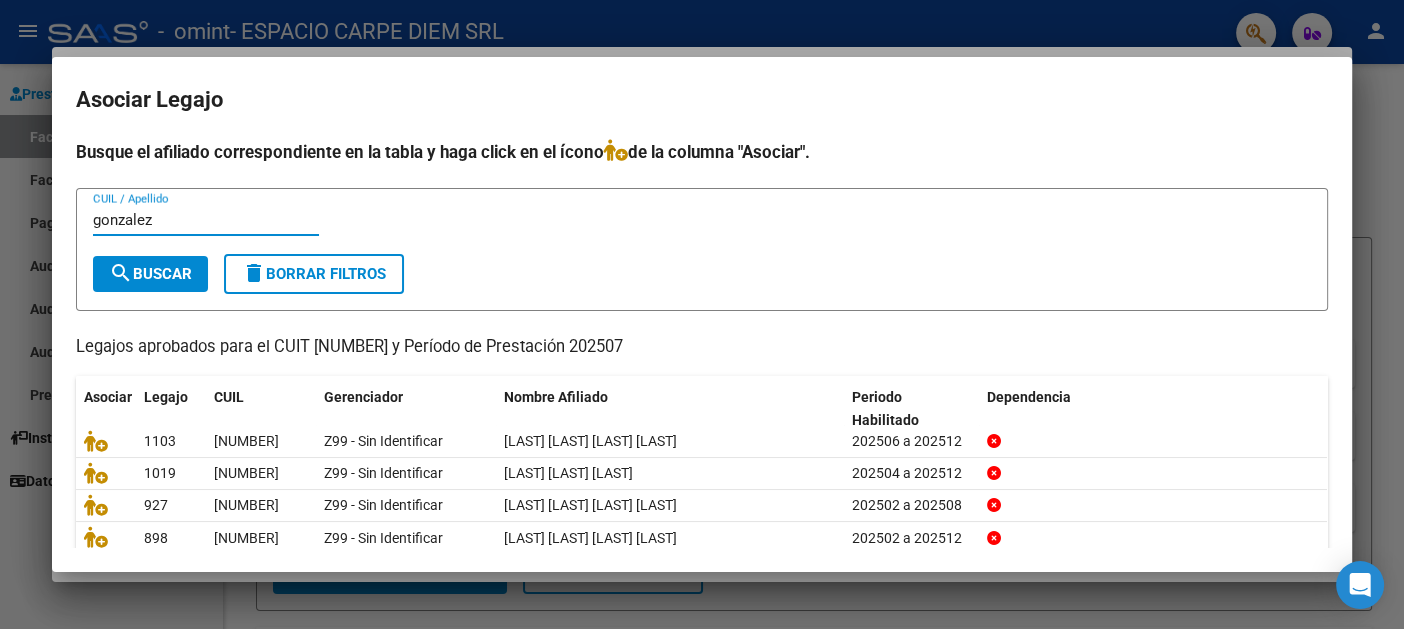 type on "gonzalez" 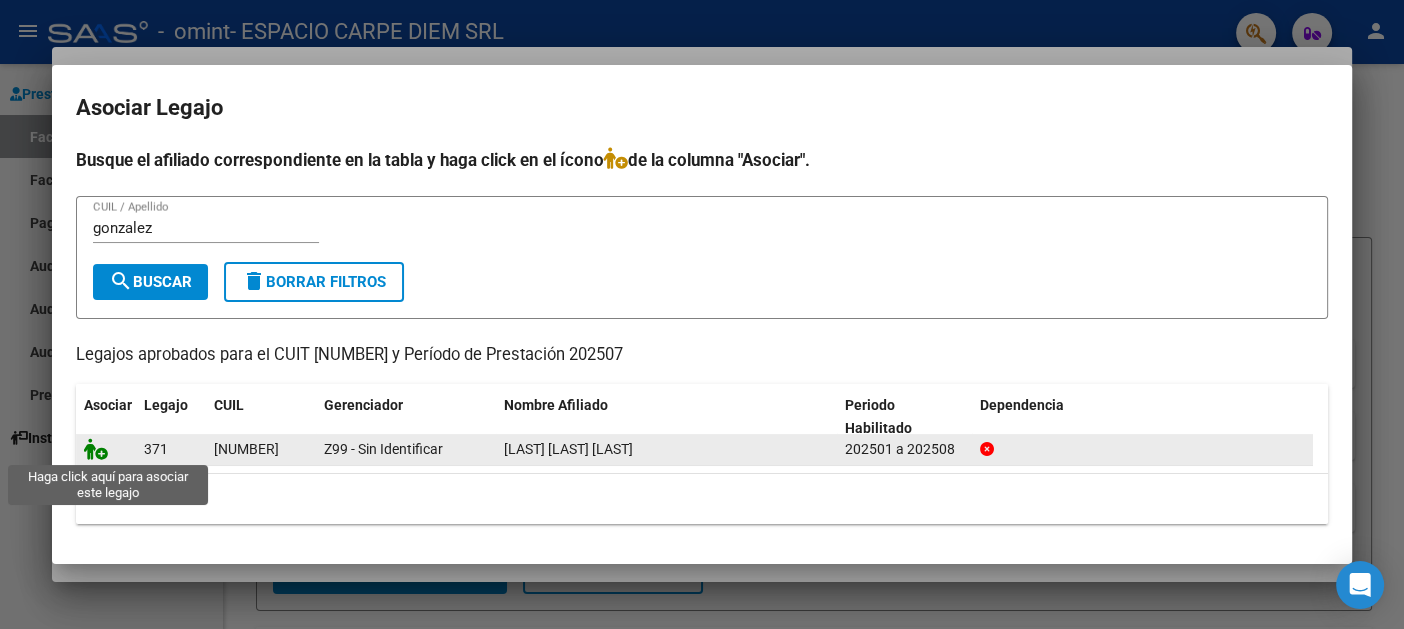 click 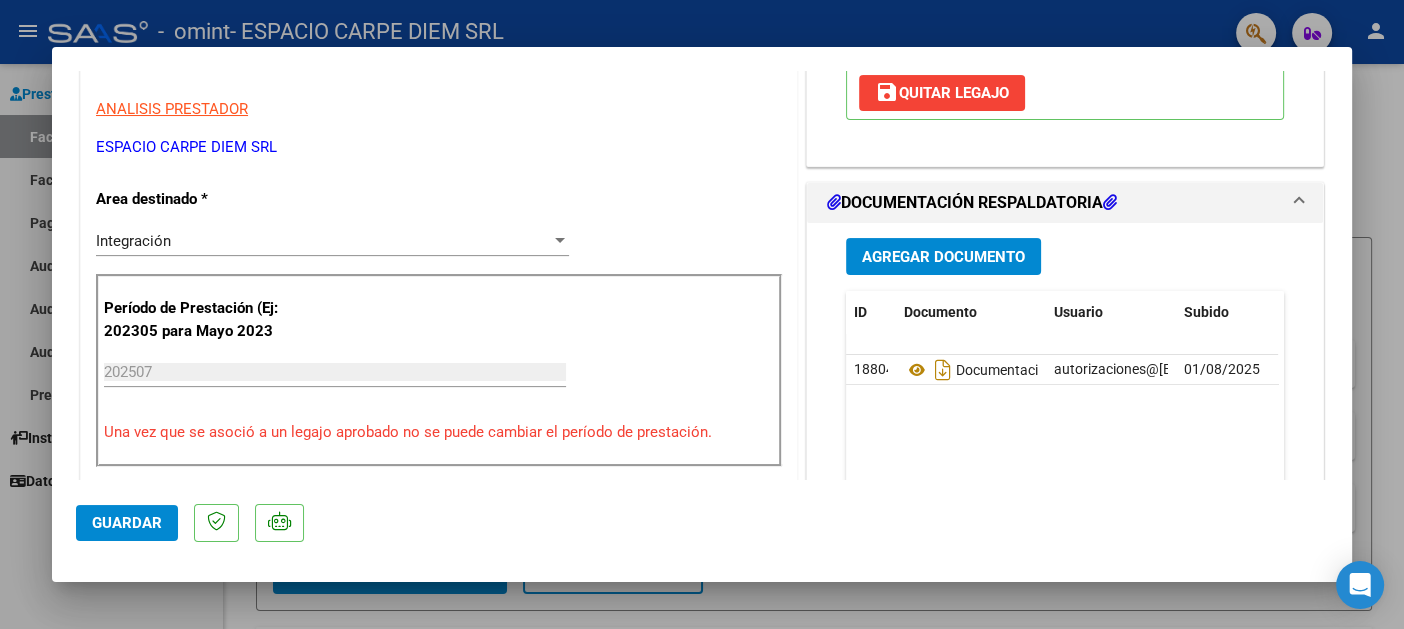 scroll, scrollTop: 400, scrollLeft: 0, axis: vertical 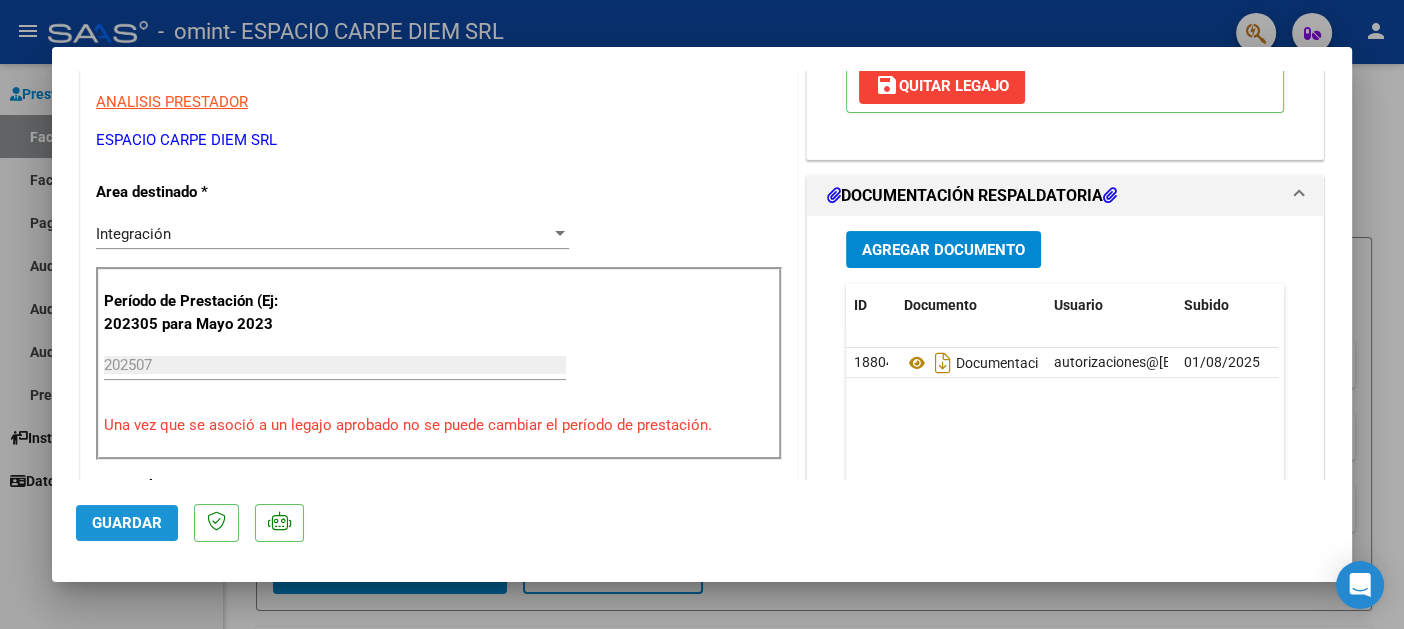 click on "Guardar" 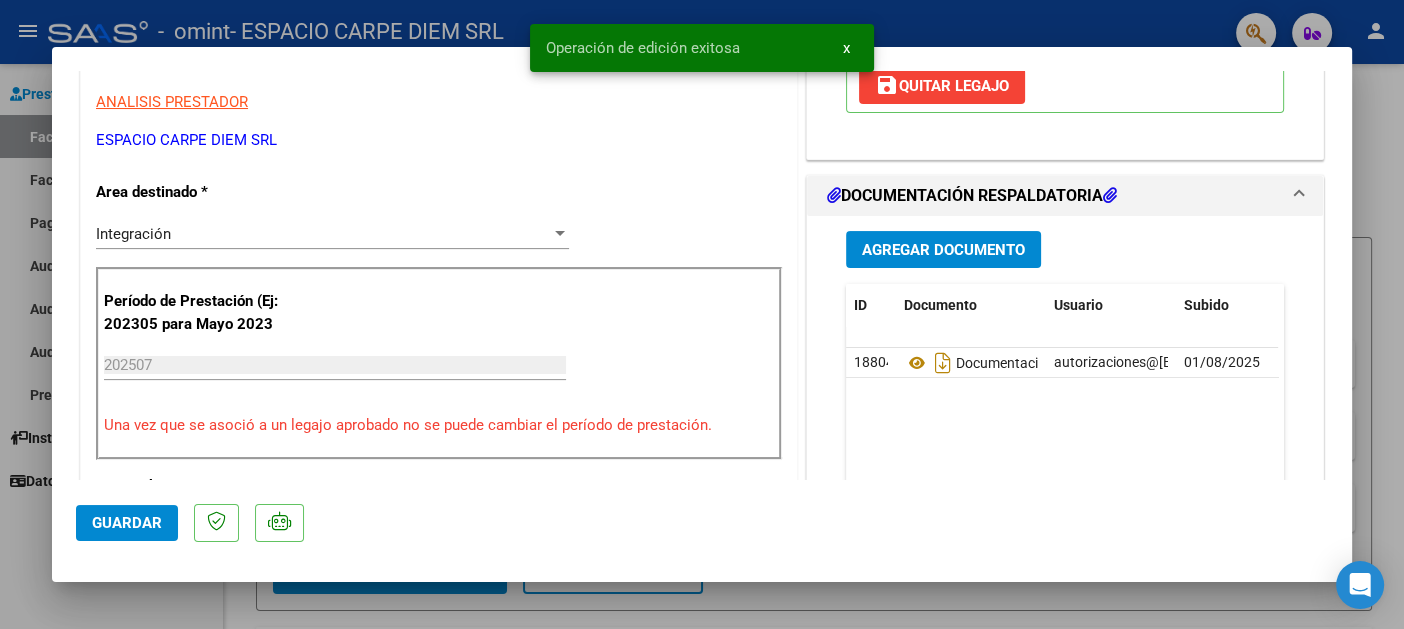 click at bounding box center (702, 314) 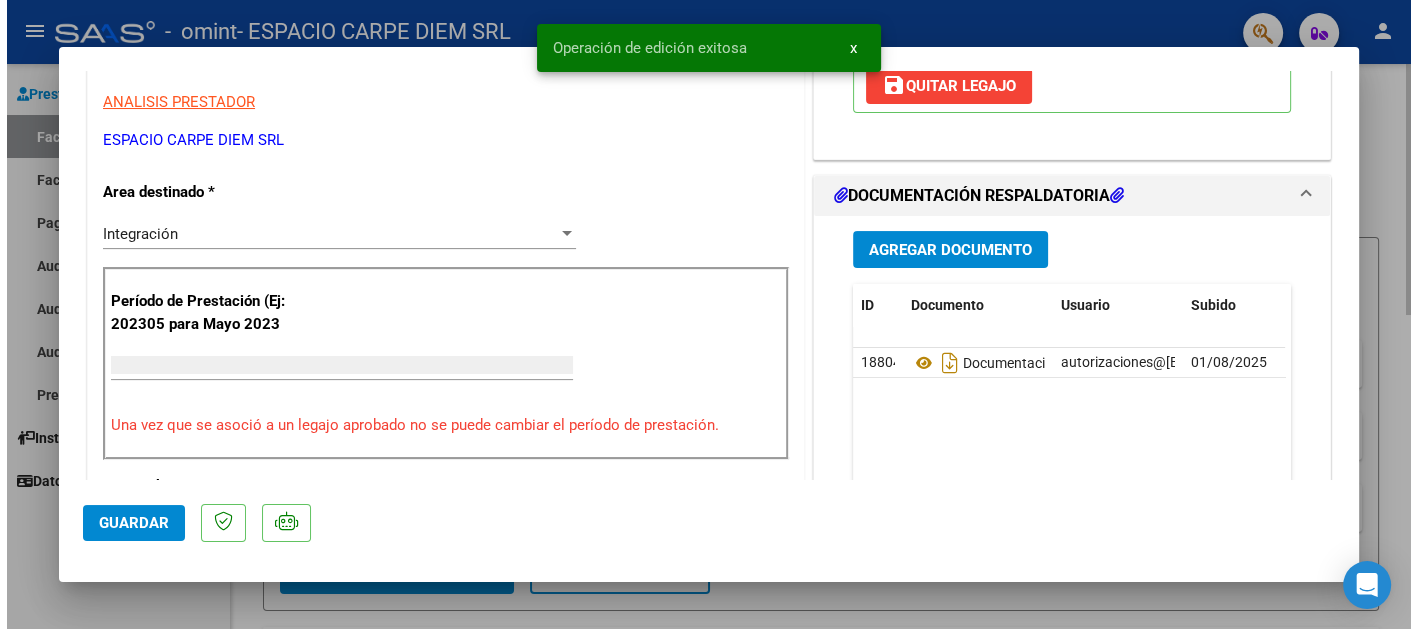 scroll, scrollTop: 0, scrollLeft: 0, axis: both 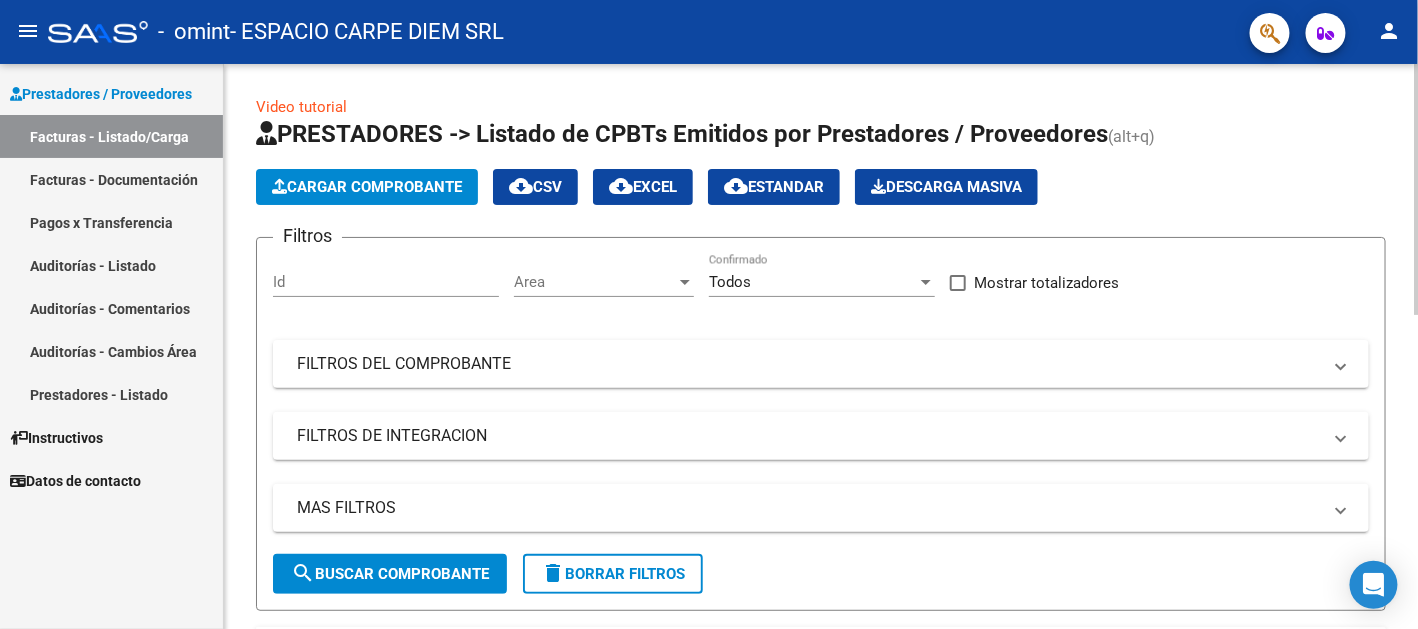 click on "Cargar Comprobante" 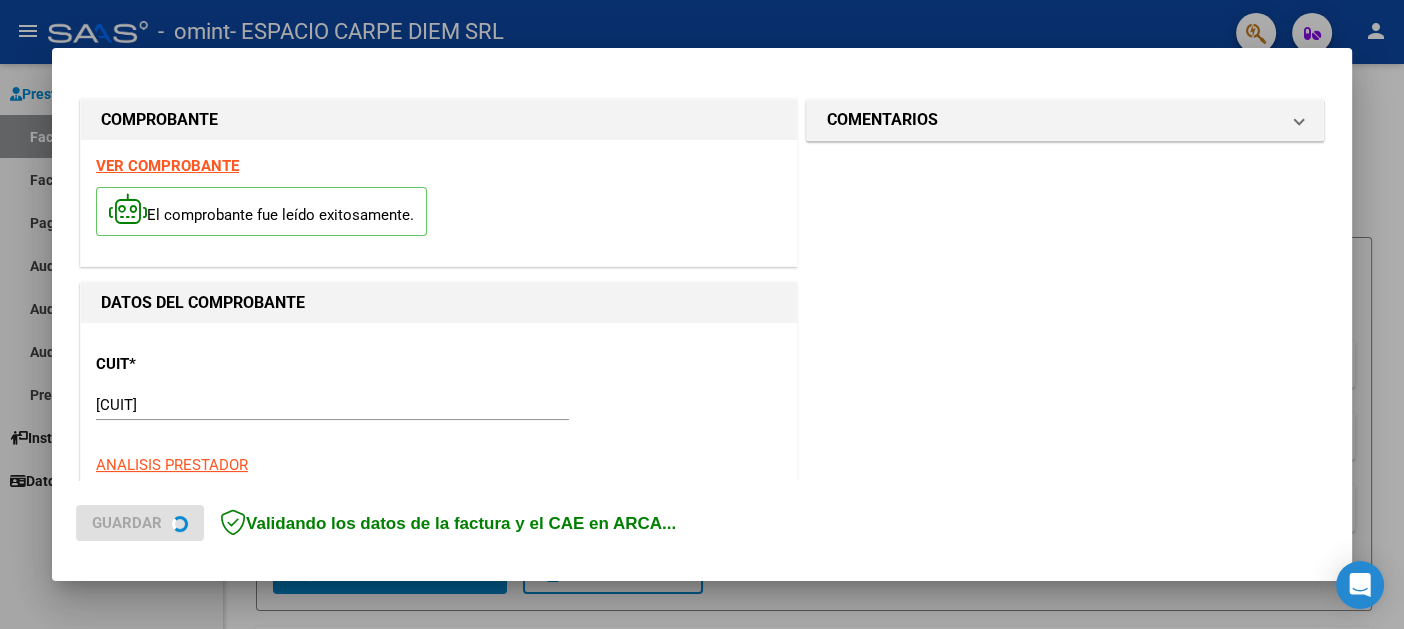scroll, scrollTop: 400, scrollLeft: 0, axis: vertical 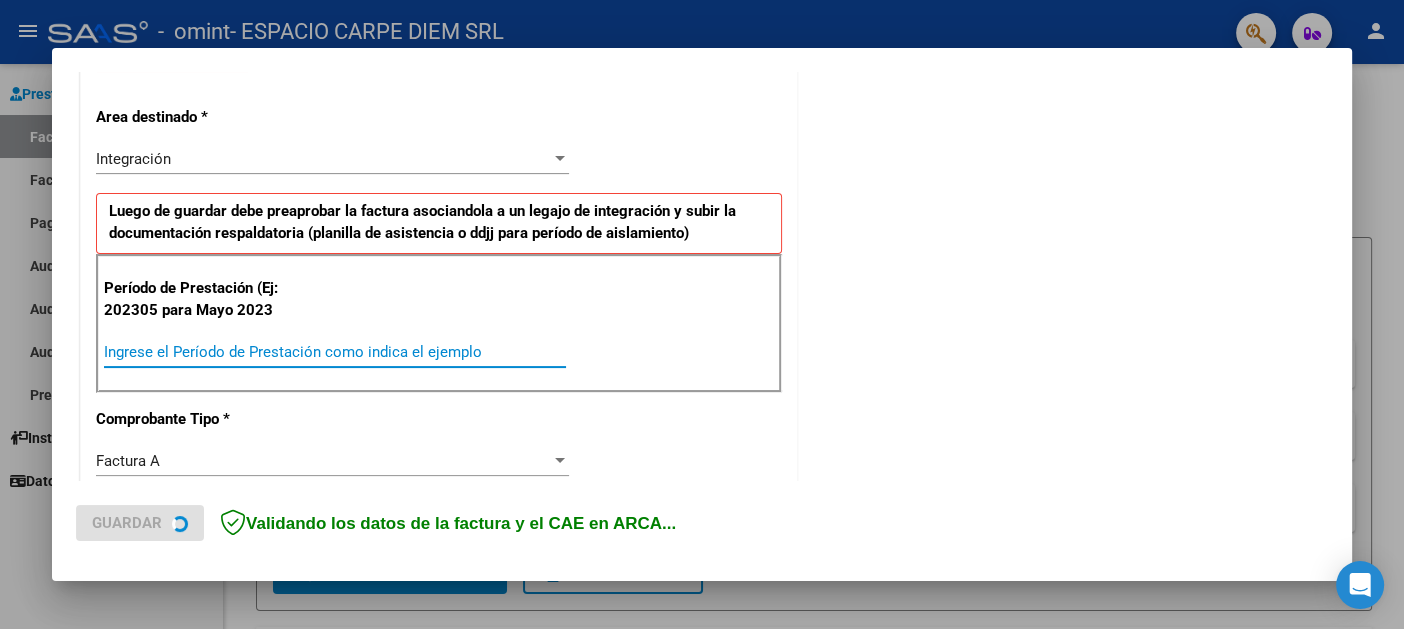 click on "Ingrese el Período de Prestación como indica el ejemplo" at bounding box center (335, 352) 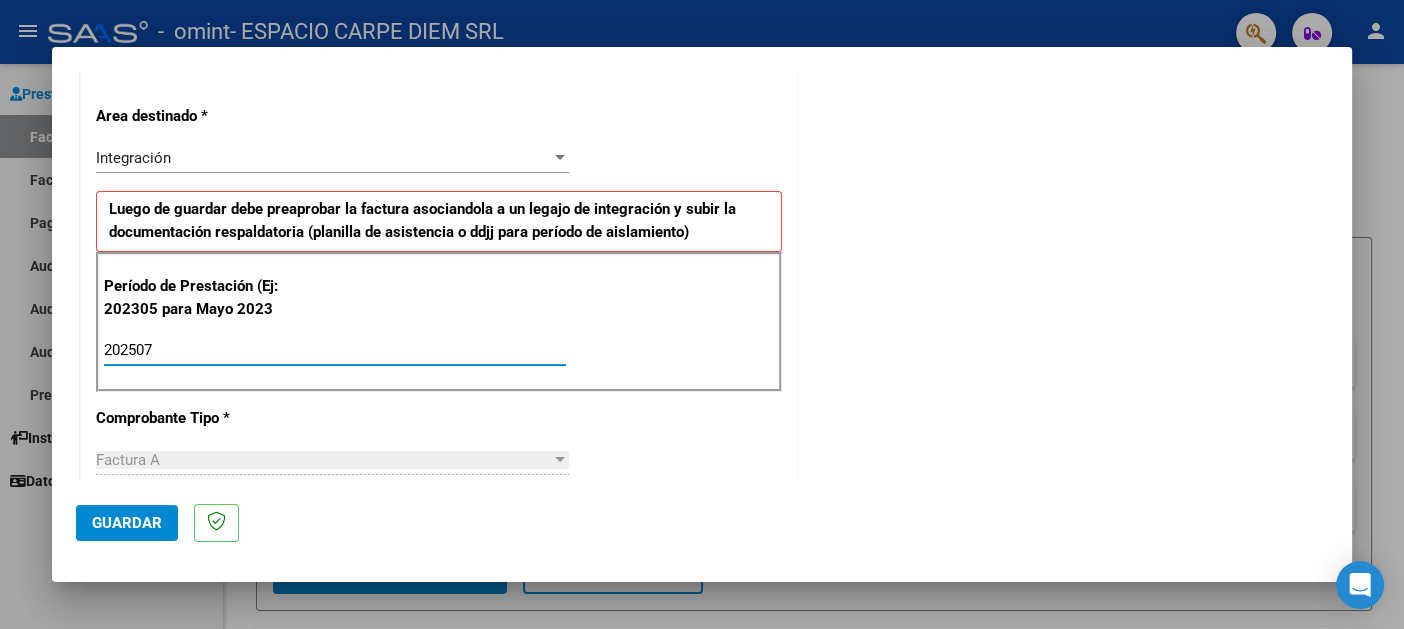 type on "202507" 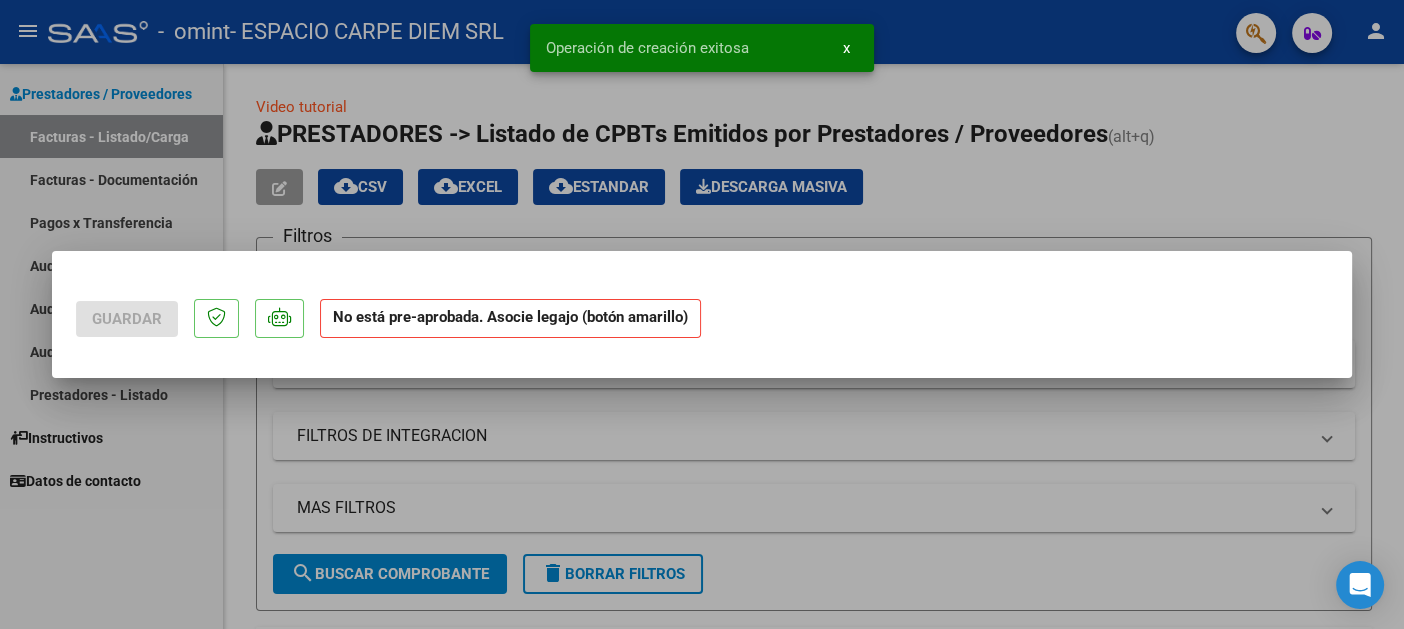 scroll, scrollTop: 0, scrollLeft: 0, axis: both 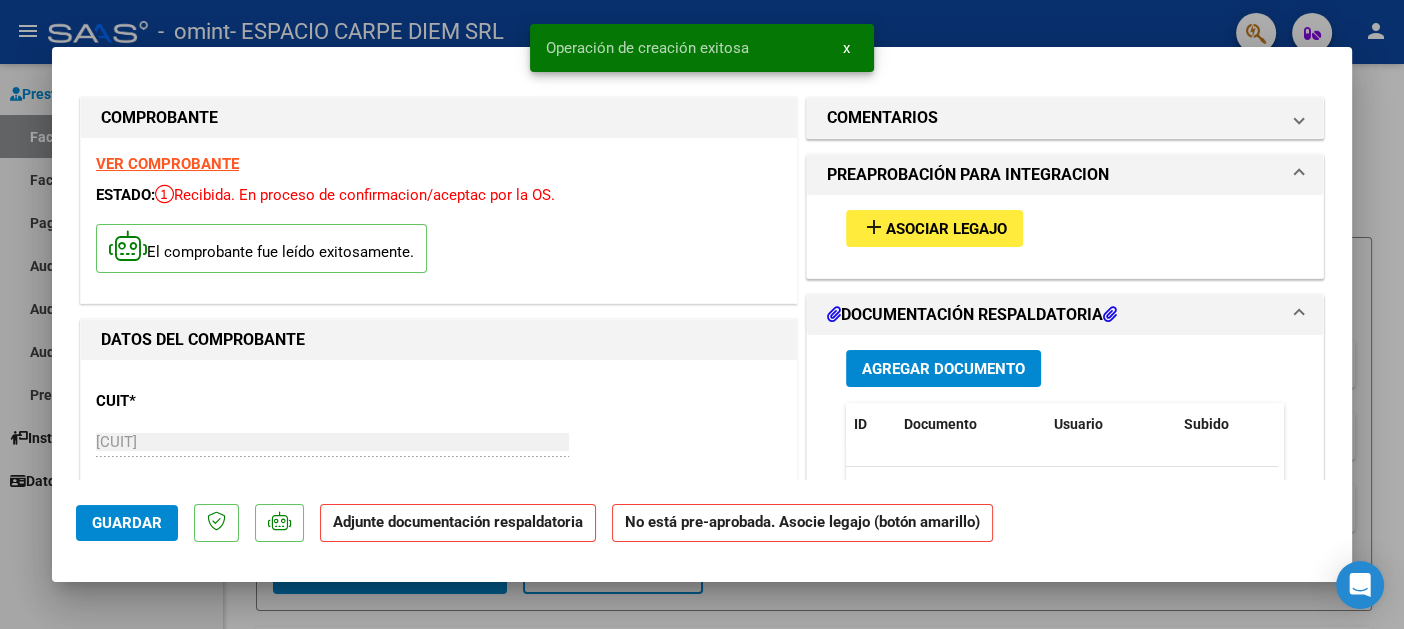 click on "Agregar Documento" at bounding box center [943, 369] 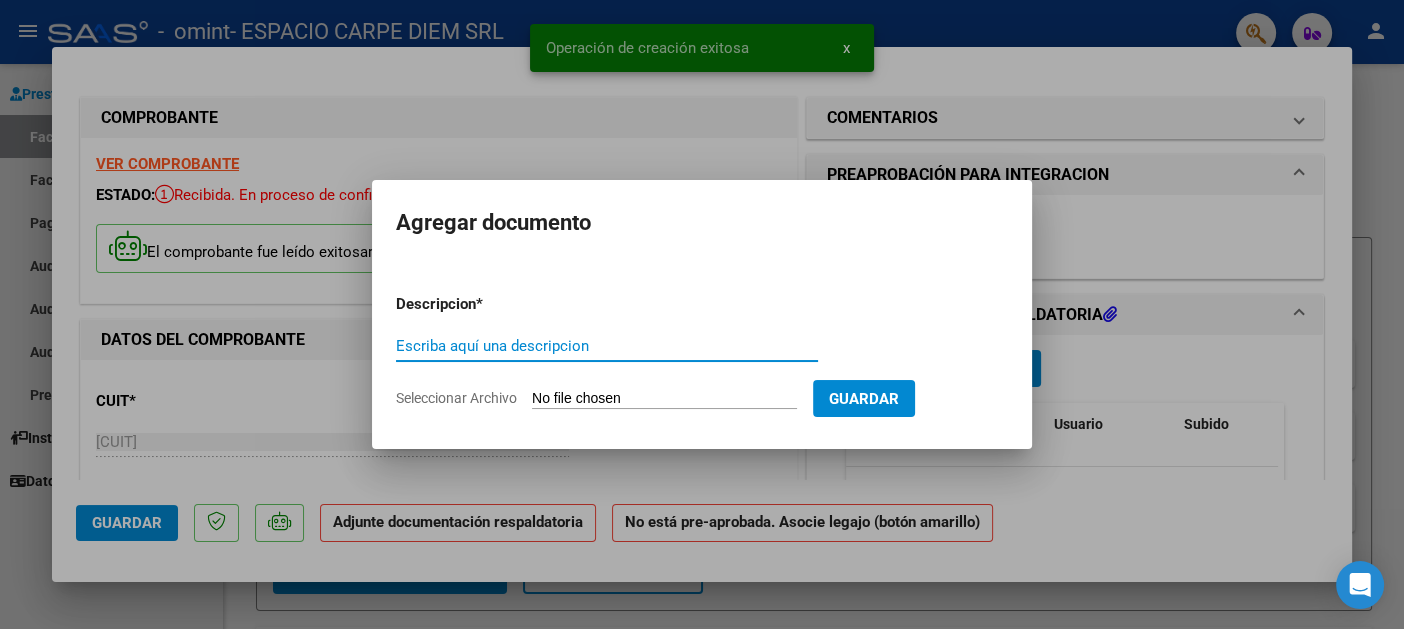 click on "Seleccionar Archivo" at bounding box center [664, 399] 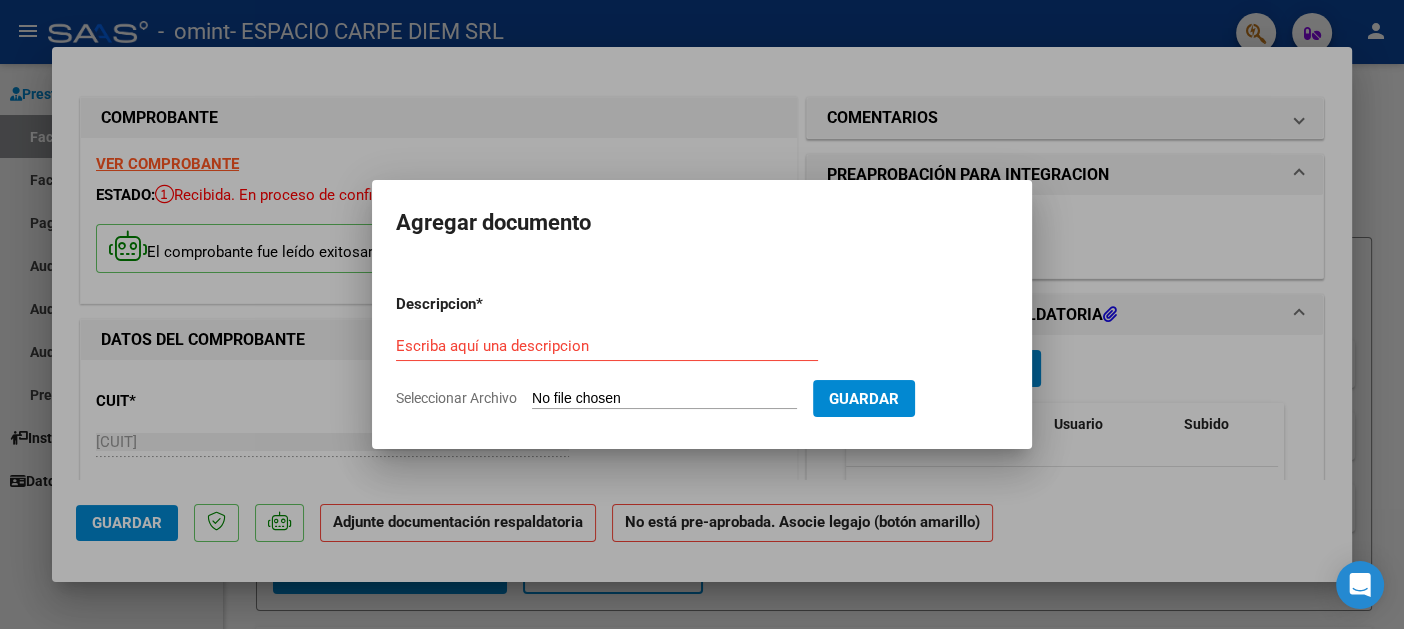 type on "C:\fakepath\[LAST] - Pres + Aut JUL[YEAR].pdf" 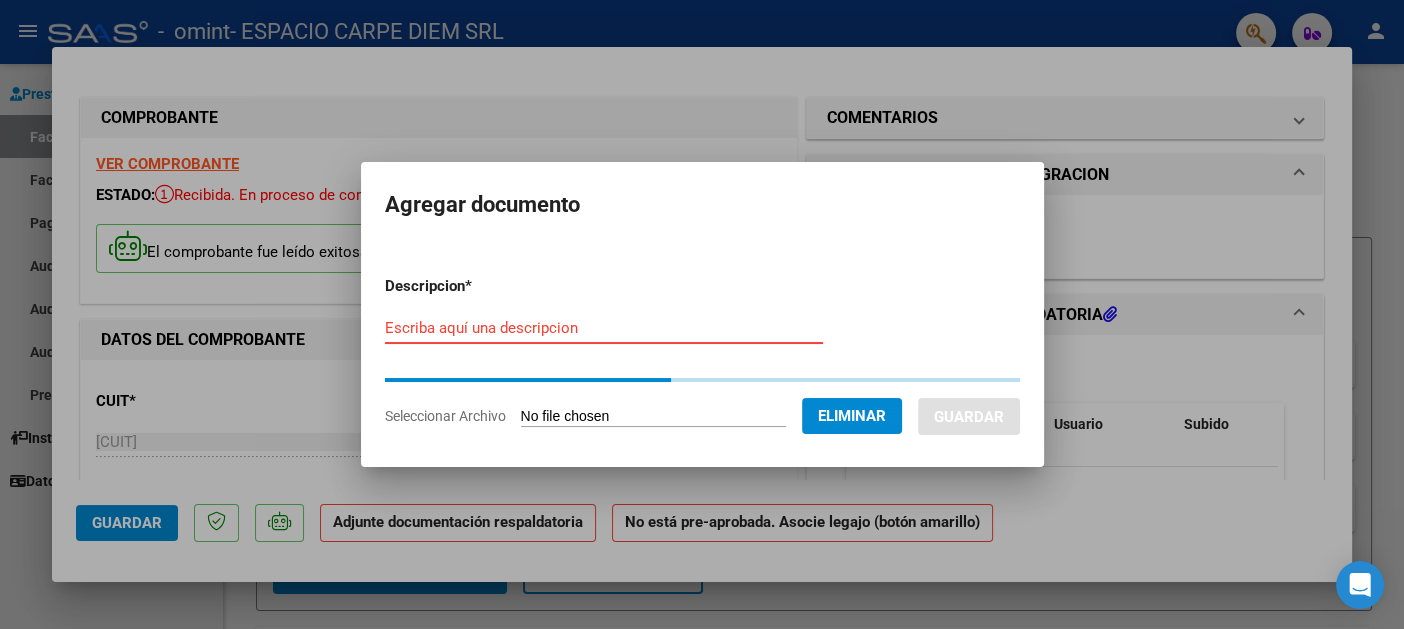 click on "Escriba aquí una descripcion" at bounding box center (604, 328) 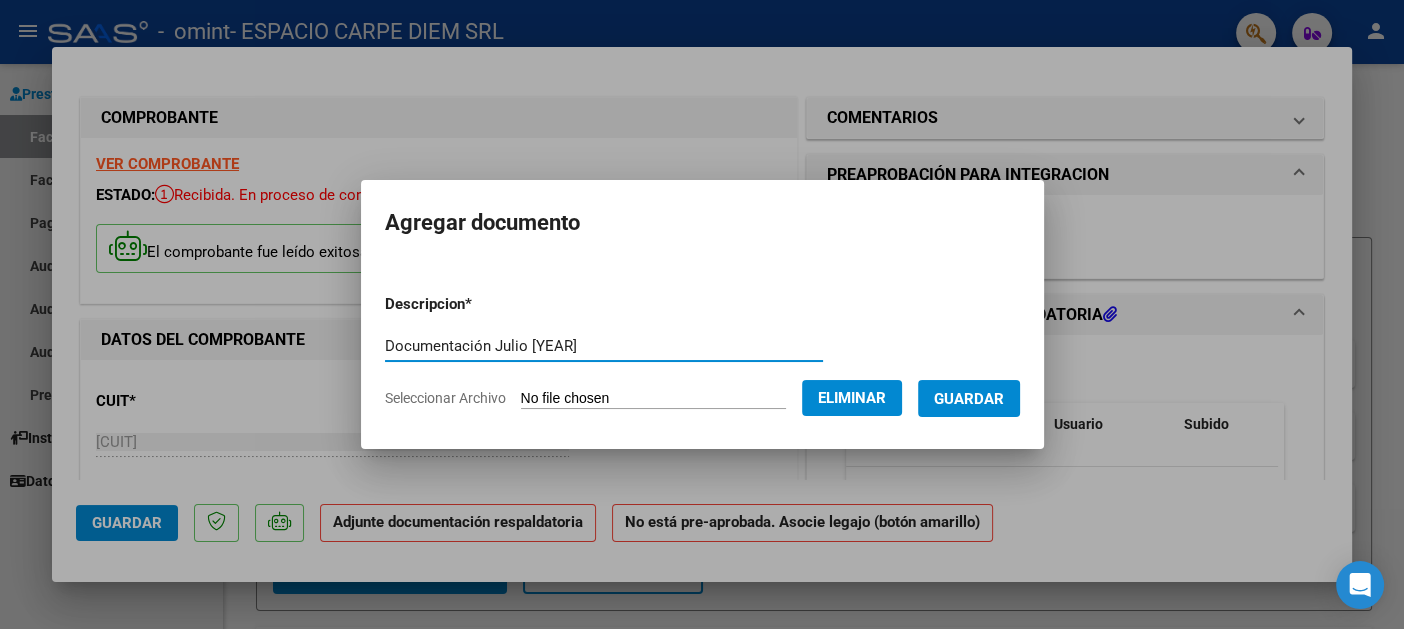 type on "Documentación Julio [YEAR]" 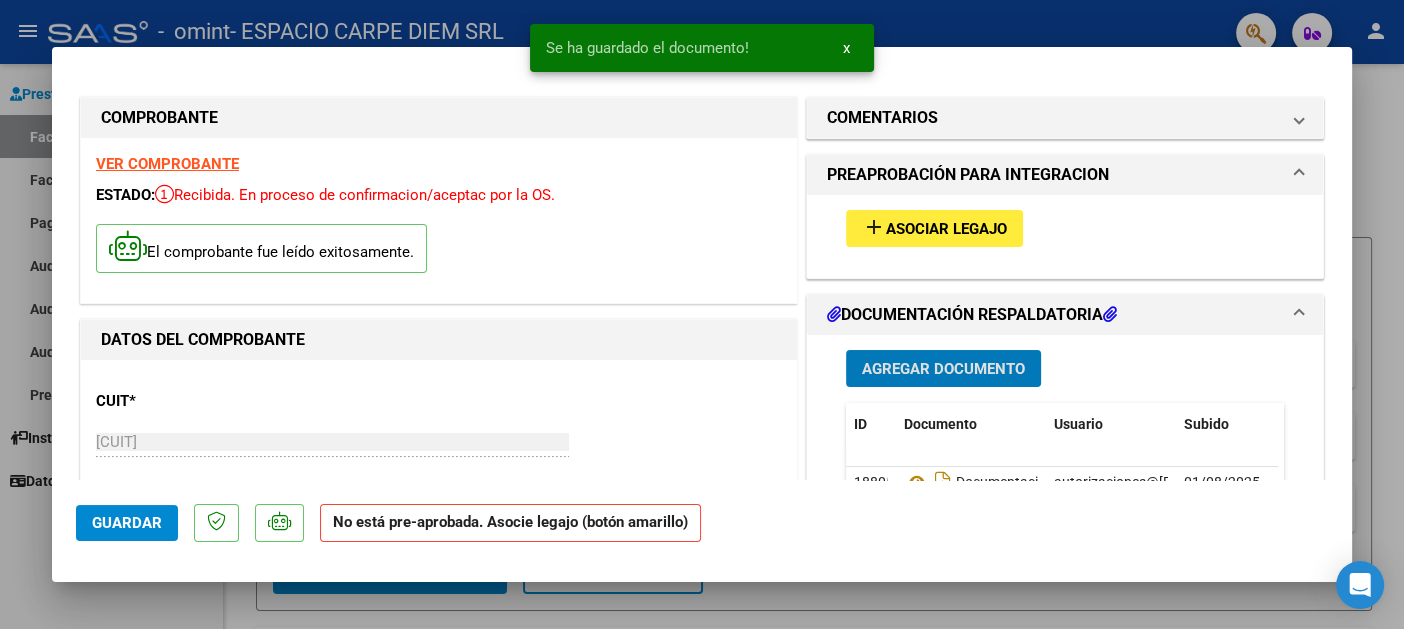 click on "Asociar Legajo" at bounding box center [946, 229] 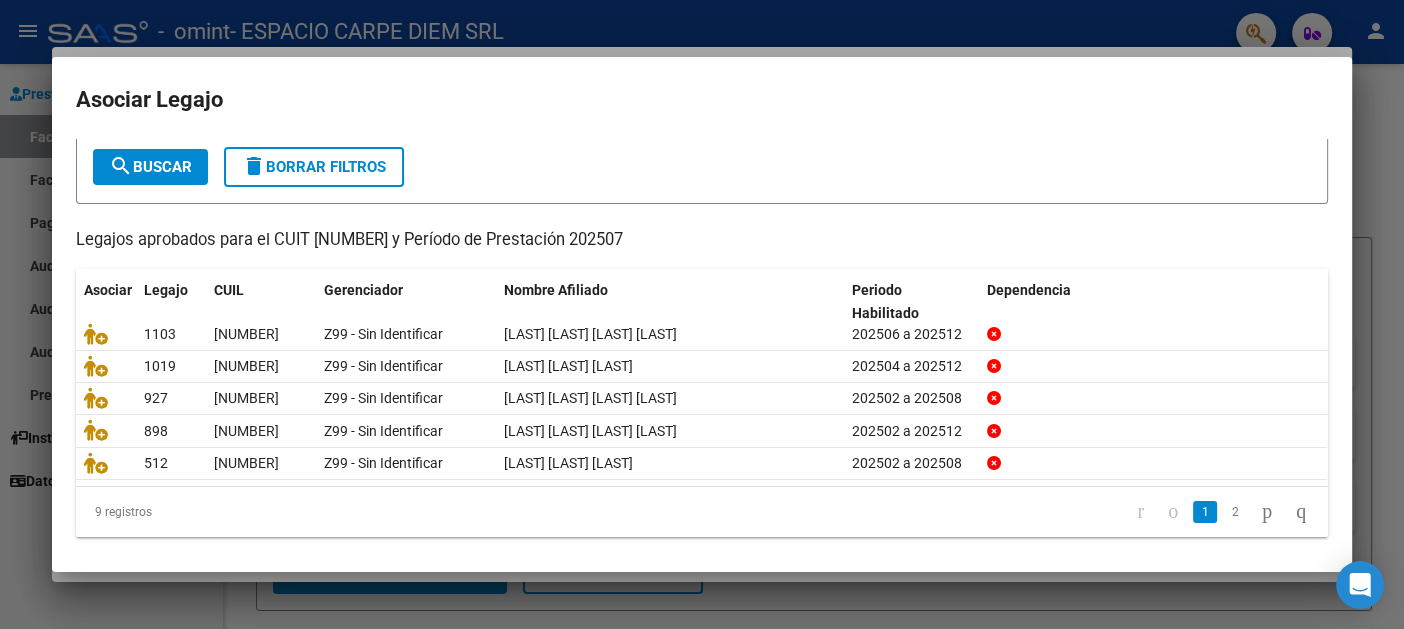 scroll, scrollTop: 8, scrollLeft: 0, axis: vertical 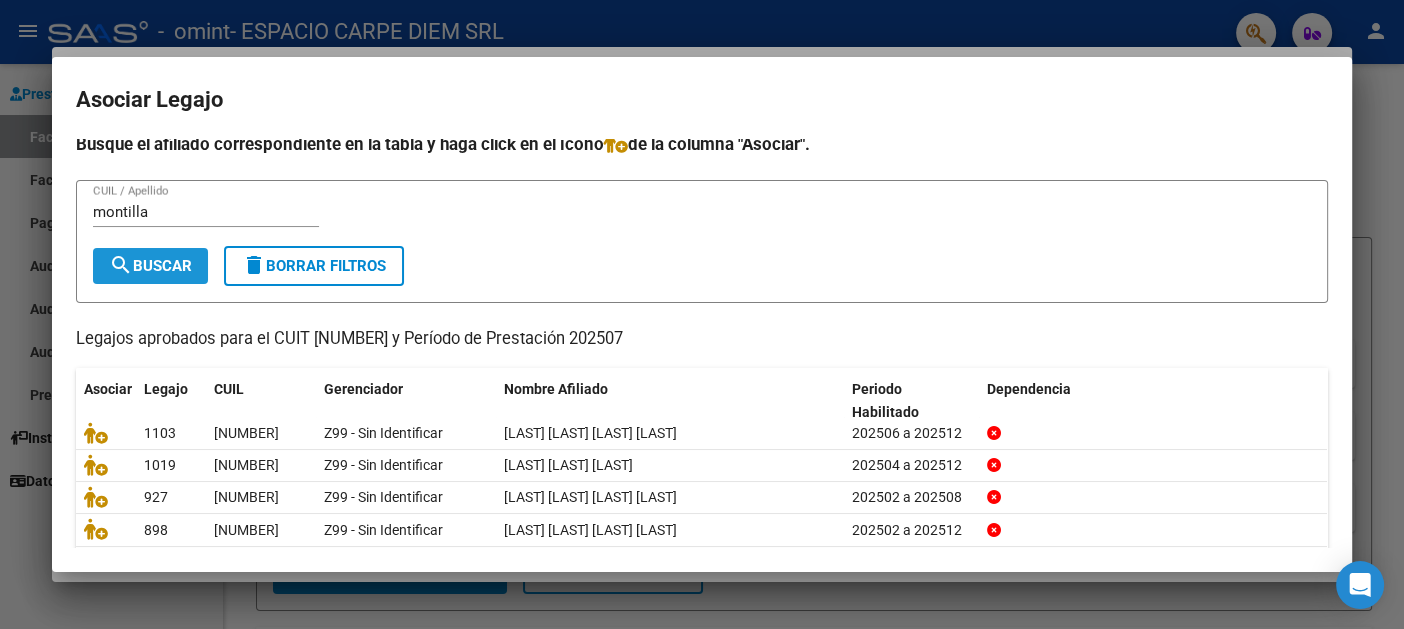 click on "search  Buscar" at bounding box center [150, 266] 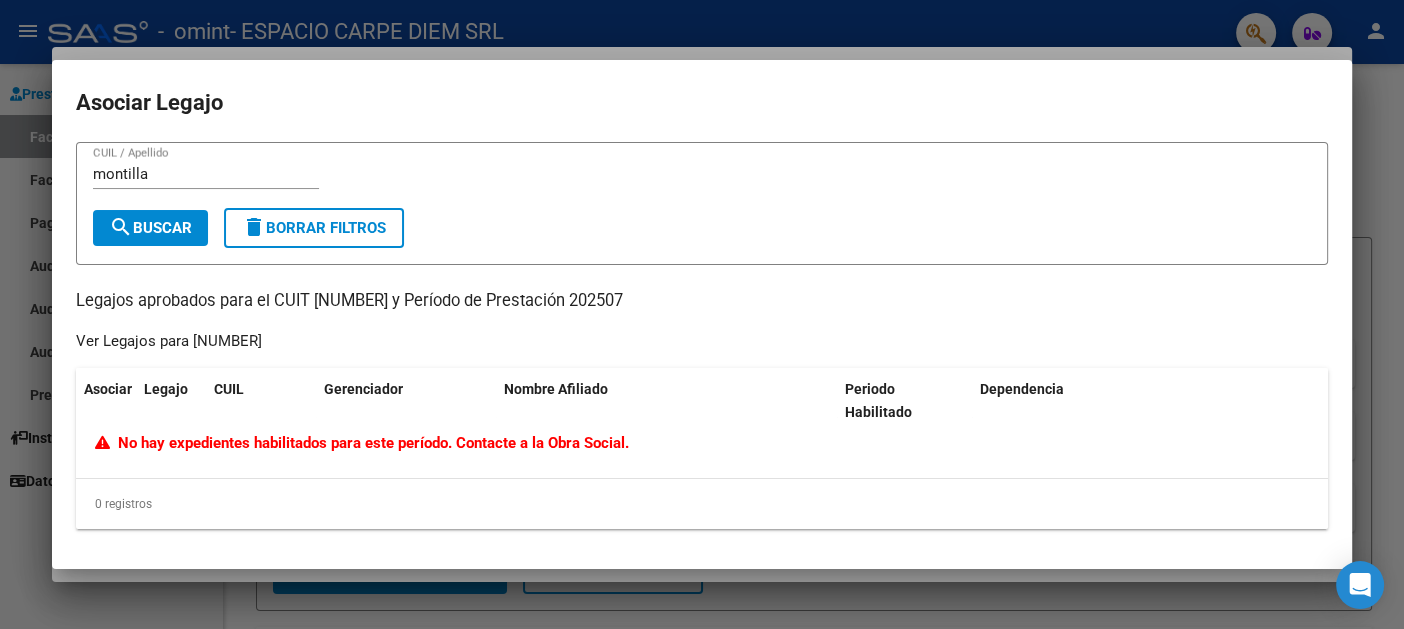 scroll, scrollTop: 0, scrollLeft: 0, axis: both 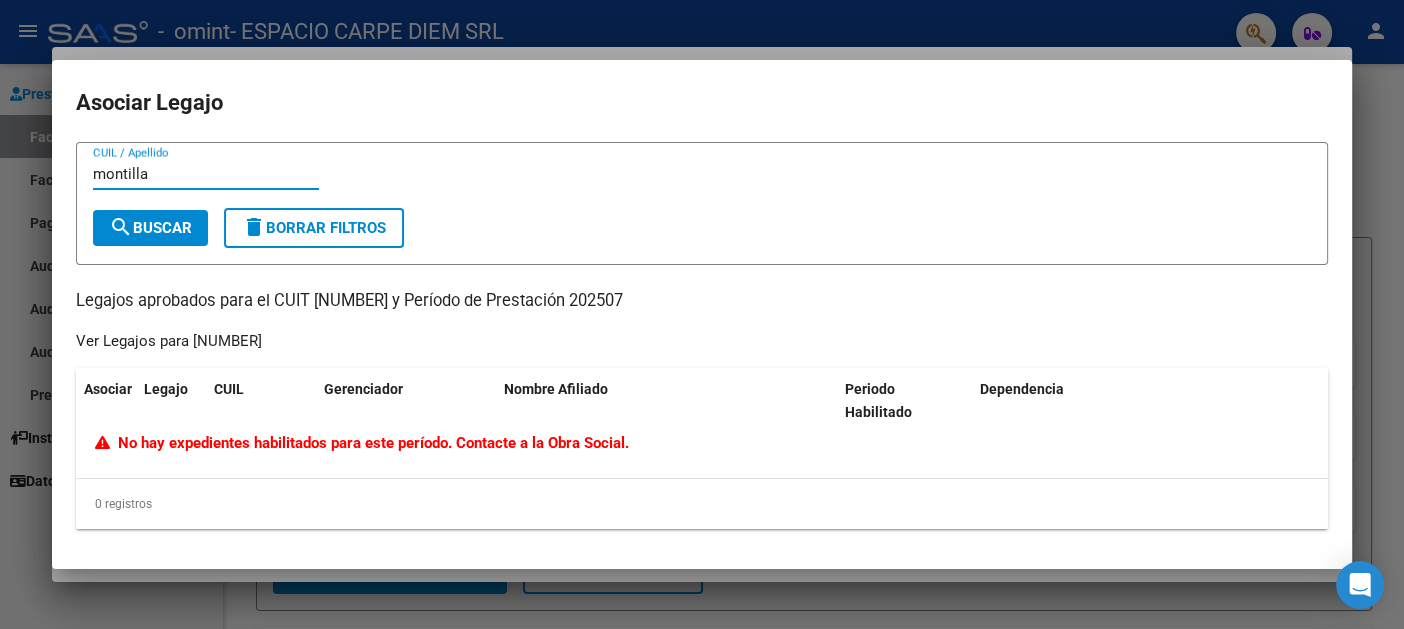click on "montilla" at bounding box center (206, 174) 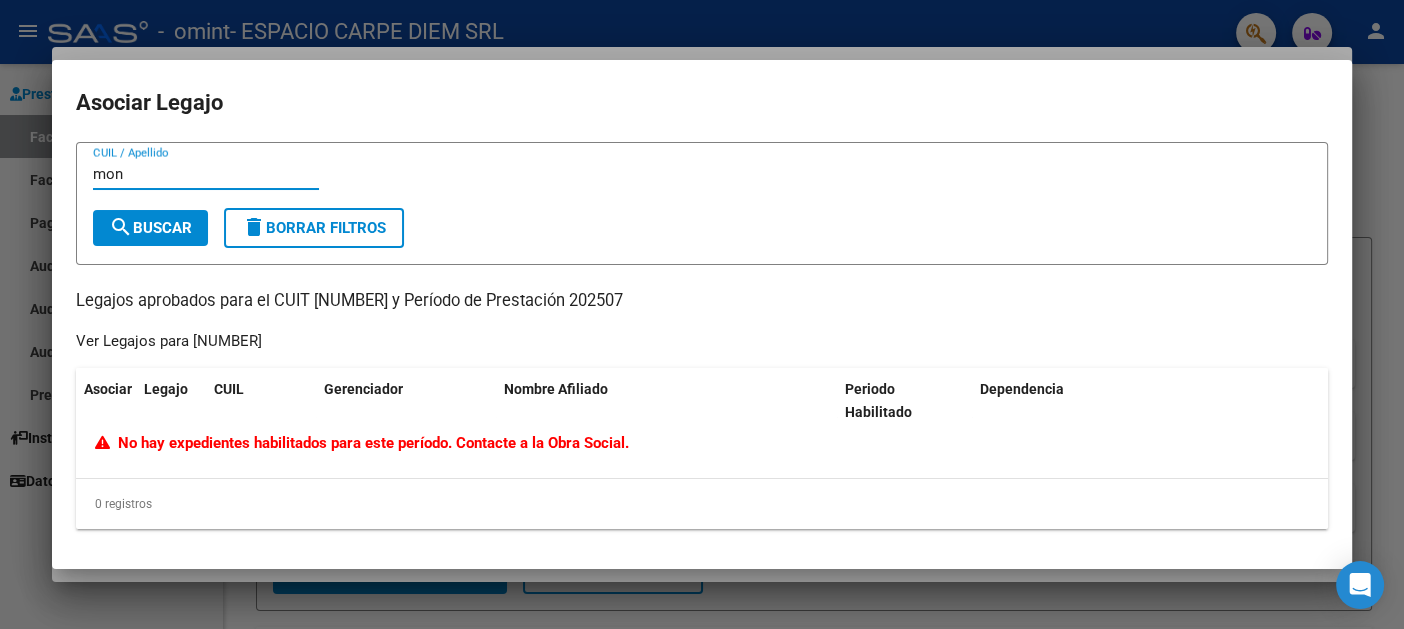 type on "mon" 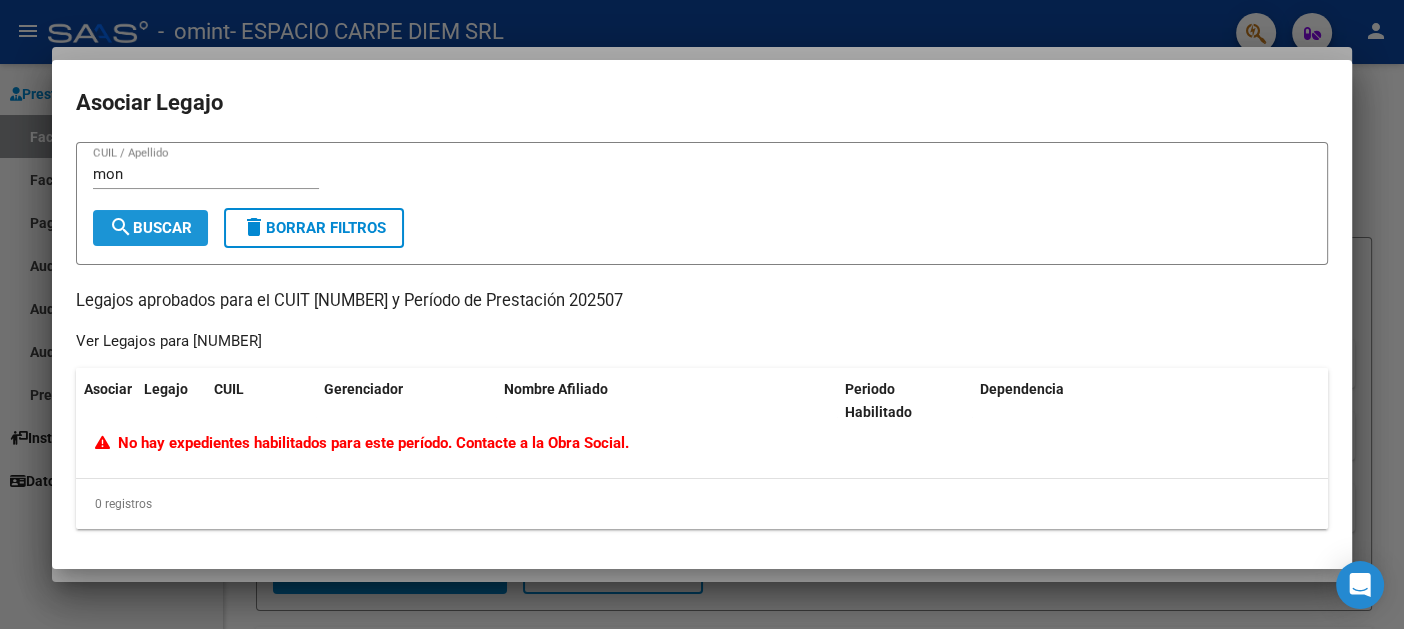click on "search  Buscar" at bounding box center (150, 228) 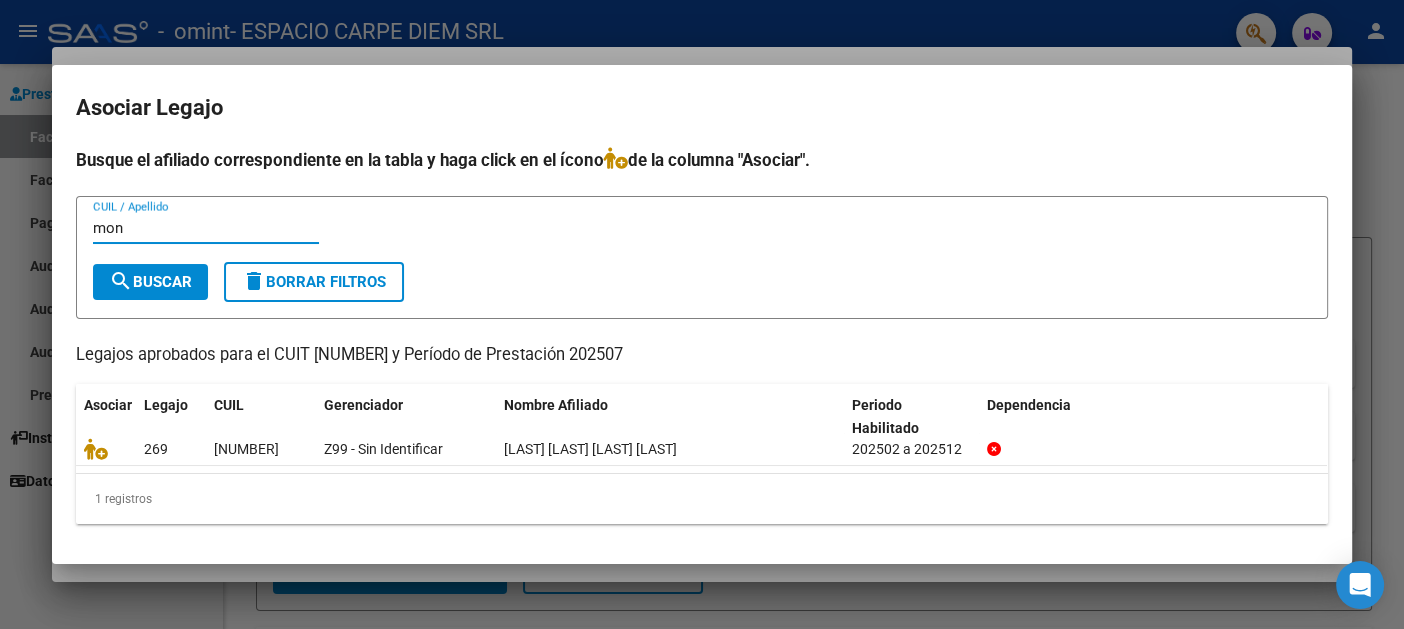 click on "mon" at bounding box center (206, 228) 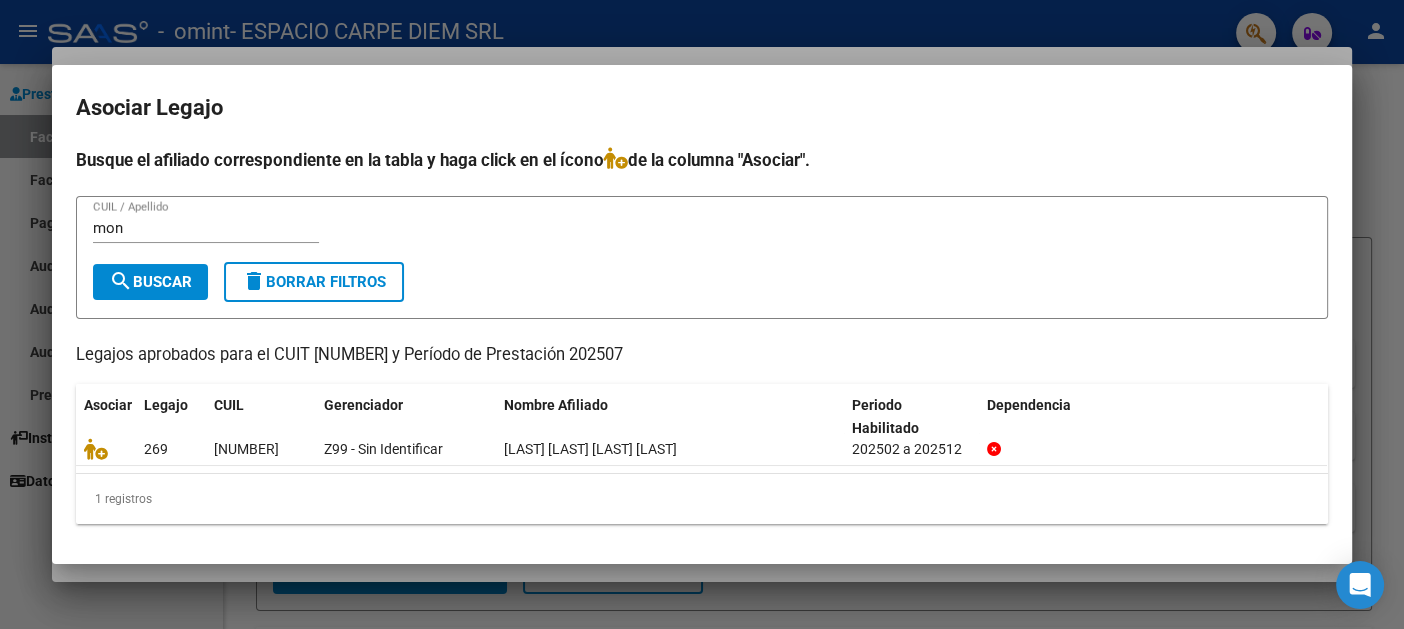 click at bounding box center [702, 314] 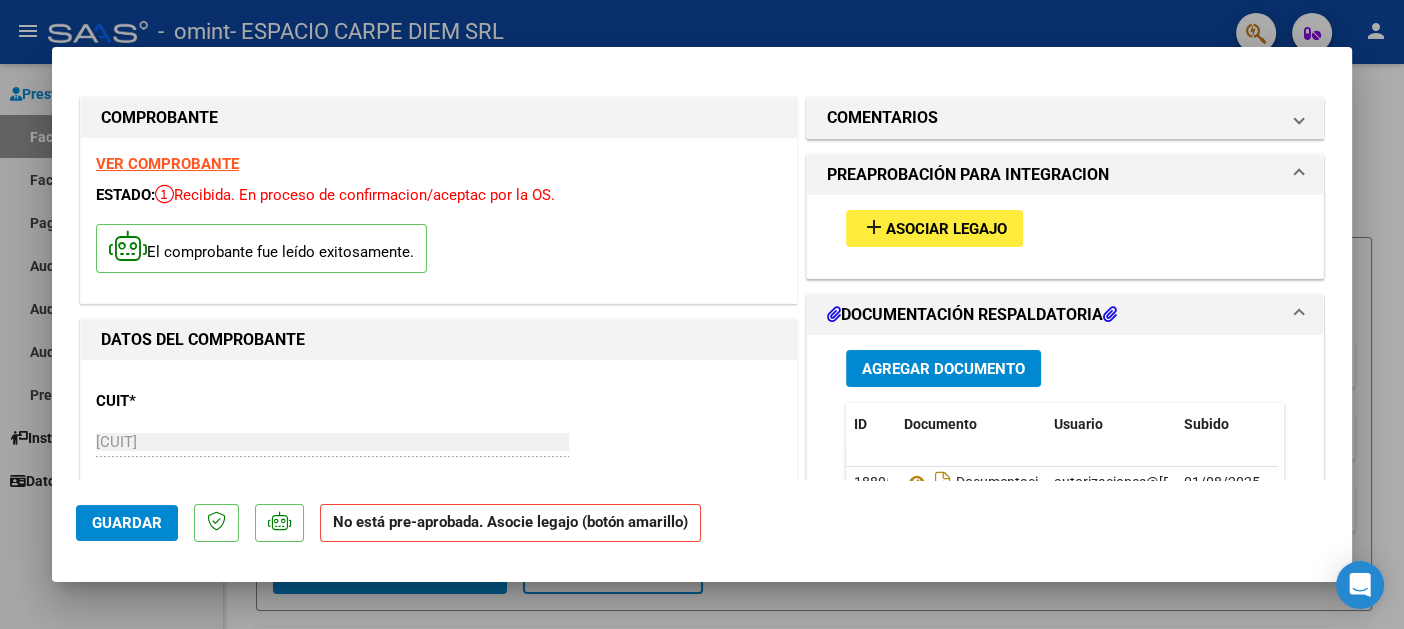 click on "Guardar" 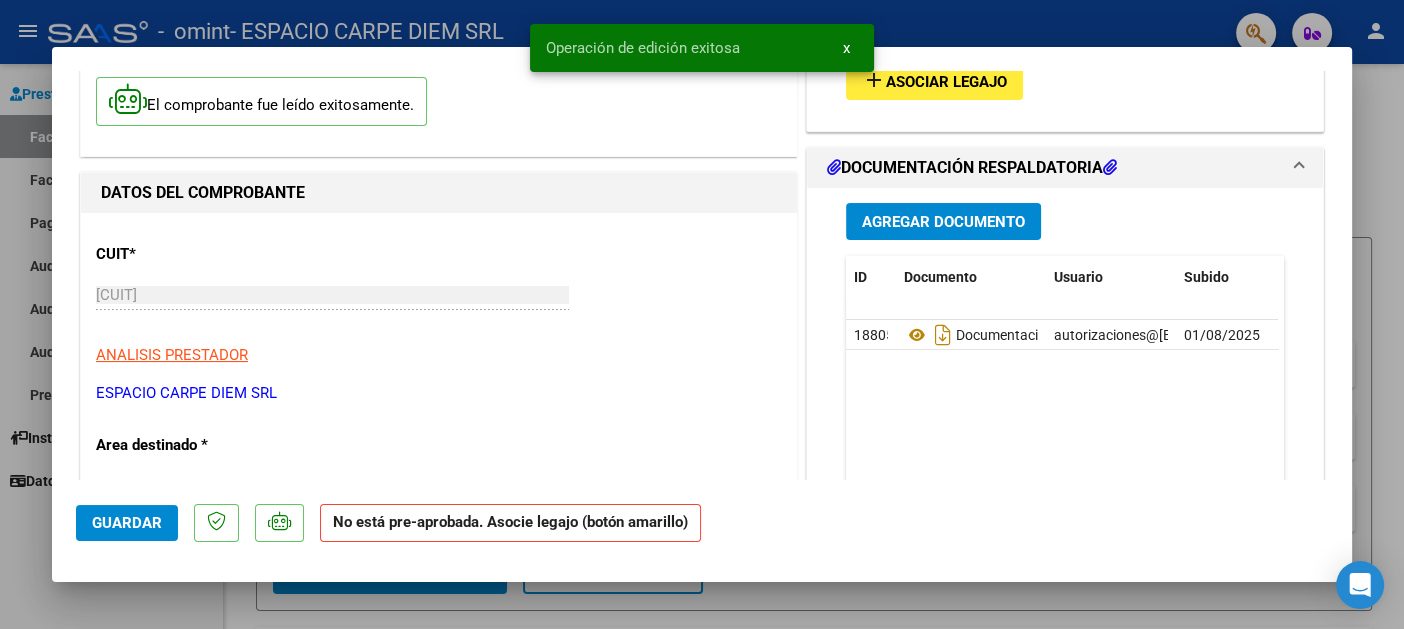 scroll, scrollTop: 200, scrollLeft: 0, axis: vertical 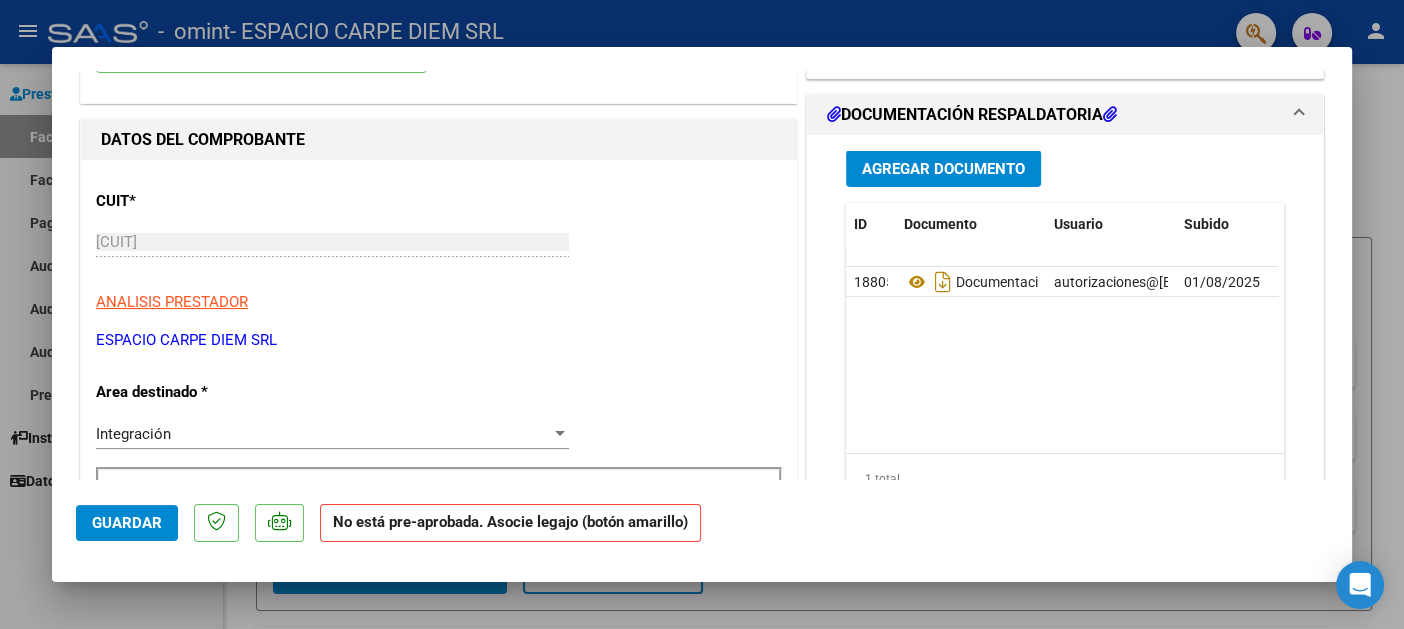 click at bounding box center [702, 314] 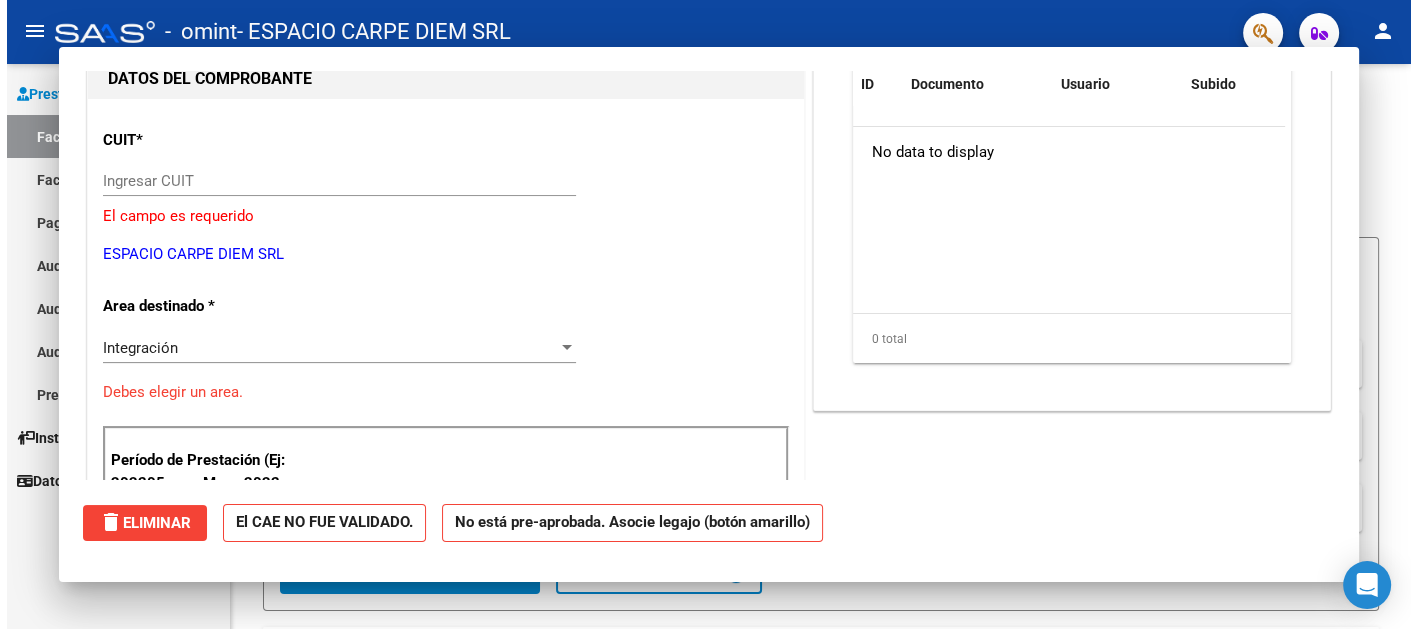 scroll, scrollTop: 0, scrollLeft: 0, axis: both 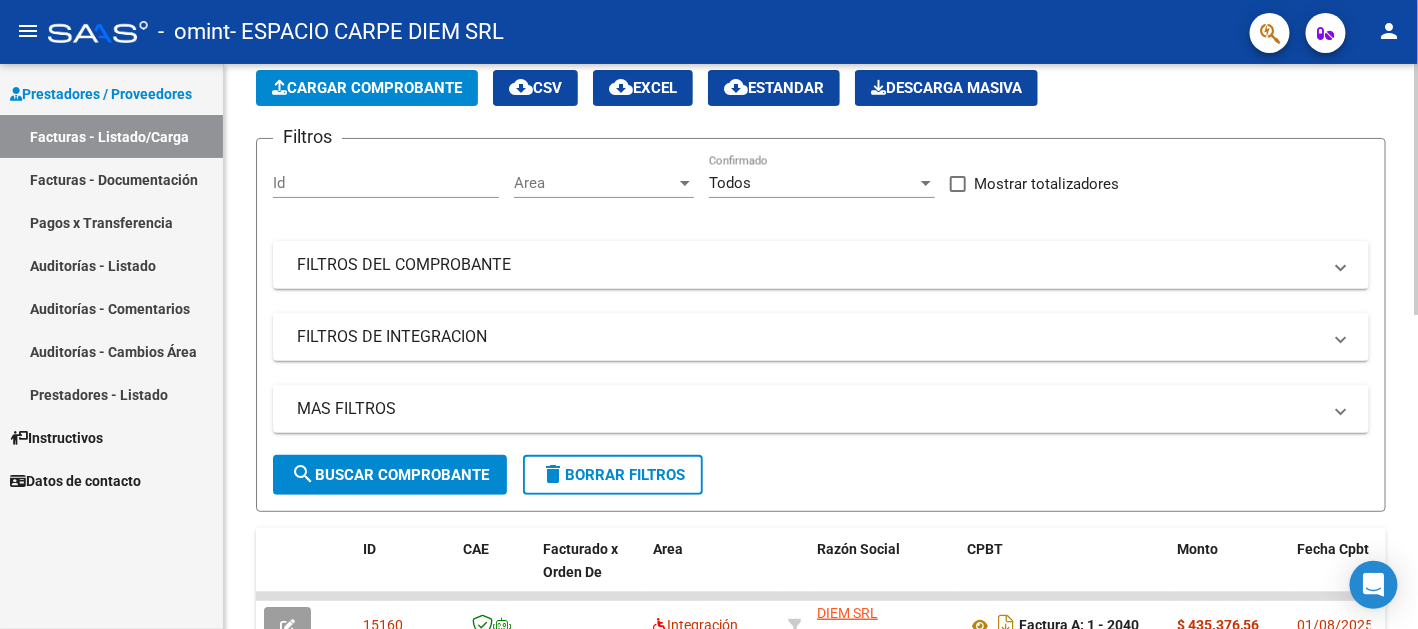 click on "Cargar Comprobante" 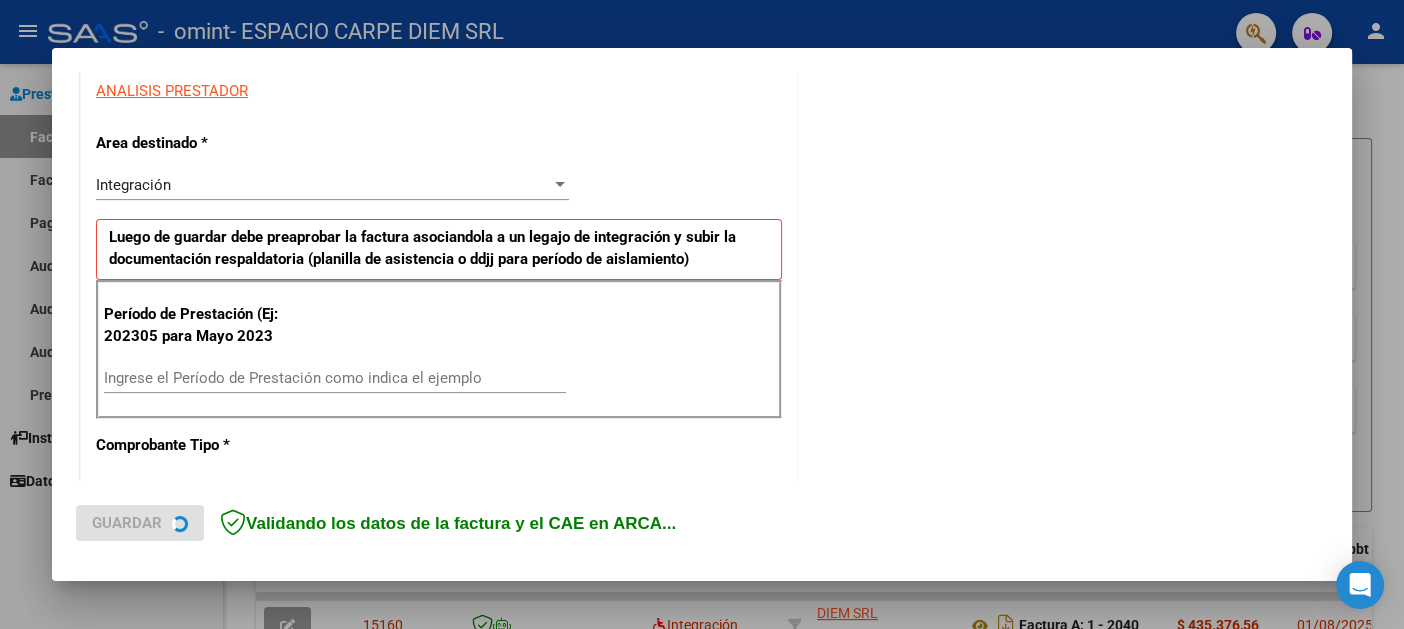 scroll, scrollTop: 400, scrollLeft: 0, axis: vertical 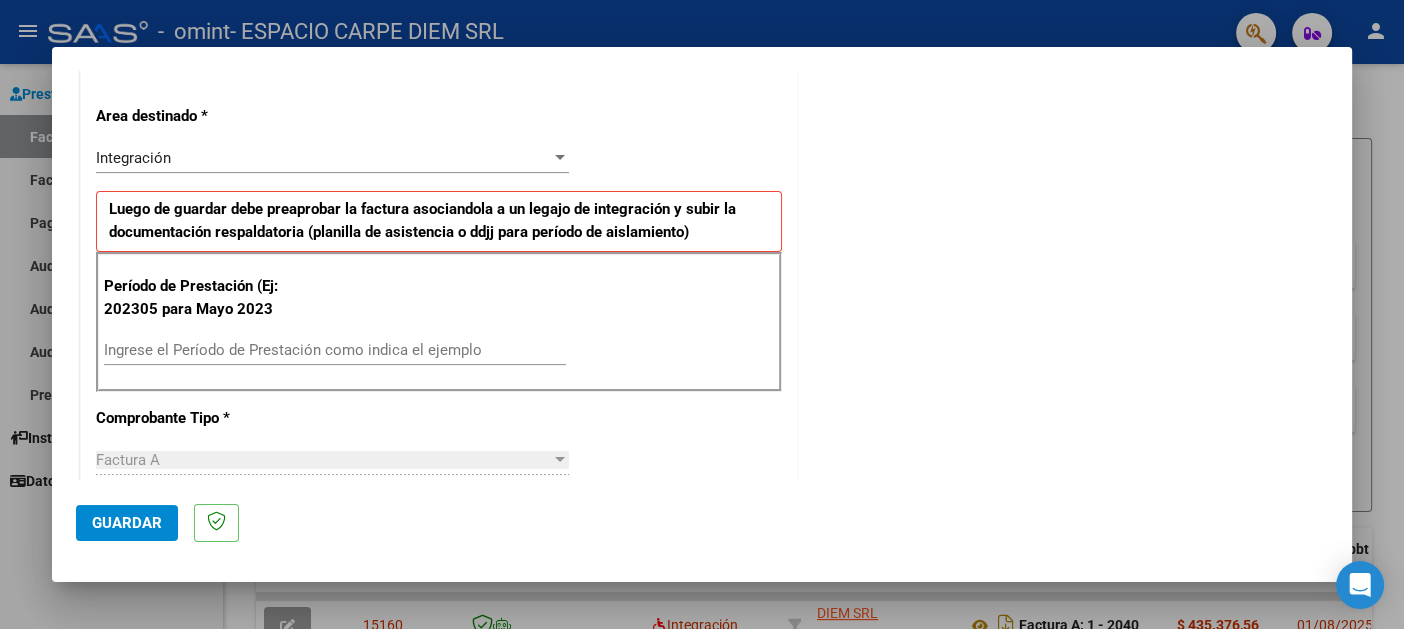 click on "Ingrese el Período de Prestación como indica el ejemplo" at bounding box center (335, 350) 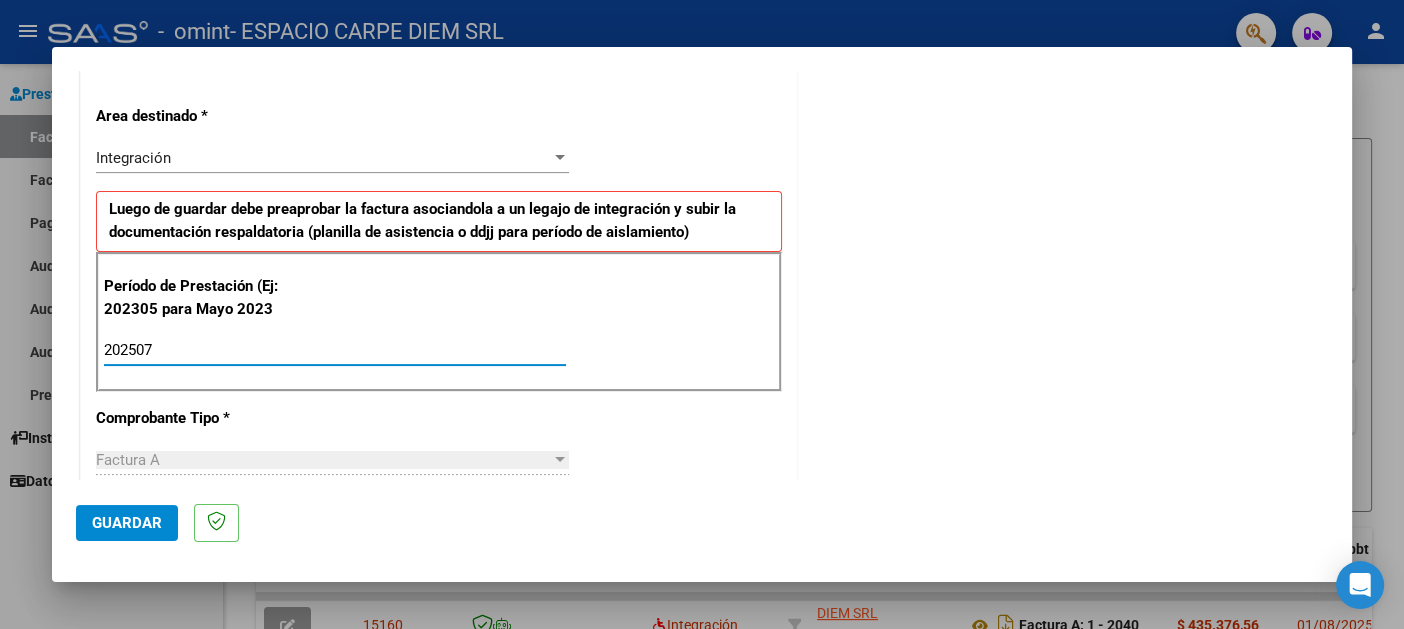 type on "202507" 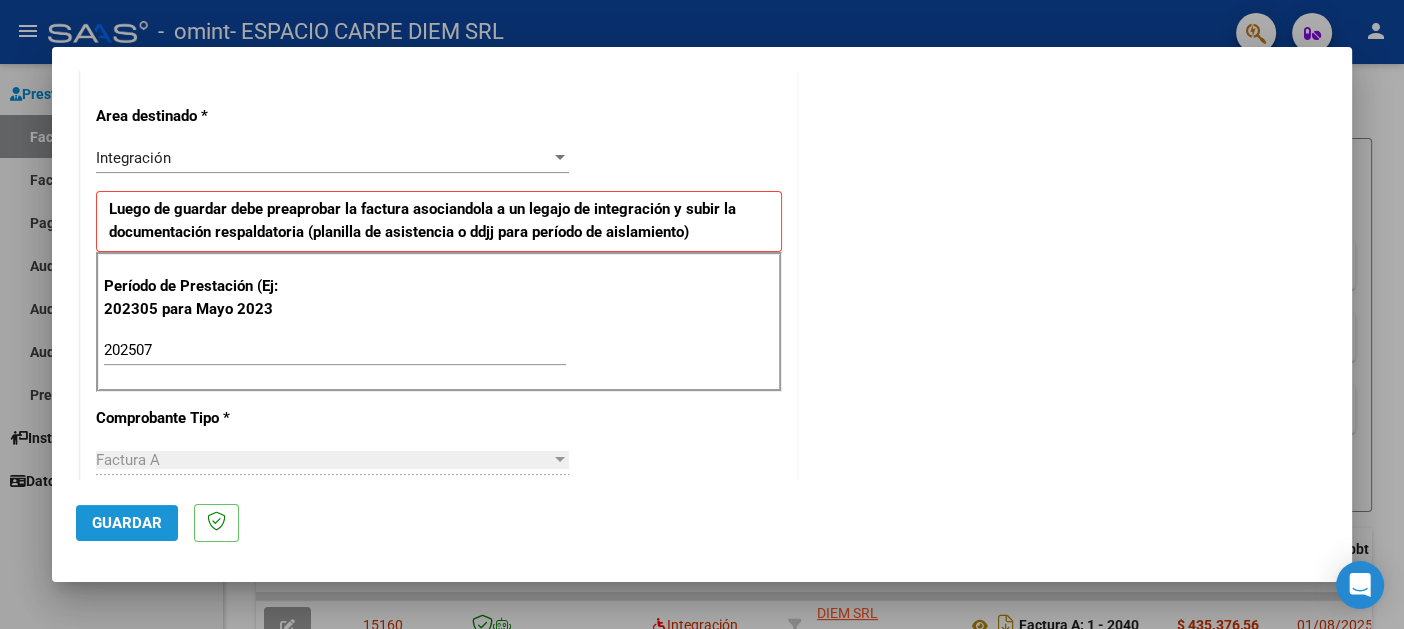 click on "Guardar" 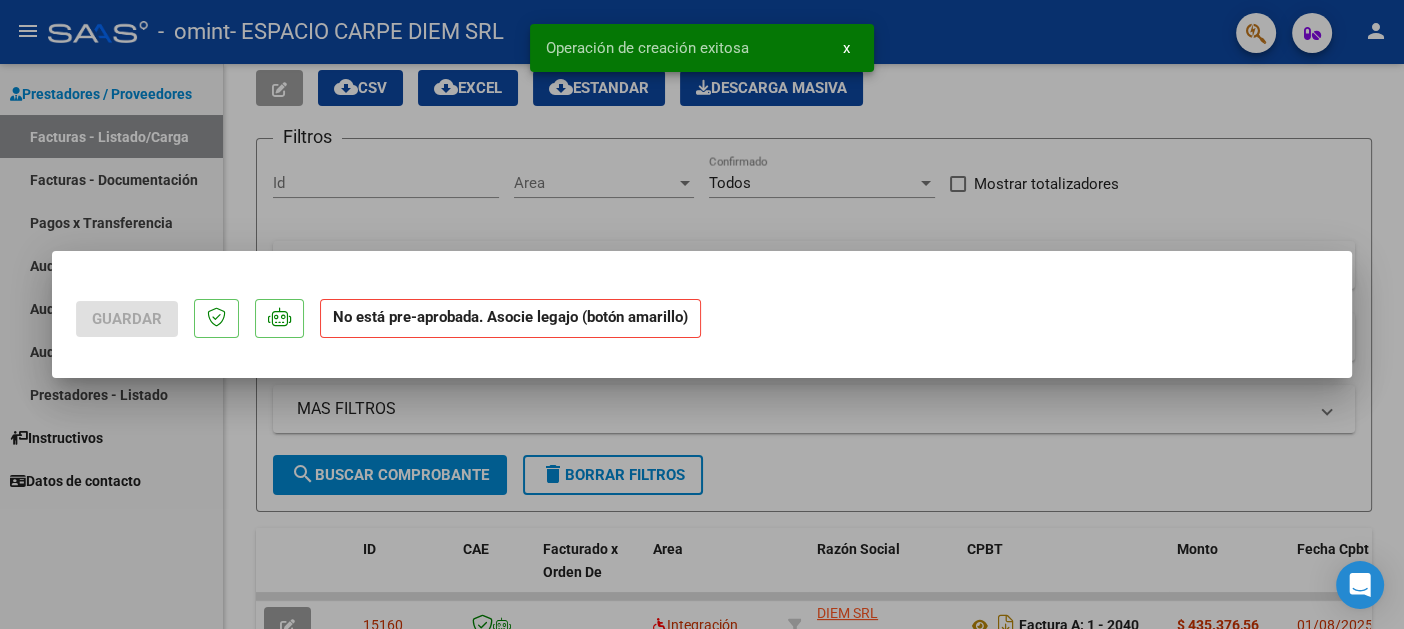 scroll, scrollTop: 0, scrollLeft: 0, axis: both 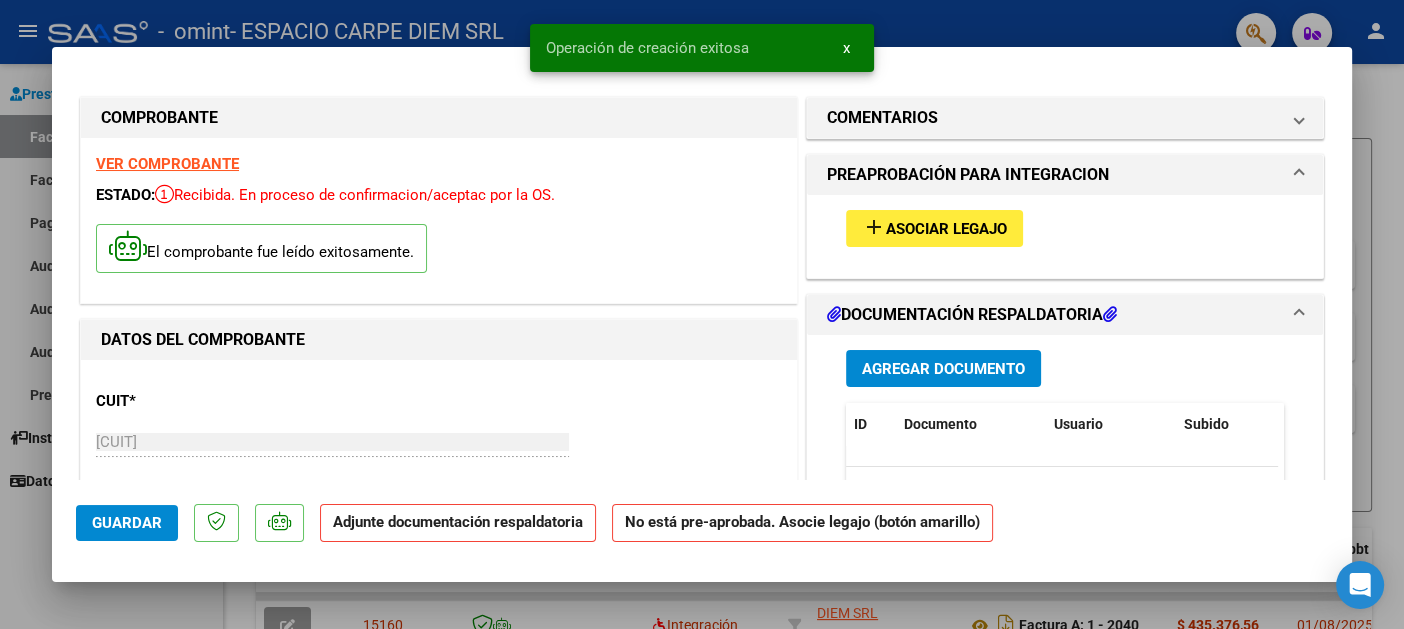 click on "Agregar Documento" at bounding box center (943, 368) 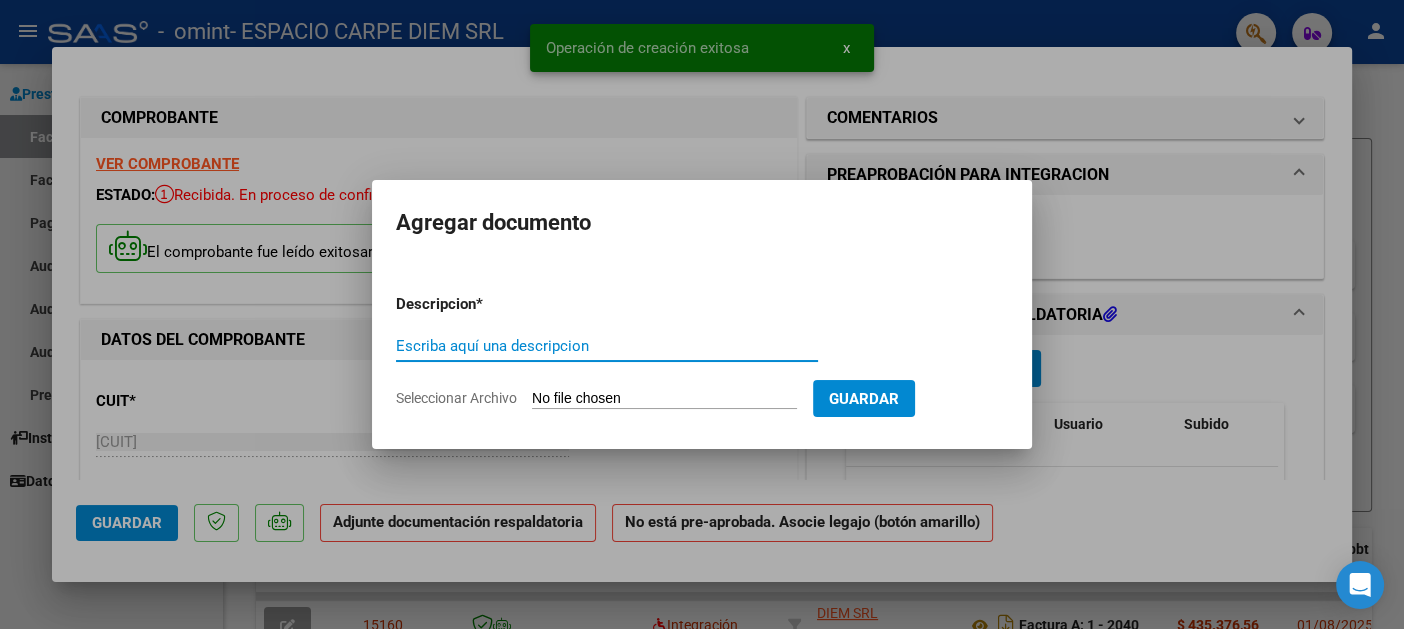 click on "Seleccionar Archivo" at bounding box center [664, 399] 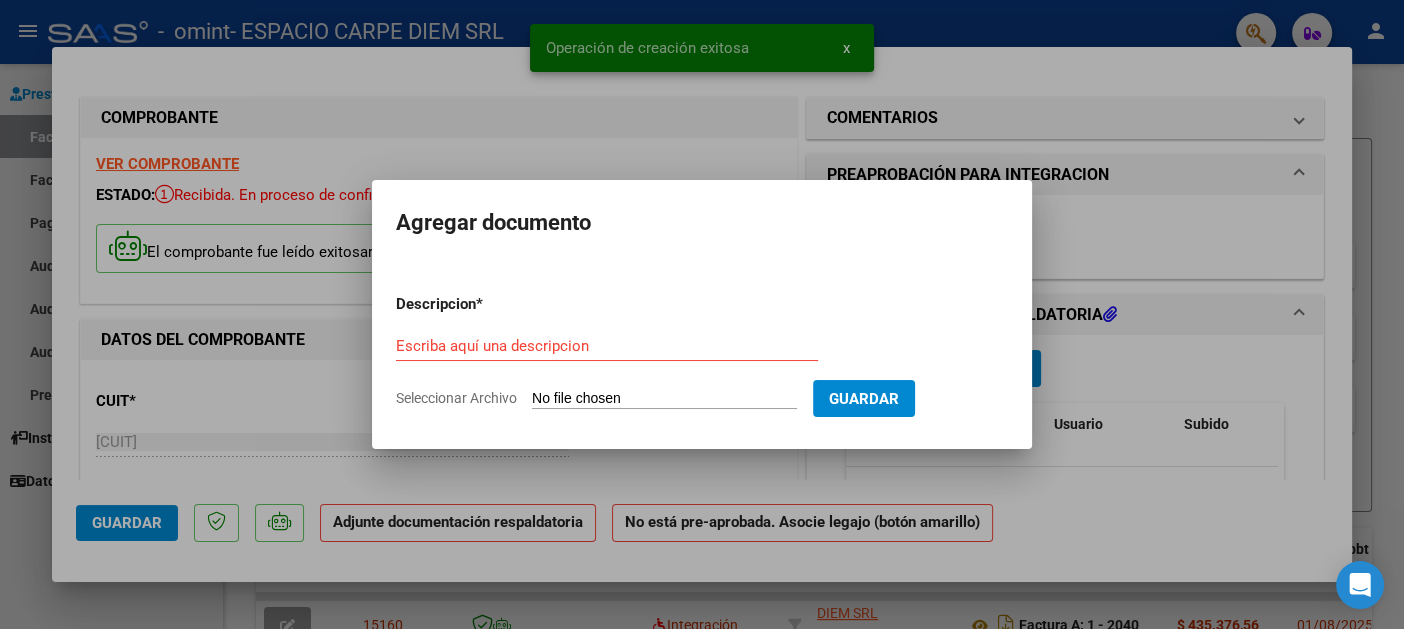 type on "C:\fakepath\[LAST] - Pres + Aut JUL[YEAR].pdf" 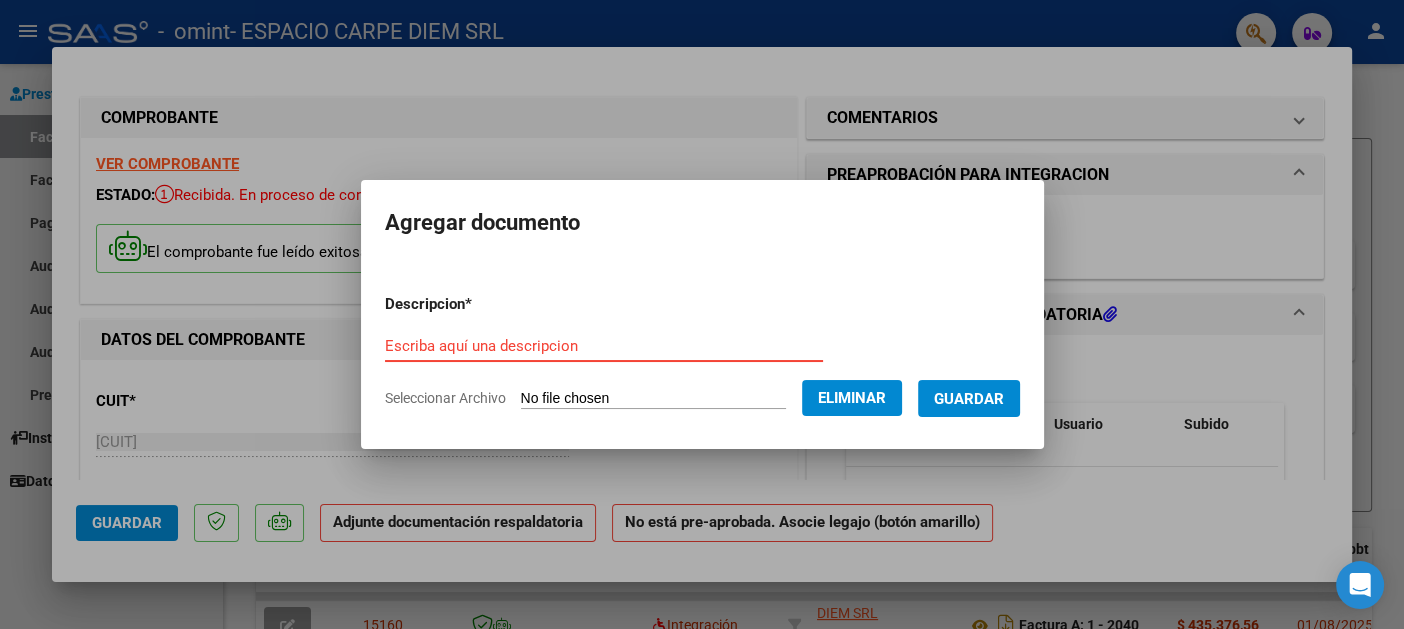 click on "Descripcion  *   Escriba aquí una descripcion  Seleccionar Archivo Eliminar Guardar" at bounding box center [702, 351] 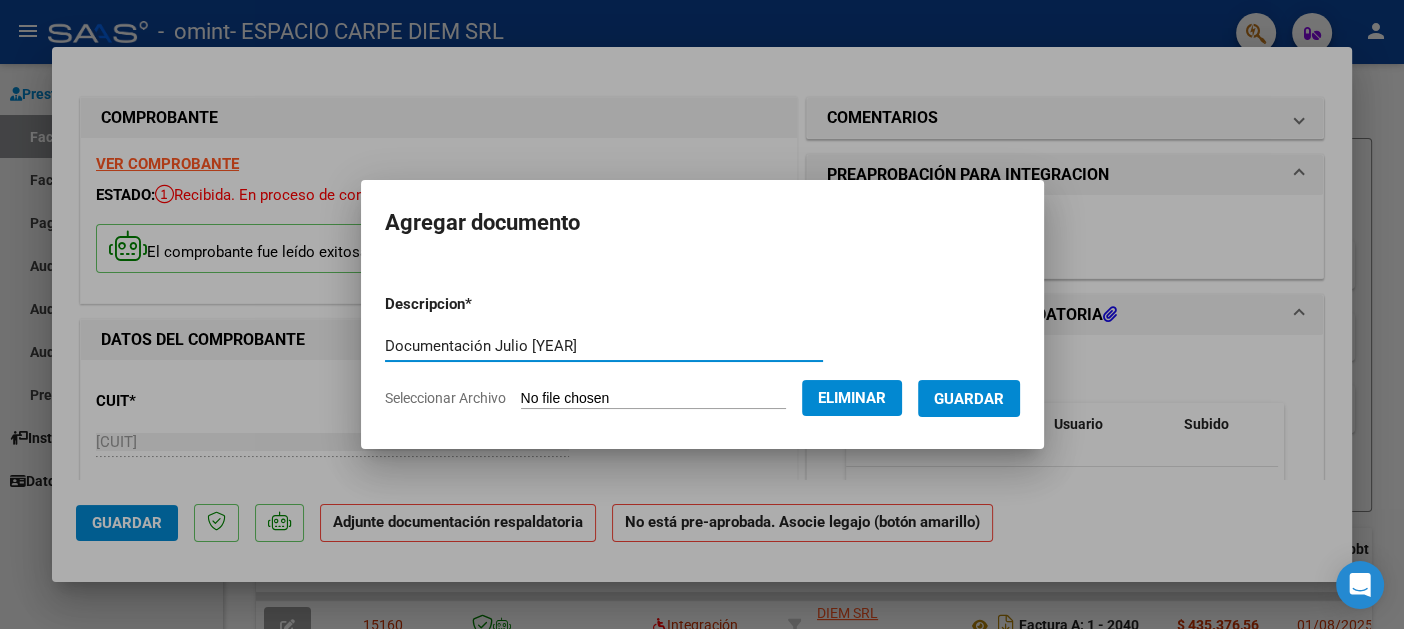 type on "Documentación Julio [YEAR]" 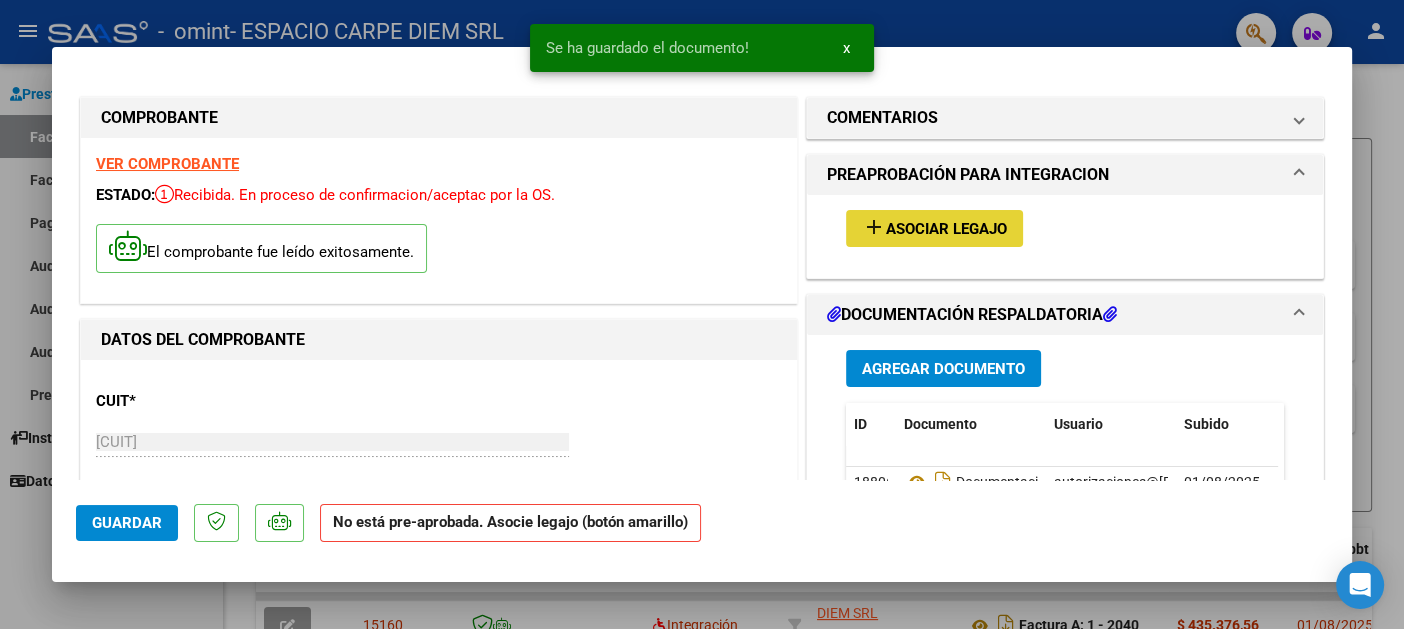 click on "add Asociar Legajo" at bounding box center (934, 228) 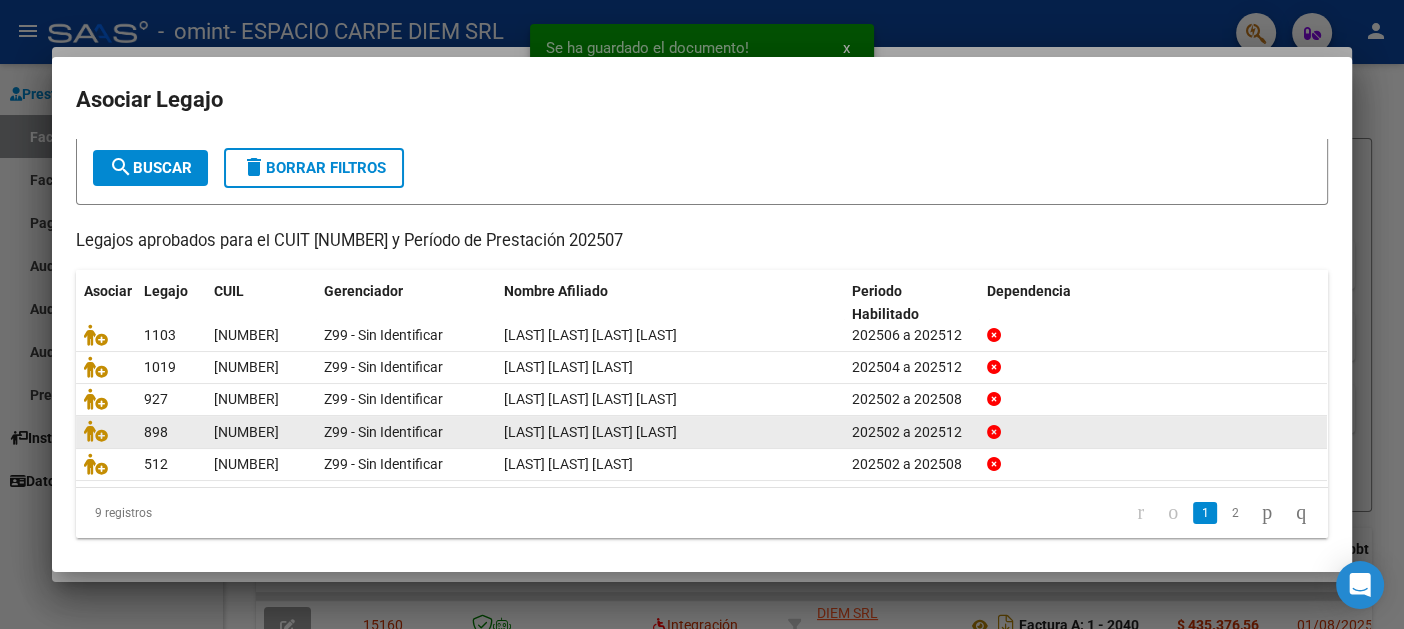 scroll, scrollTop: 107, scrollLeft: 0, axis: vertical 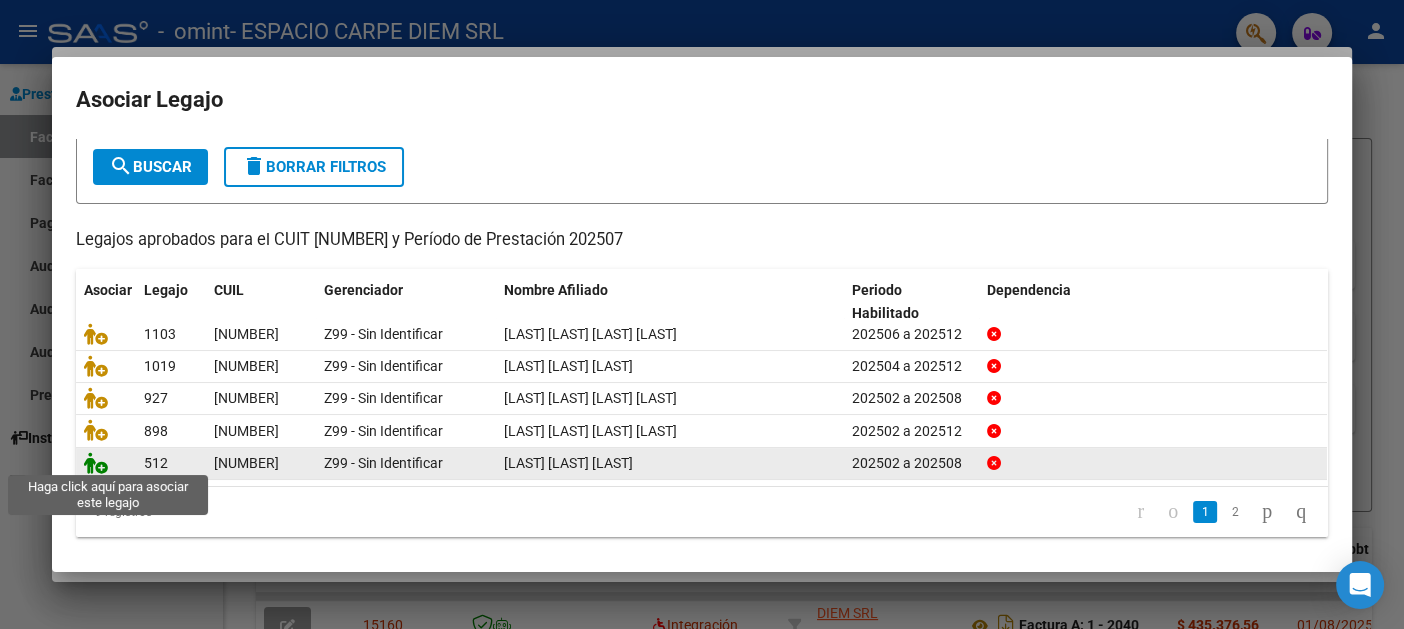 click 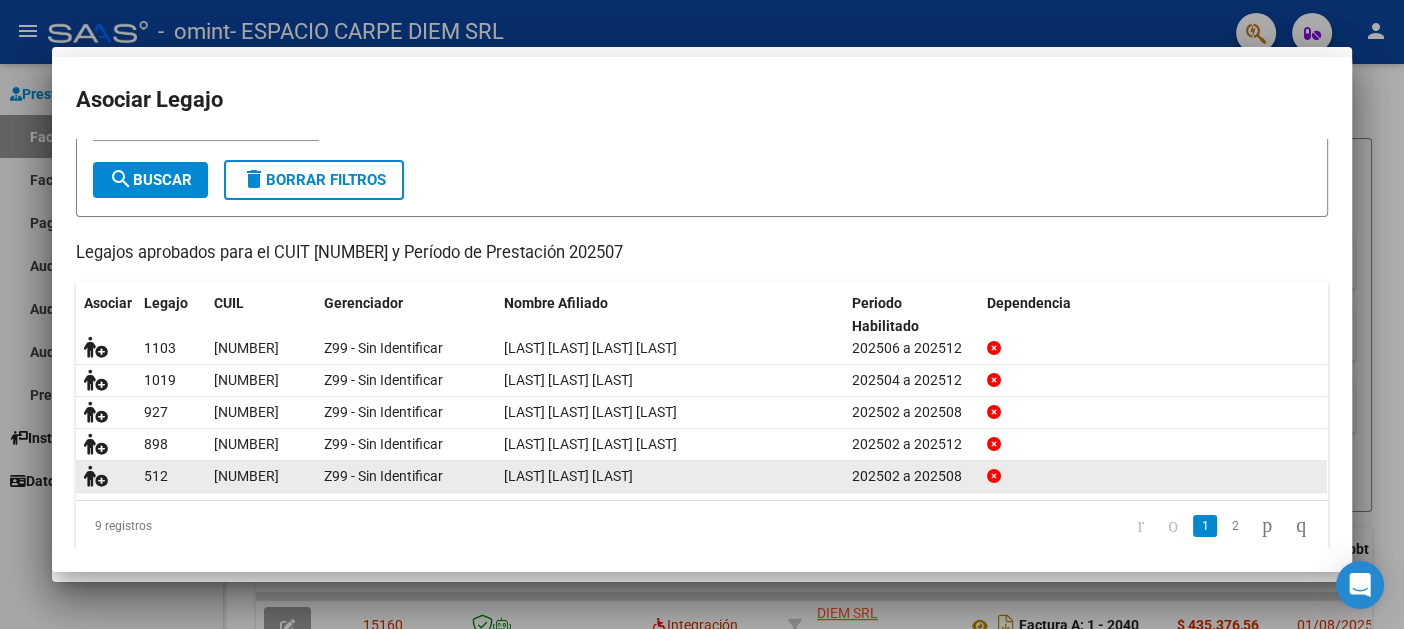scroll, scrollTop: 0, scrollLeft: 0, axis: both 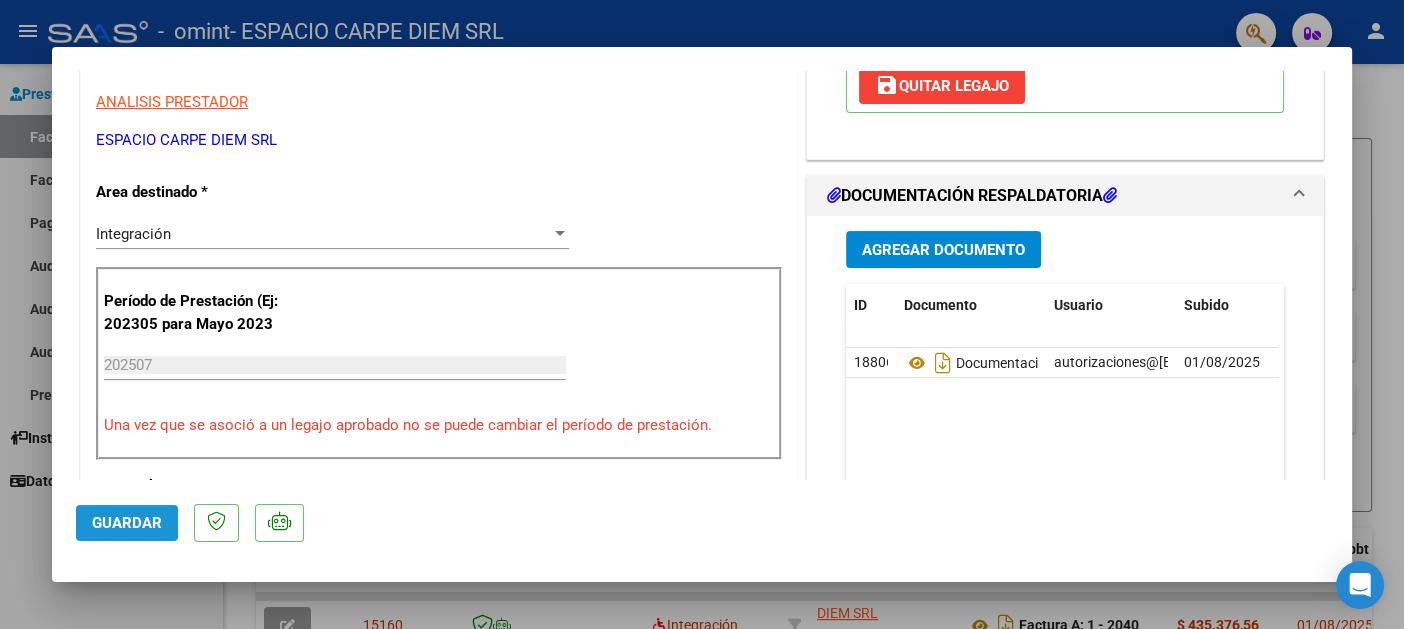 click on "Guardar" 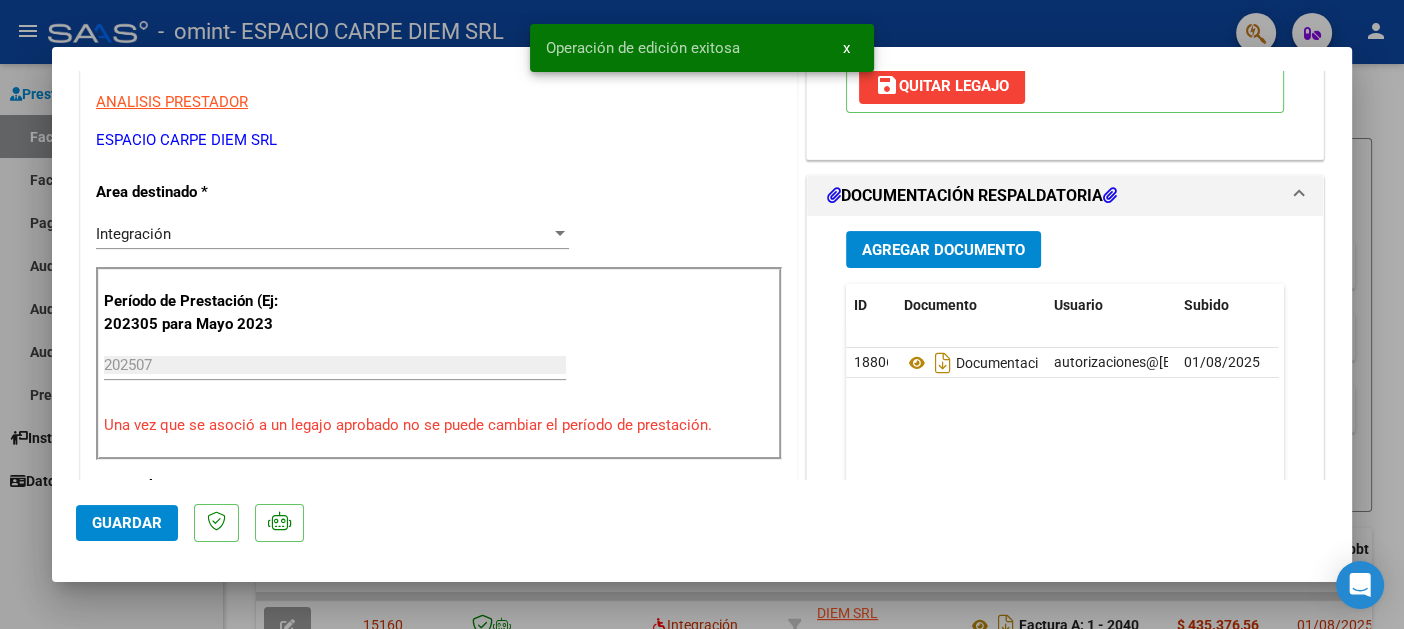 click at bounding box center (702, 314) 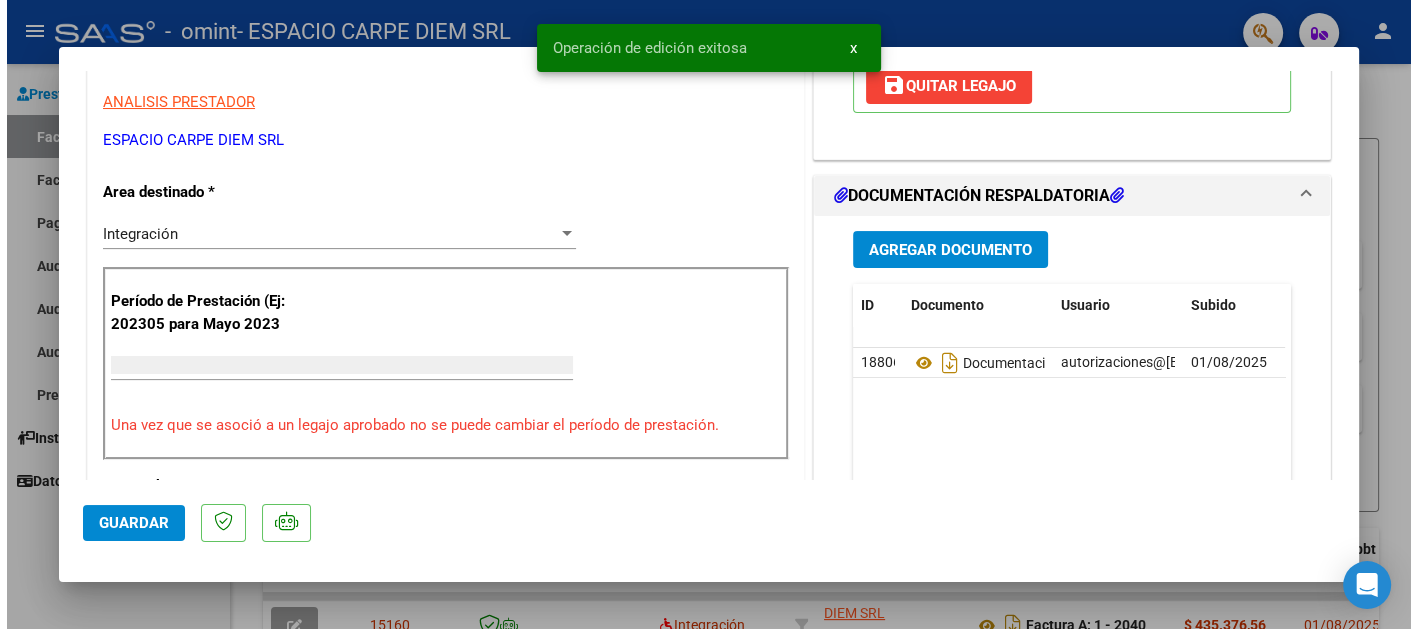 scroll, scrollTop: 0, scrollLeft: 0, axis: both 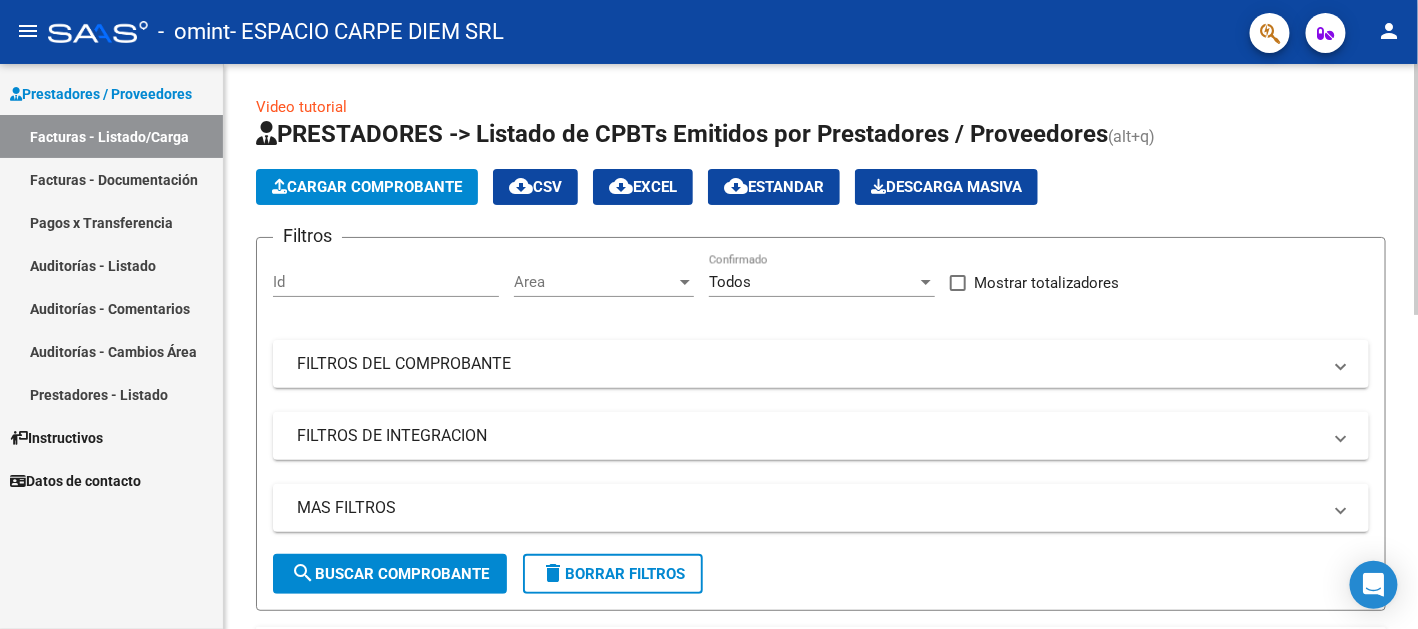 click on "Cargar Comprobante" 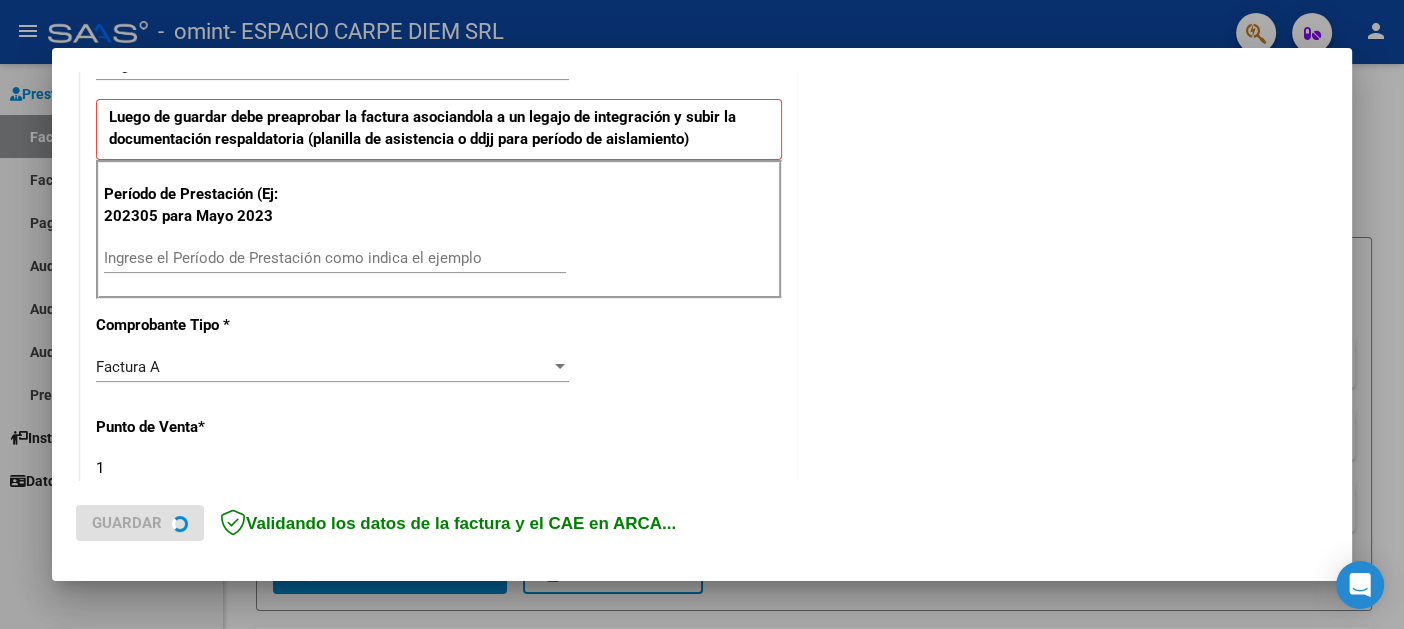 scroll, scrollTop: 499, scrollLeft: 0, axis: vertical 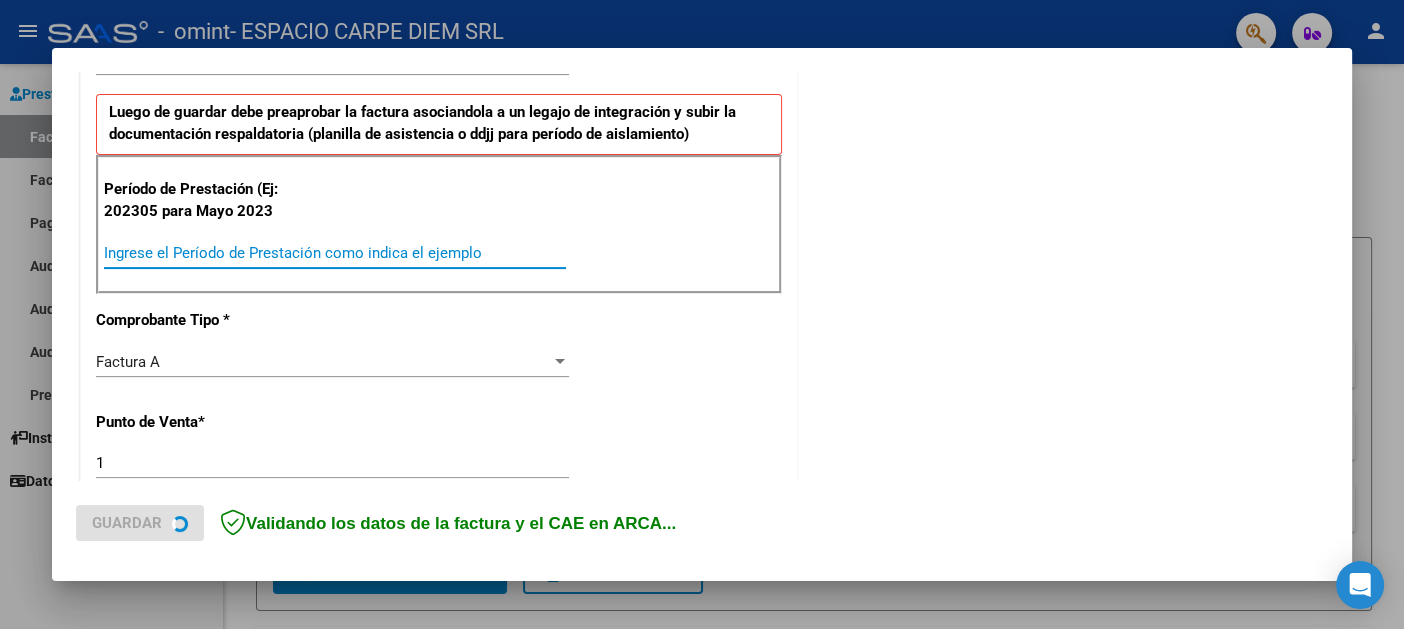 click on "Ingrese el Período de Prestación como indica el ejemplo" at bounding box center (335, 253) 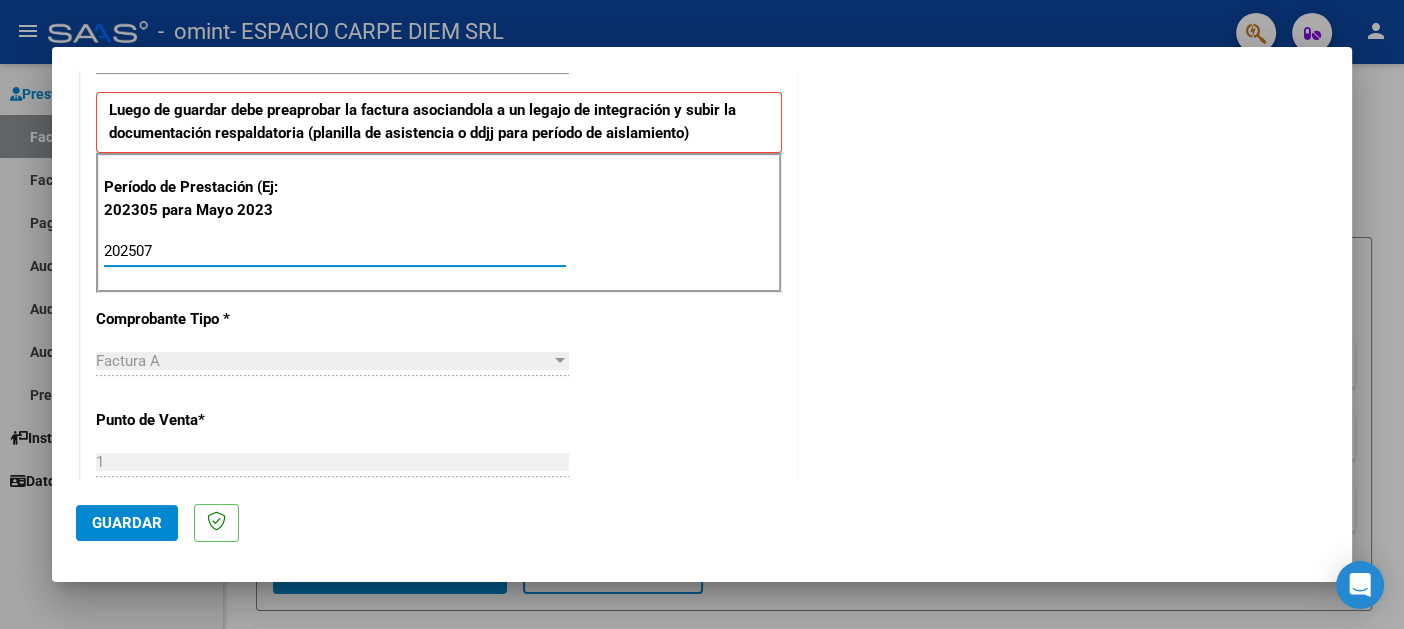 type on "202507" 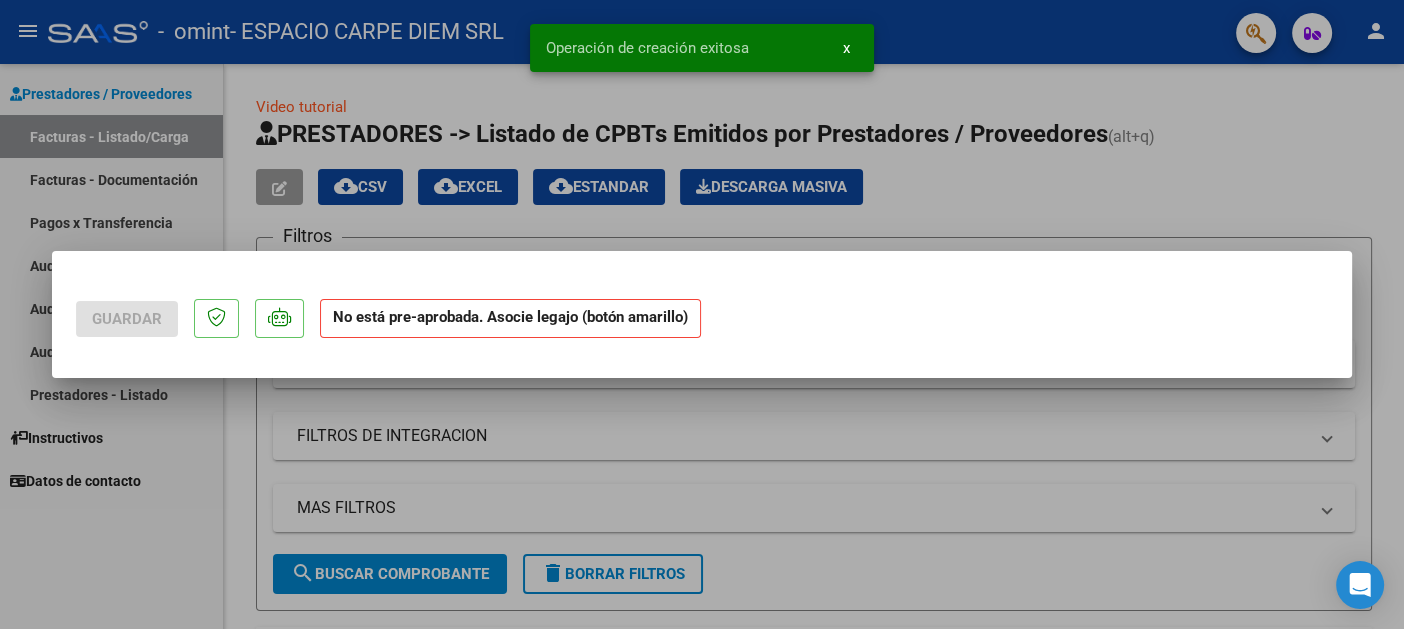 scroll, scrollTop: 0, scrollLeft: 0, axis: both 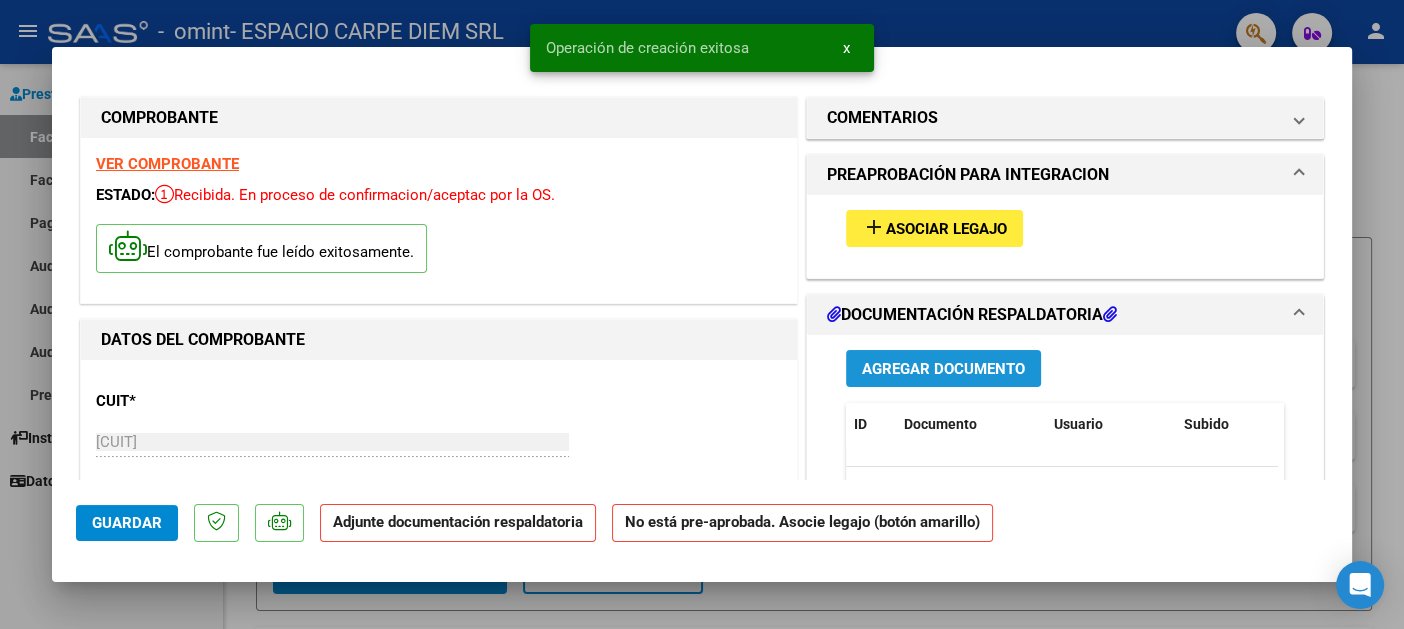 click on "Agregar Documento" at bounding box center [943, 369] 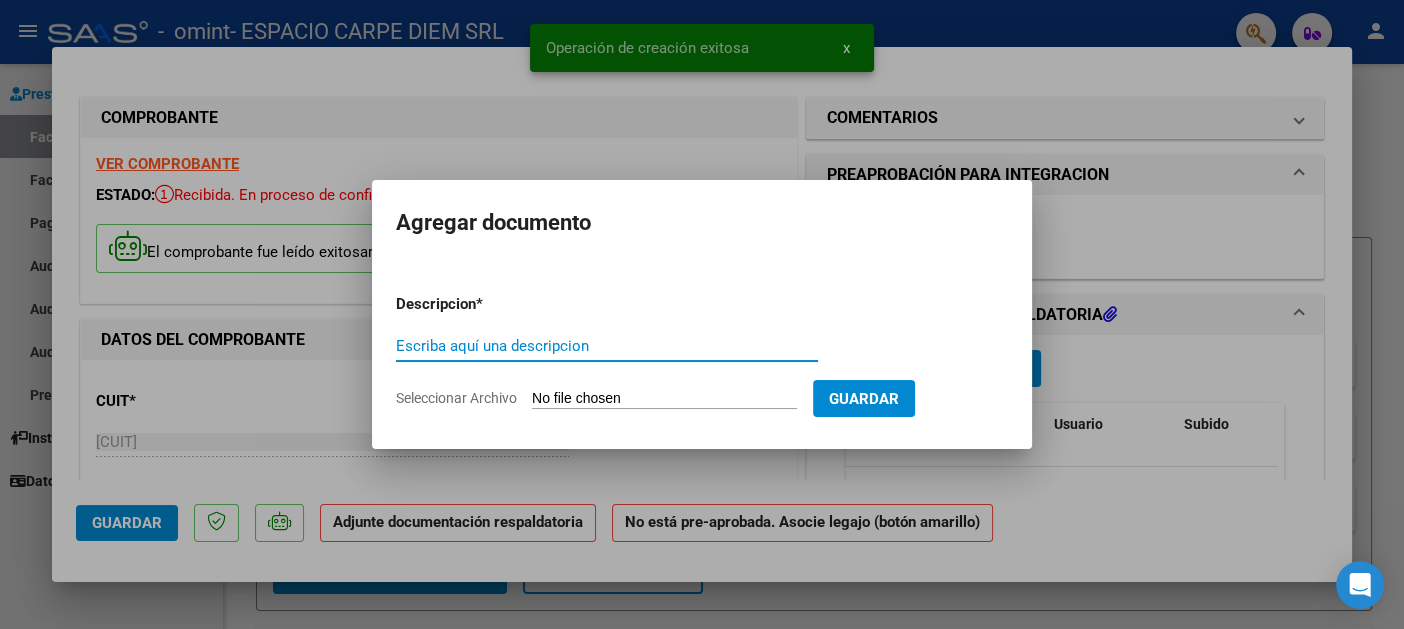 click on "Seleccionar Archivo" at bounding box center [664, 399] 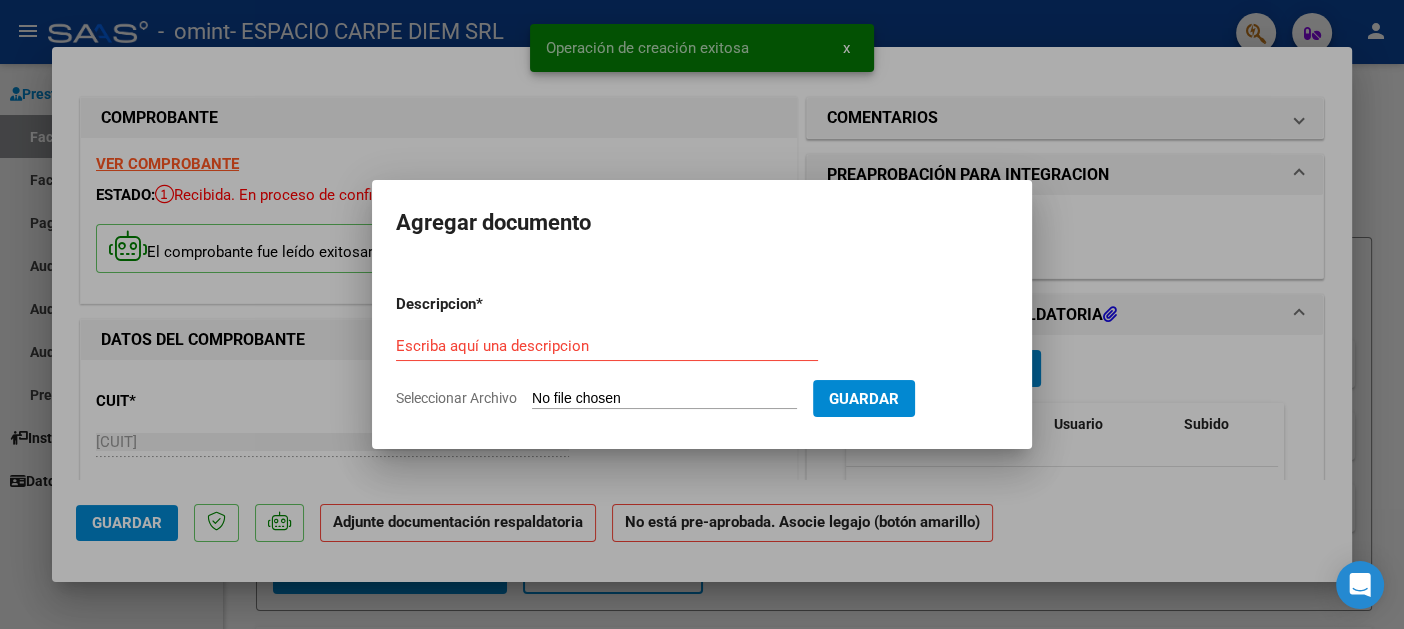 type on "C:\fakepath\[LAST] - Pres + Aut JUL[YEAR].pdf" 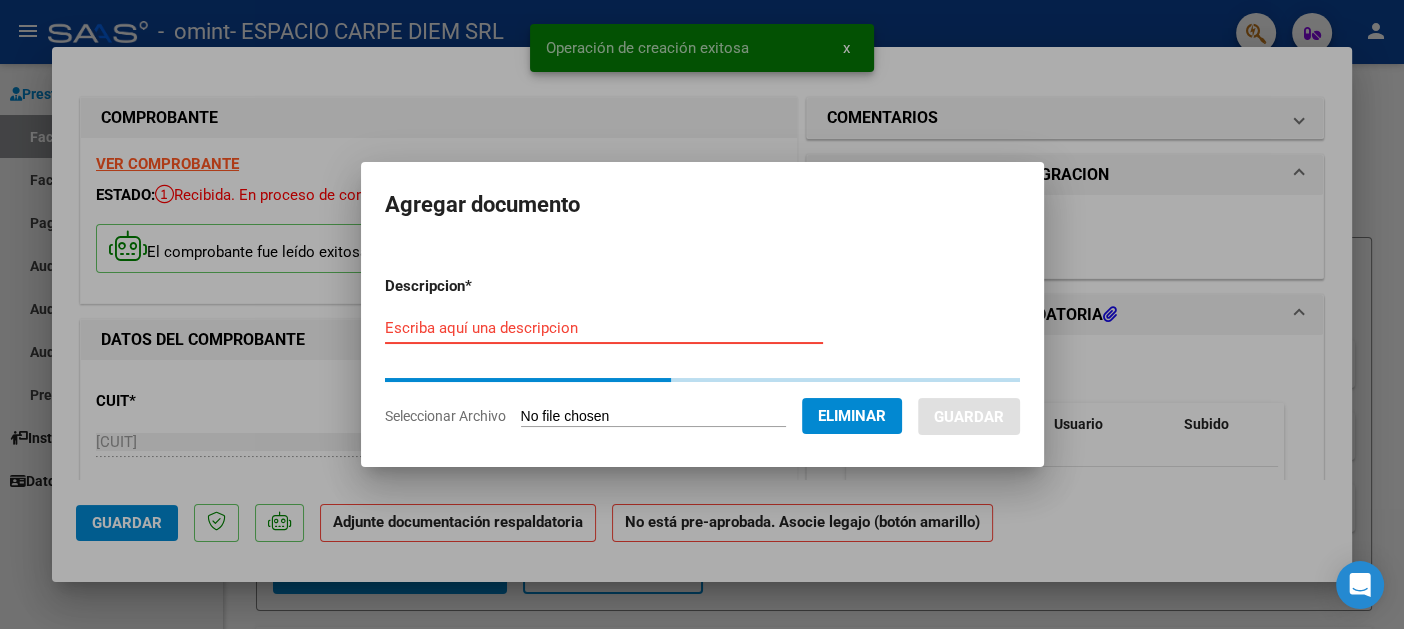 click on "Escriba aquí una descripcion" at bounding box center (604, 328) 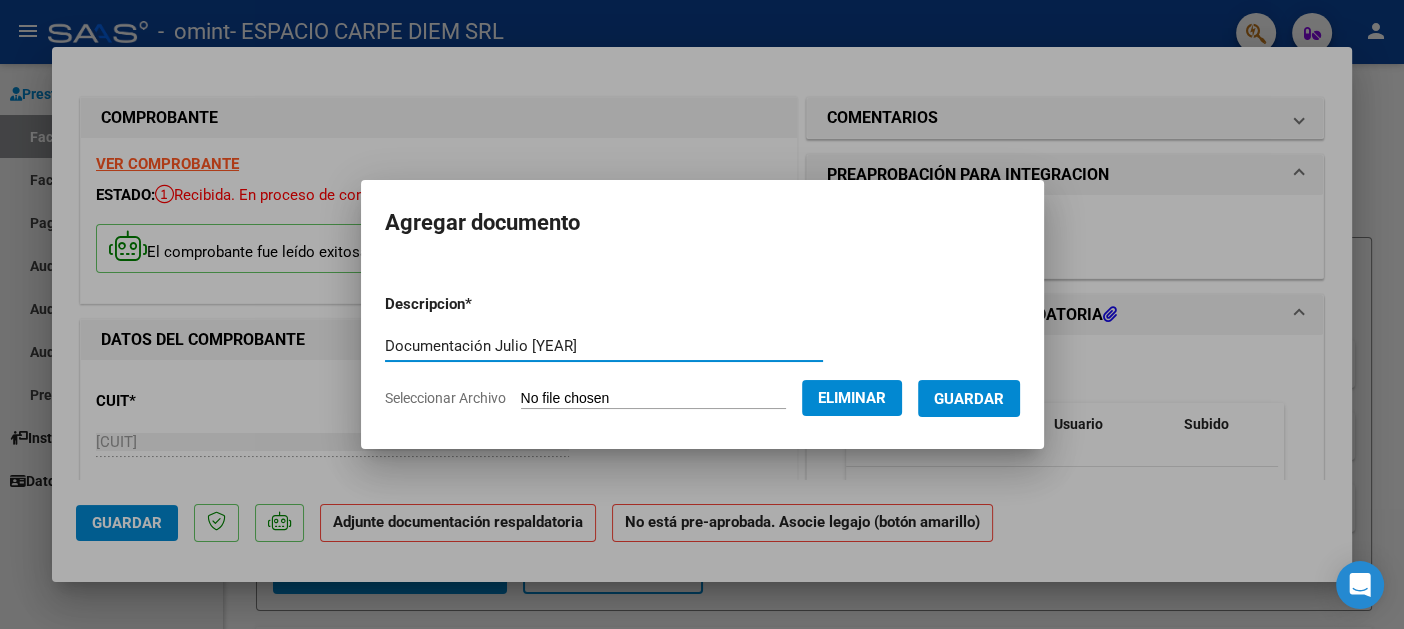 type on "Documentación Julio [YEAR]" 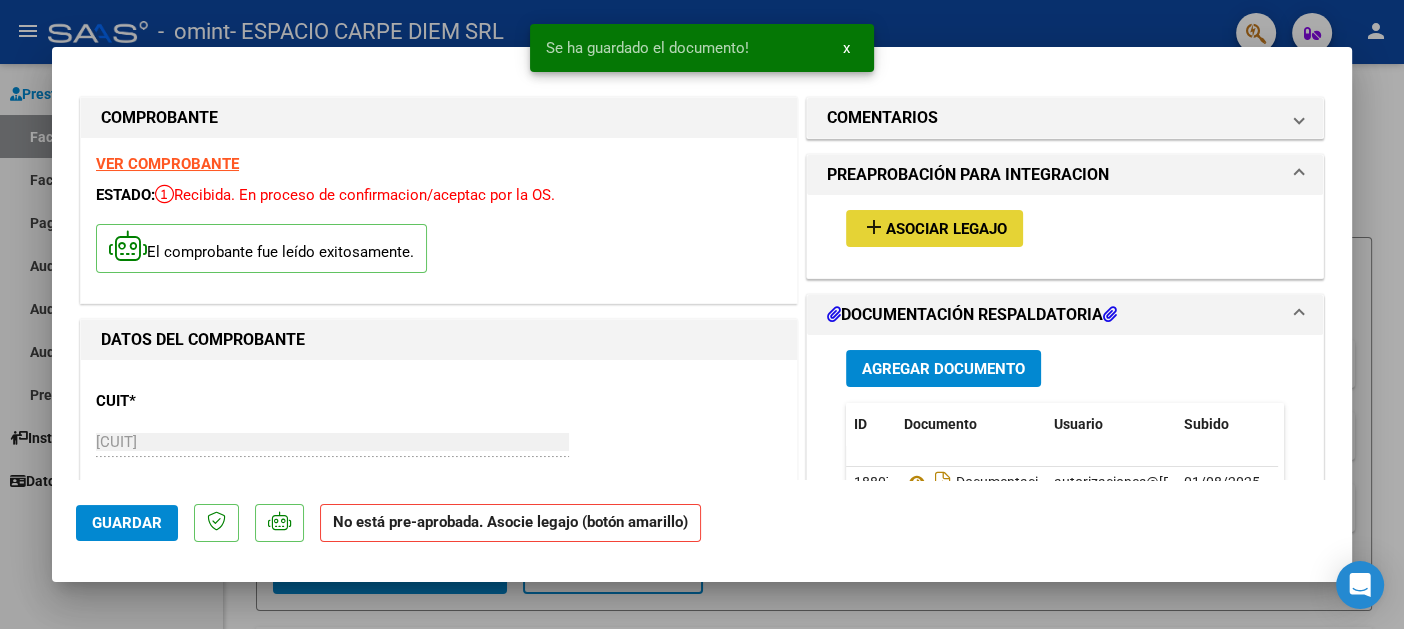 click on "Asociar Legajo" at bounding box center [946, 229] 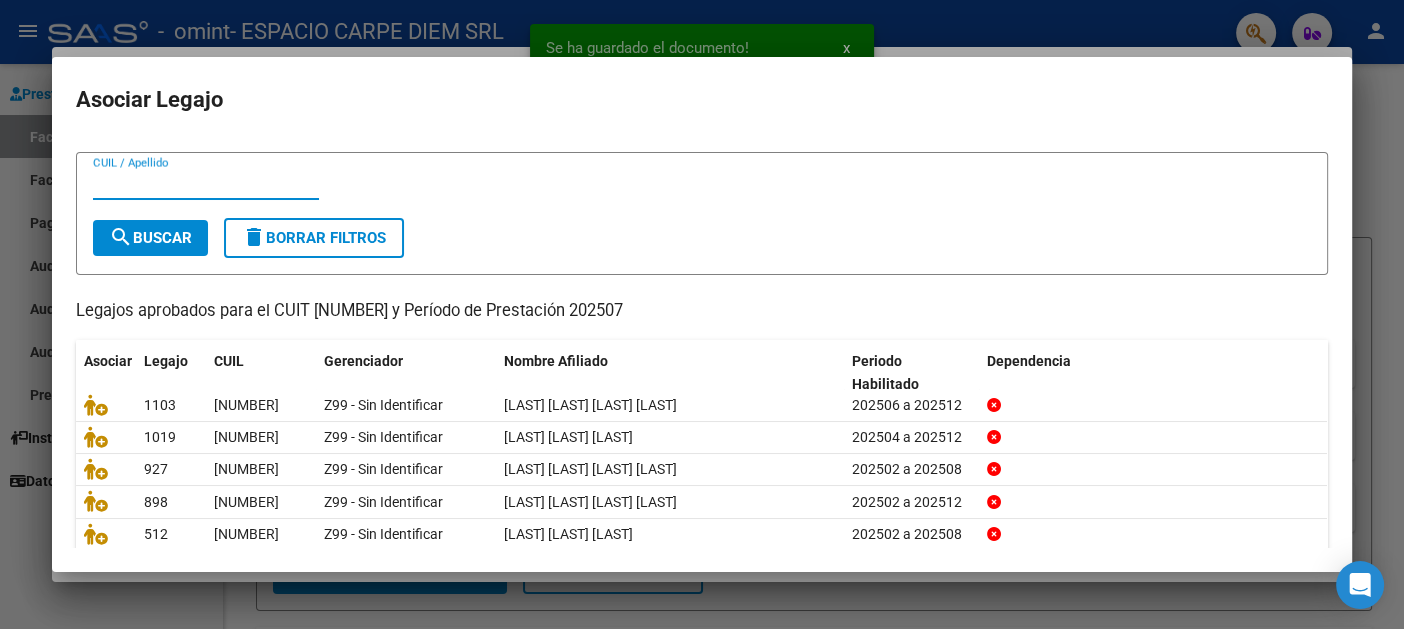 scroll, scrollTop: 8, scrollLeft: 0, axis: vertical 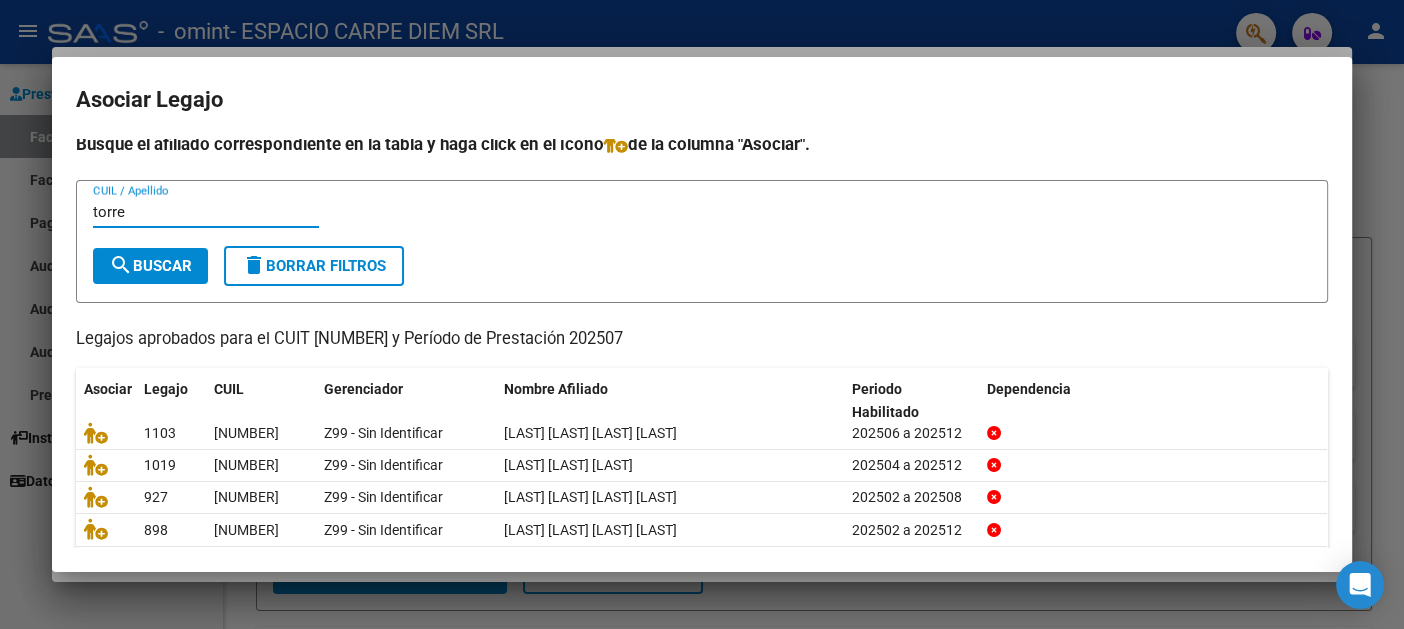 type on "torre" 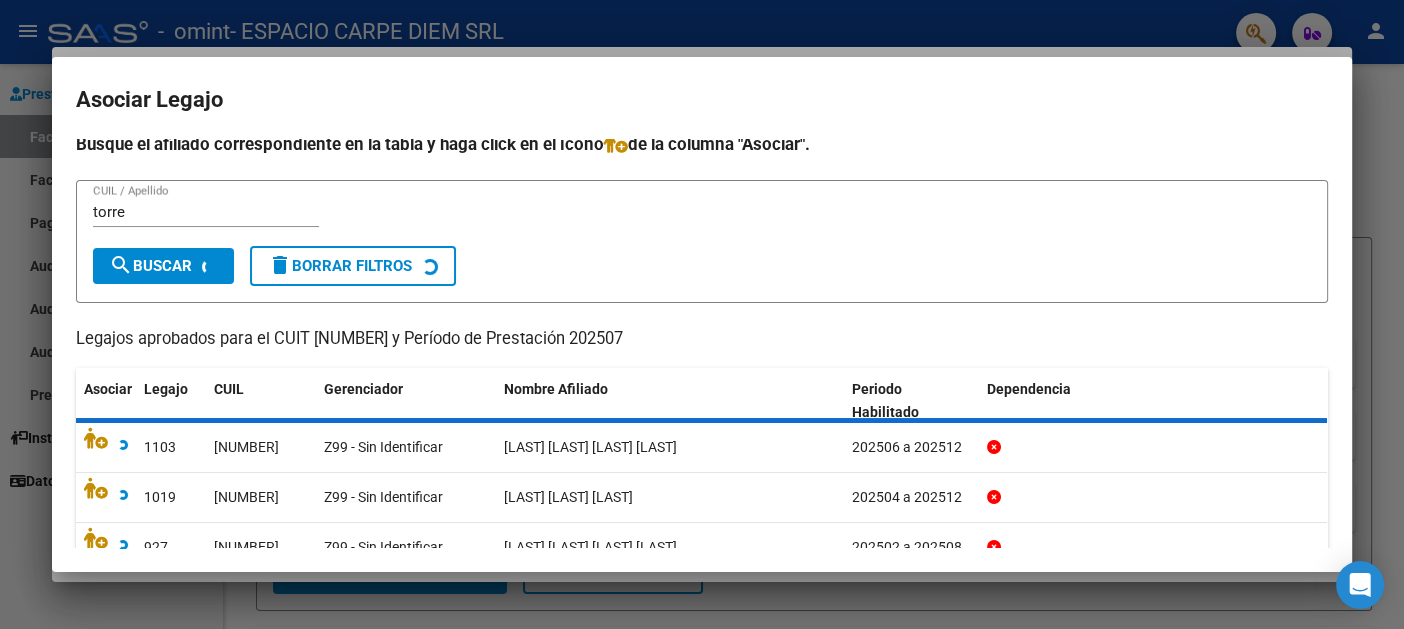 scroll, scrollTop: 0, scrollLeft: 0, axis: both 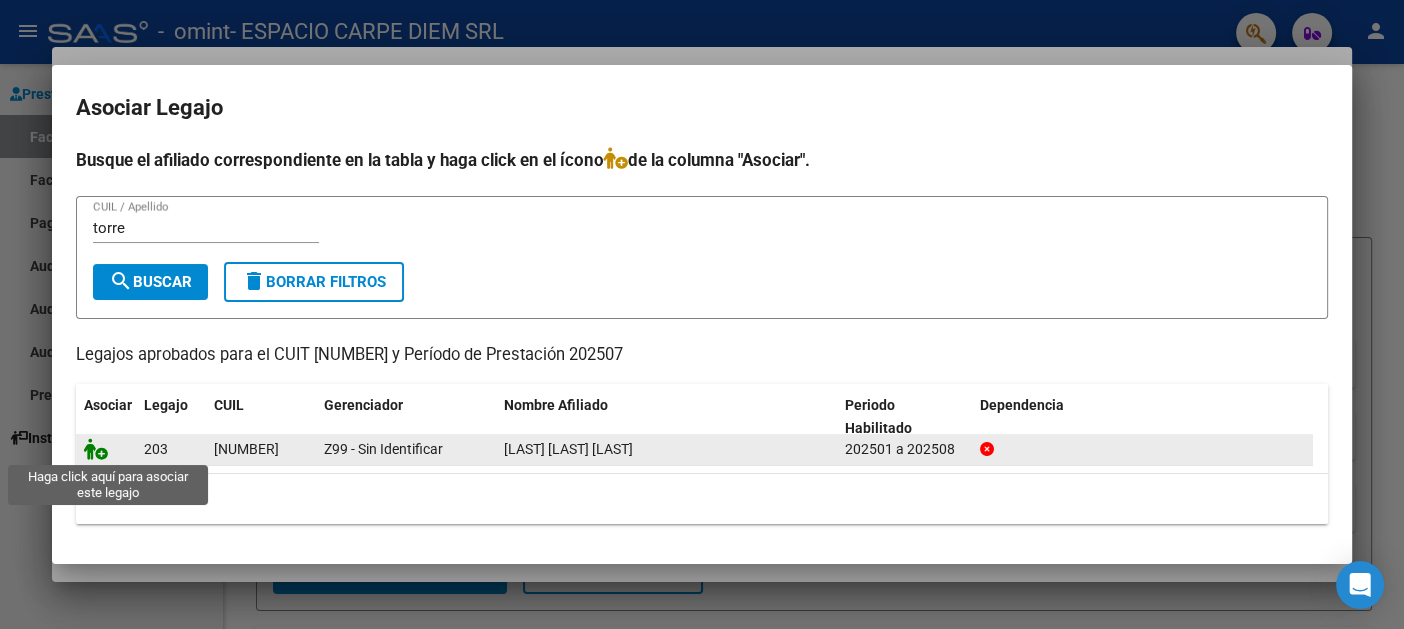 click 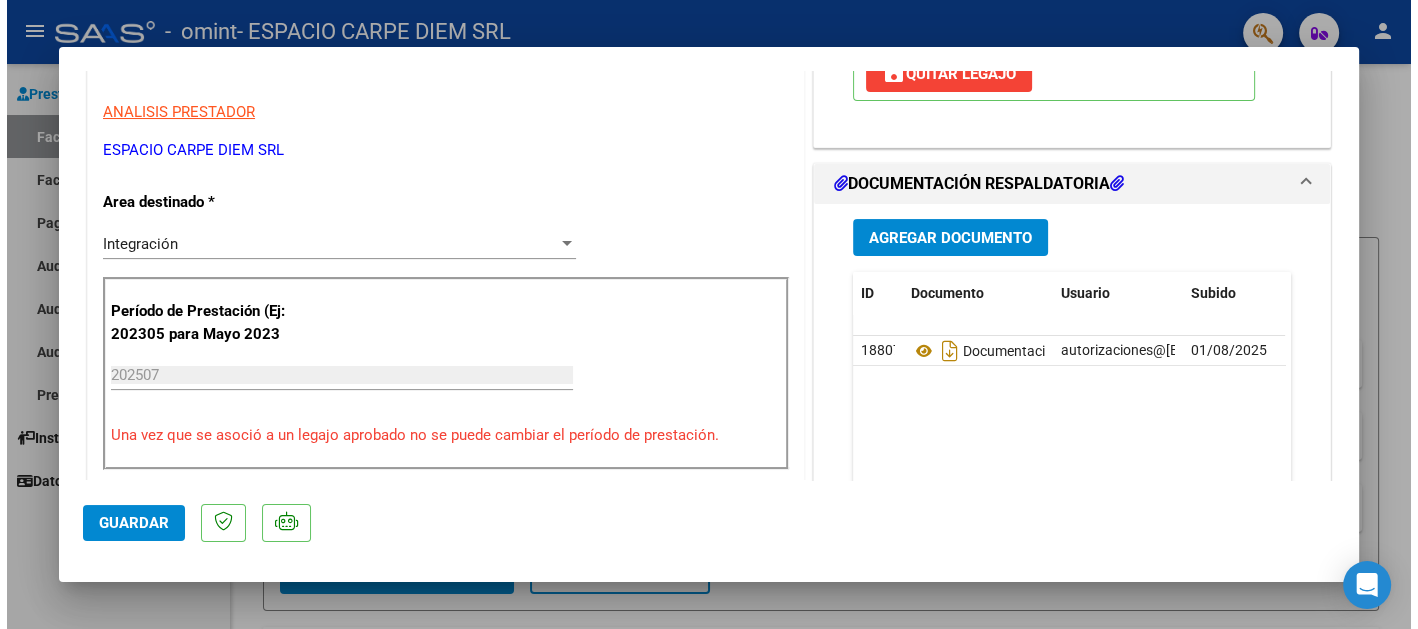scroll, scrollTop: 400, scrollLeft: 0, axis: vertical 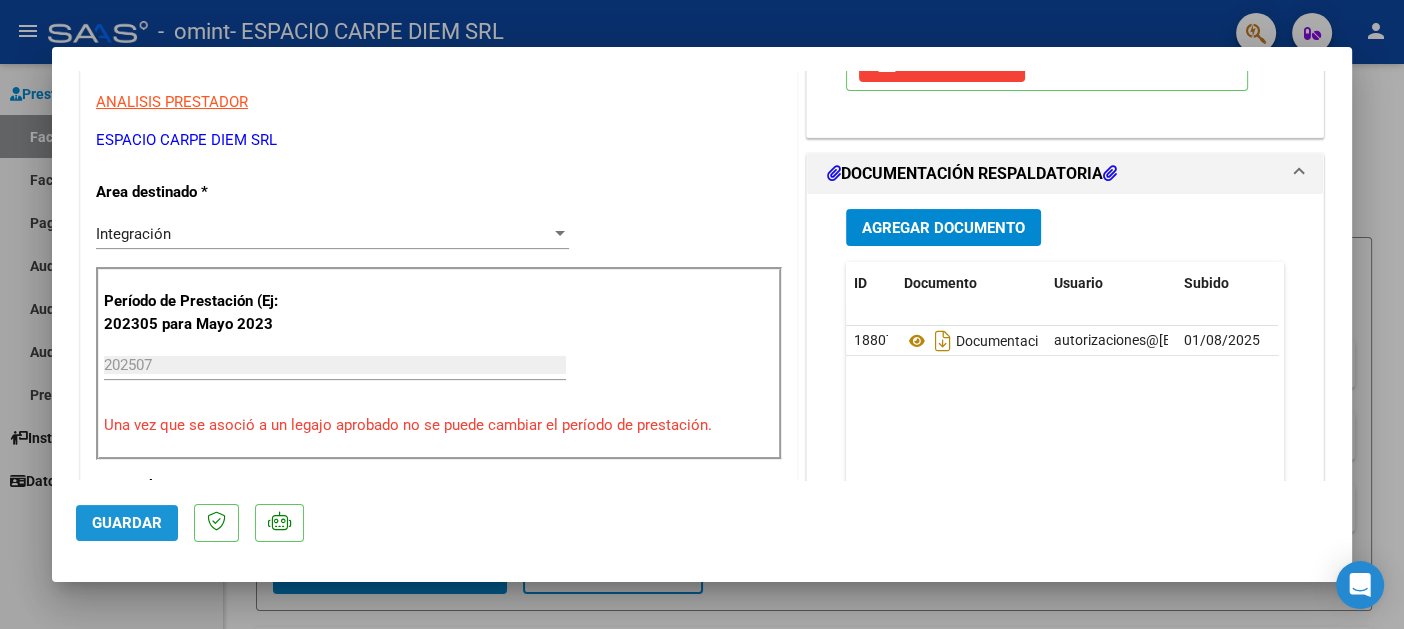 click on "Guardar" 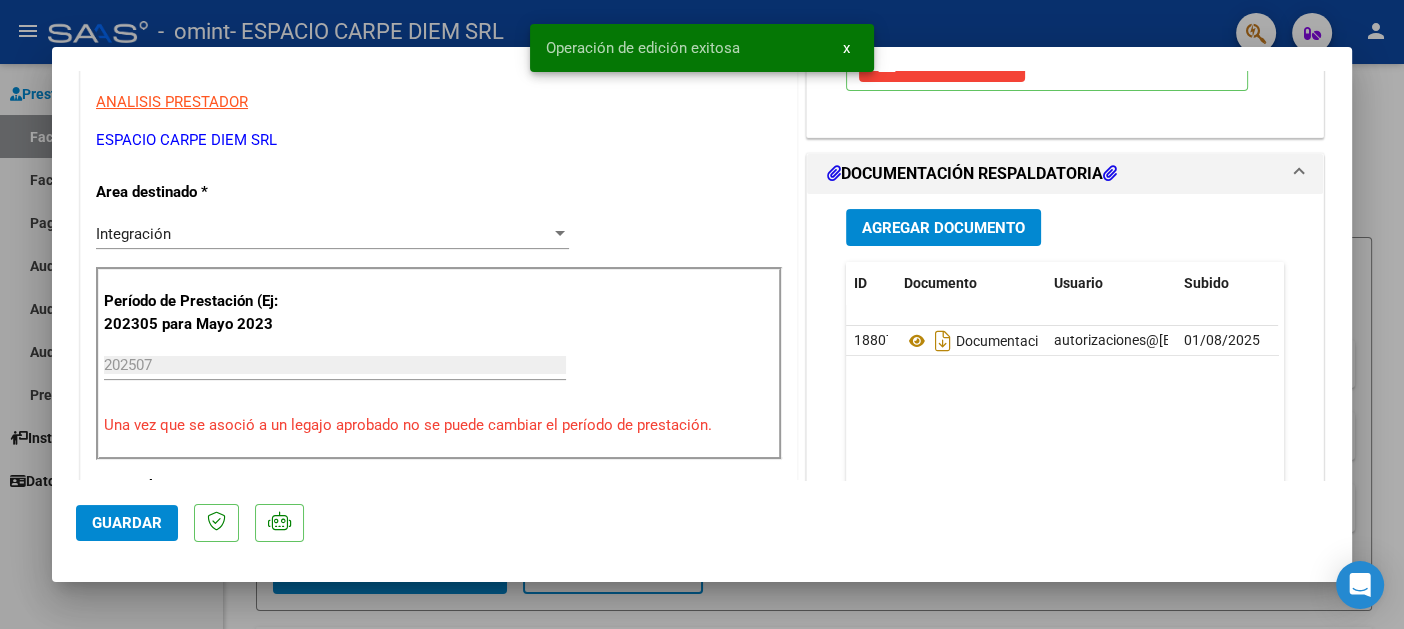 click at bounding box center (702, 314) 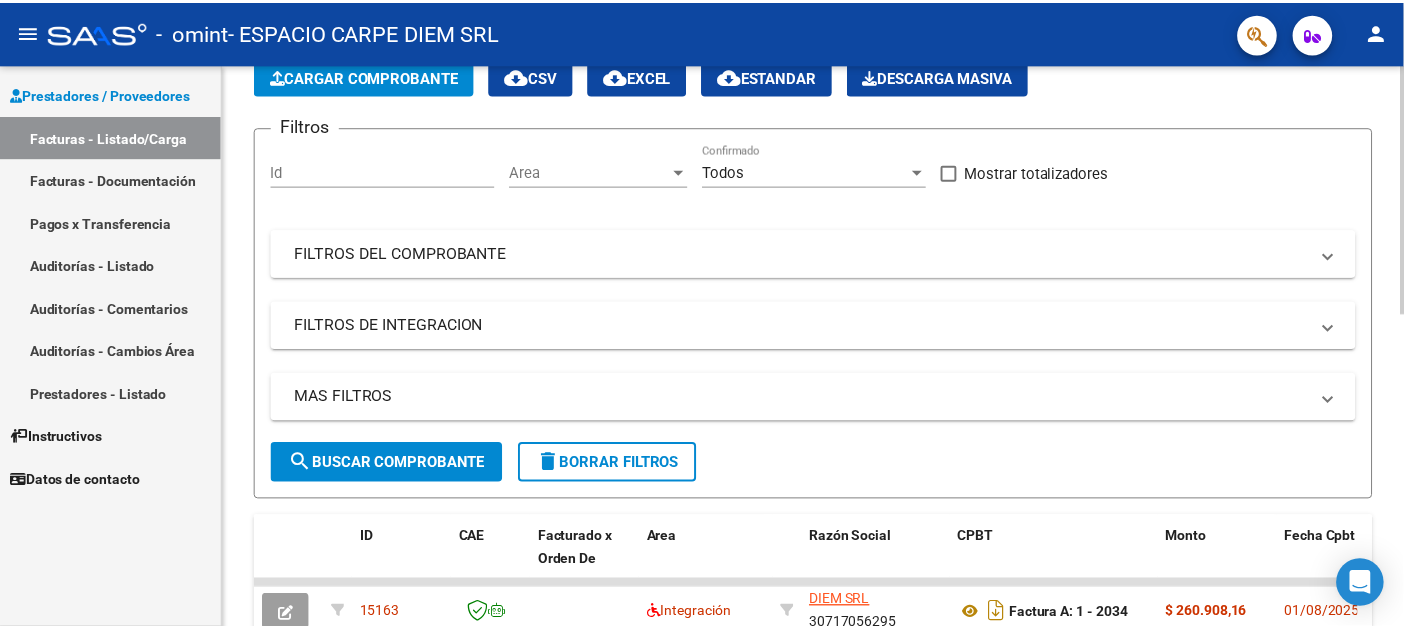 scroll, scrollTop: 99, scrollLeft: 0, axis: vertical 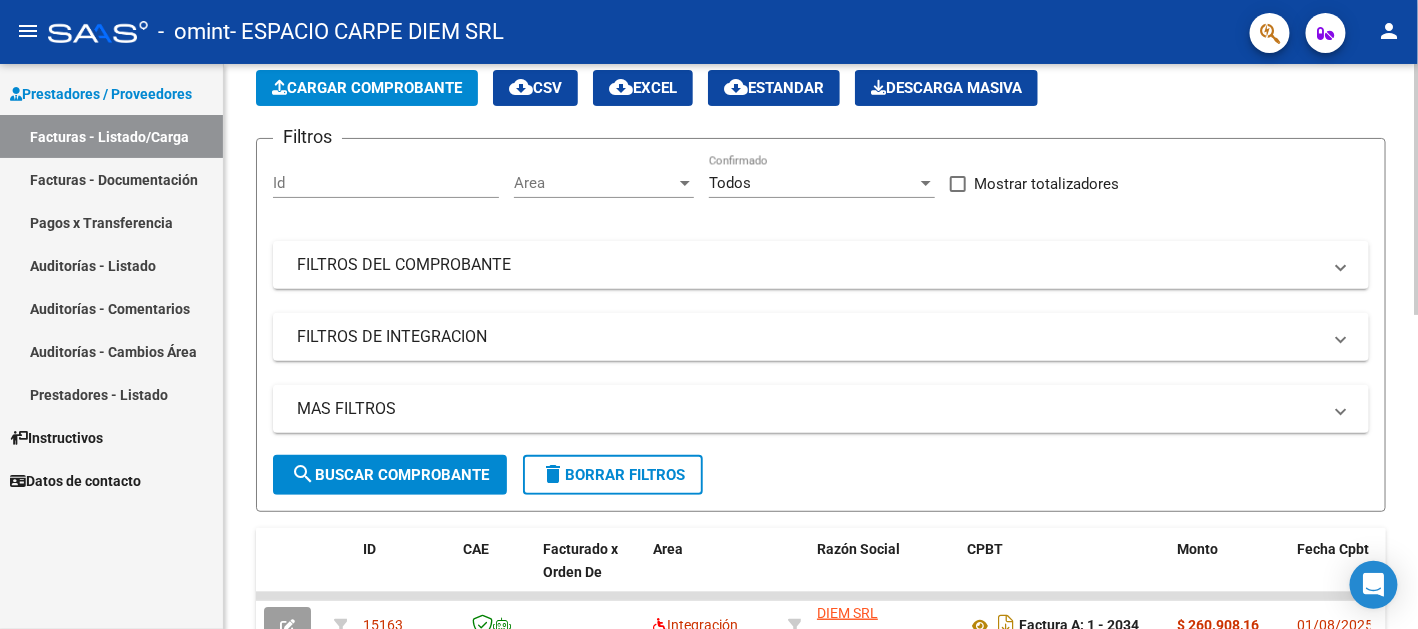 click on "Cargar Comprobante" 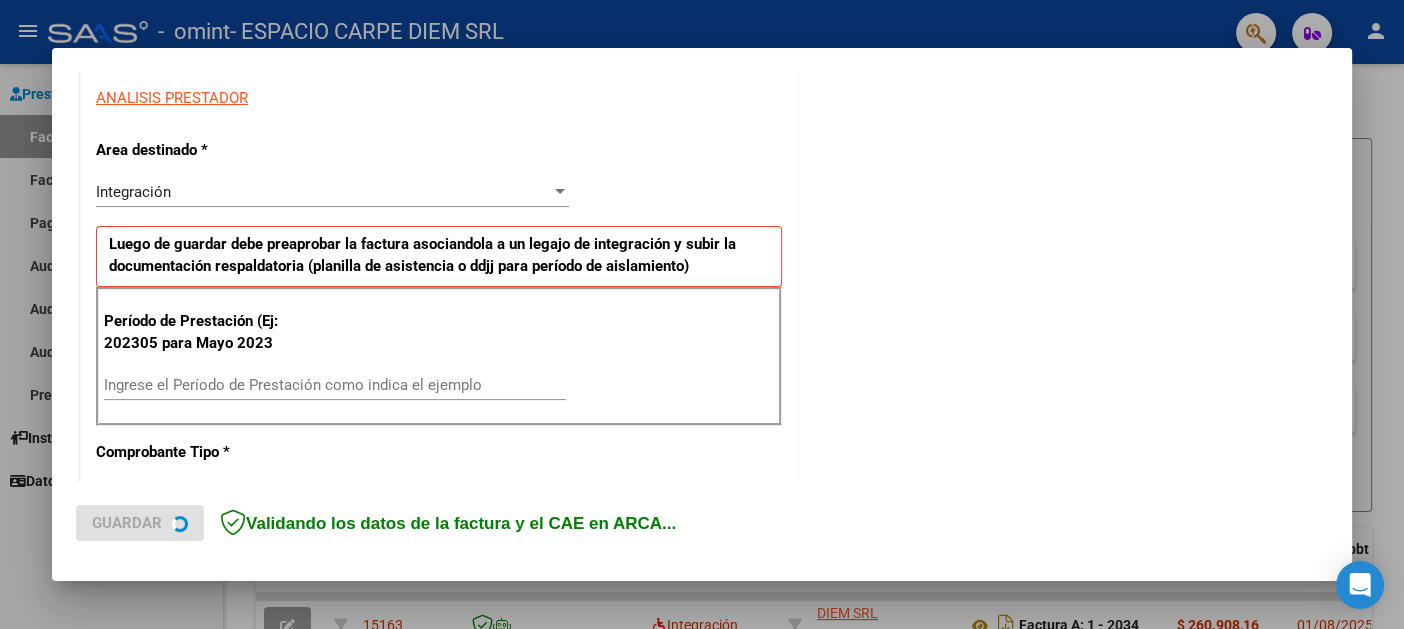 scroll, scrollTop: 400, scrollLeft: 0, axis: vertical 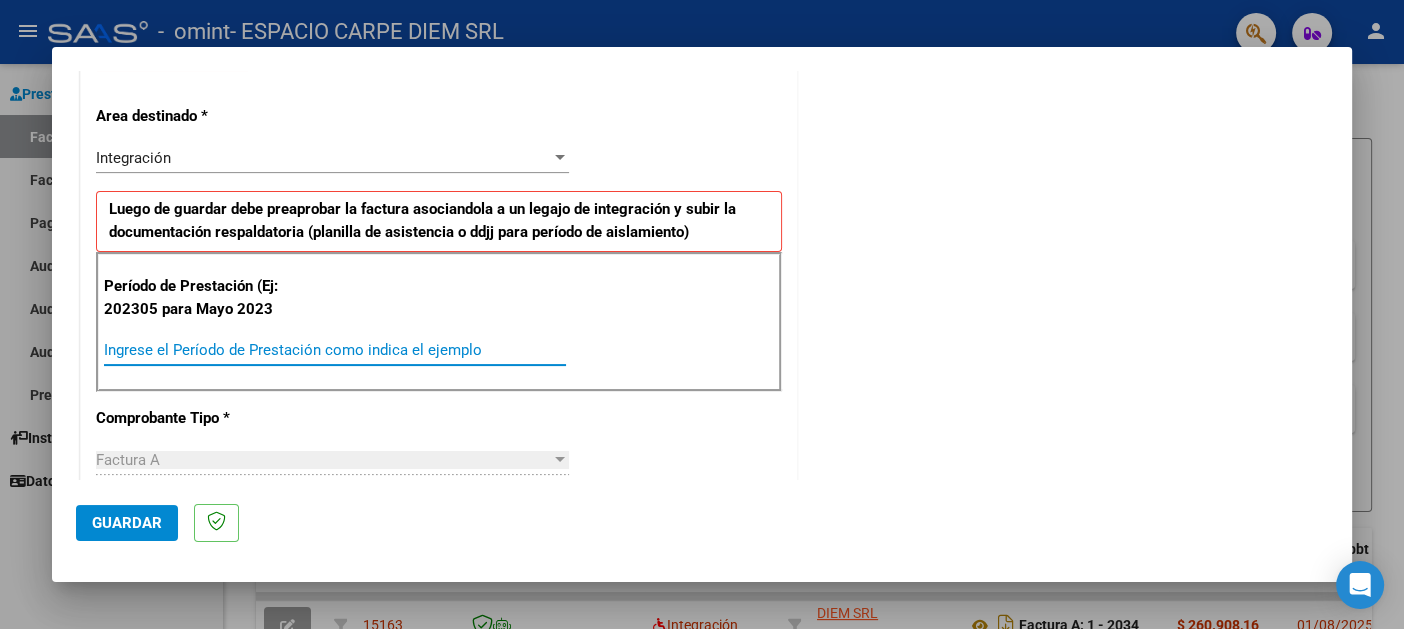 click on "Ingrese el Período de Prestación como indica el ejemplo" at bounding box center [335, 350] 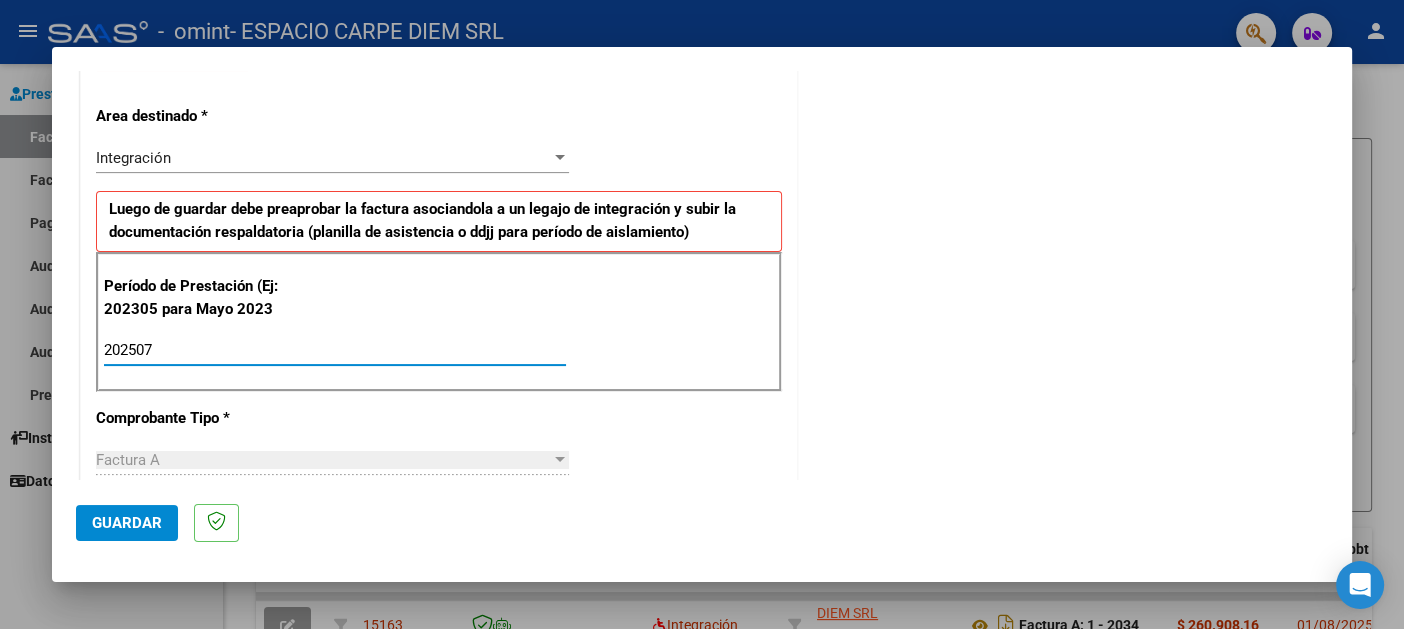 type on "202507" 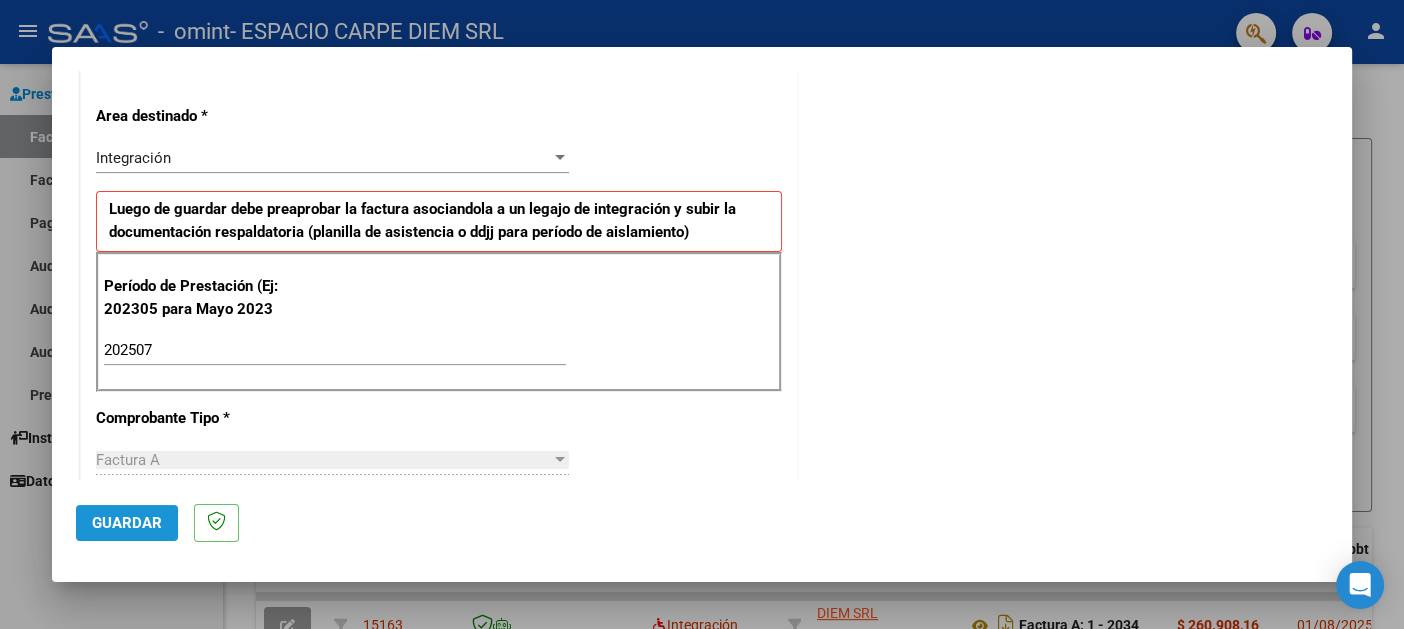 click on "Guardar" 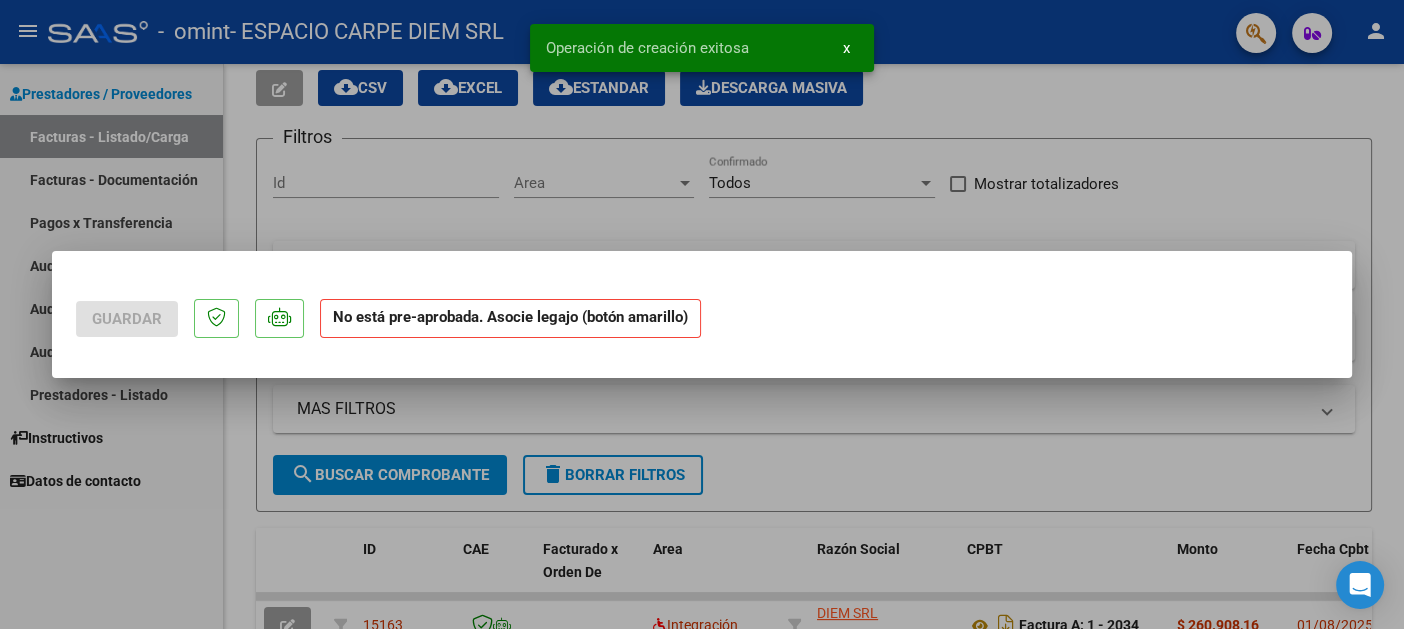 scroll, scrollTop: 0, scrollLeft: 0, axis: both 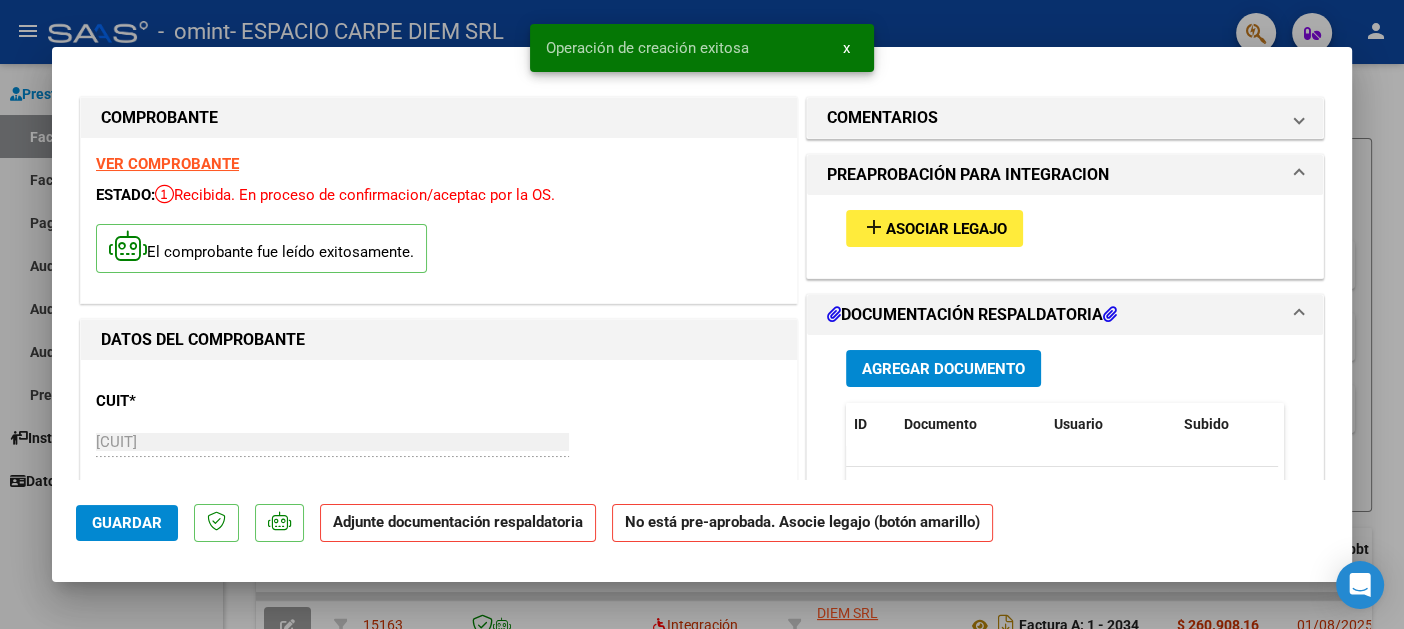 click on "Agregar Documento" at bounding box center [943, 368] 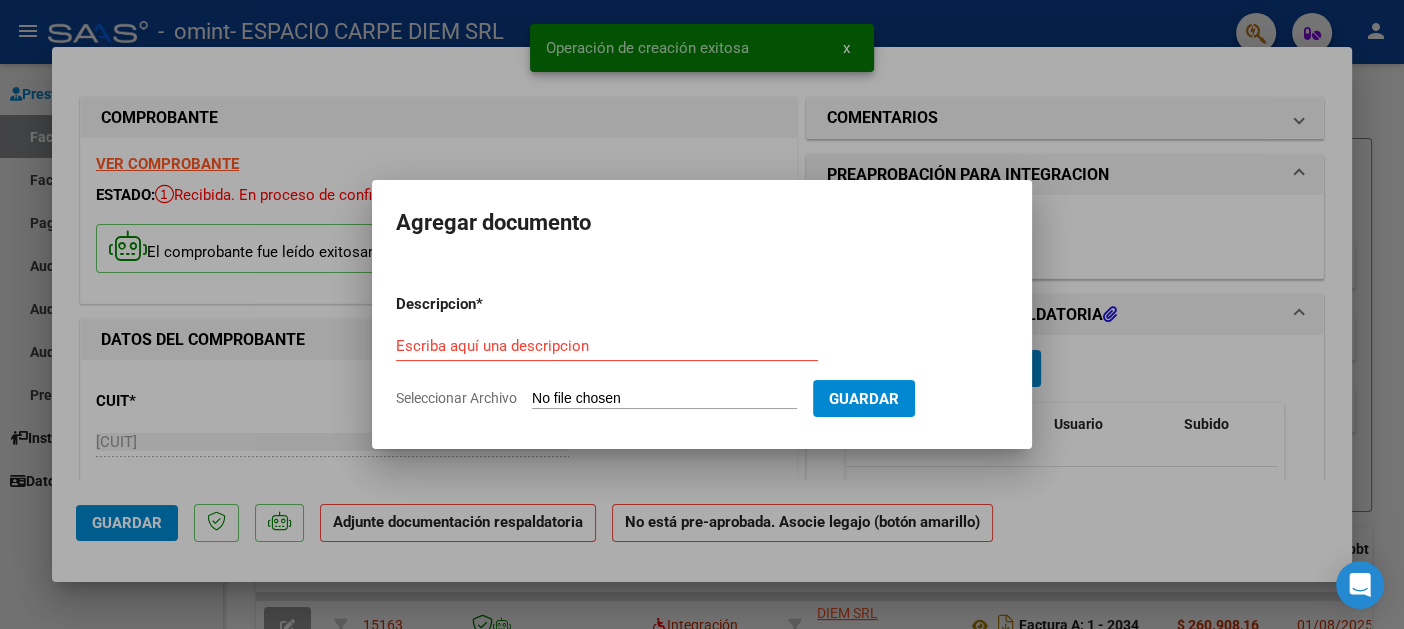 click on "Seleccionar Archivo" at bounding box center [664, 399] 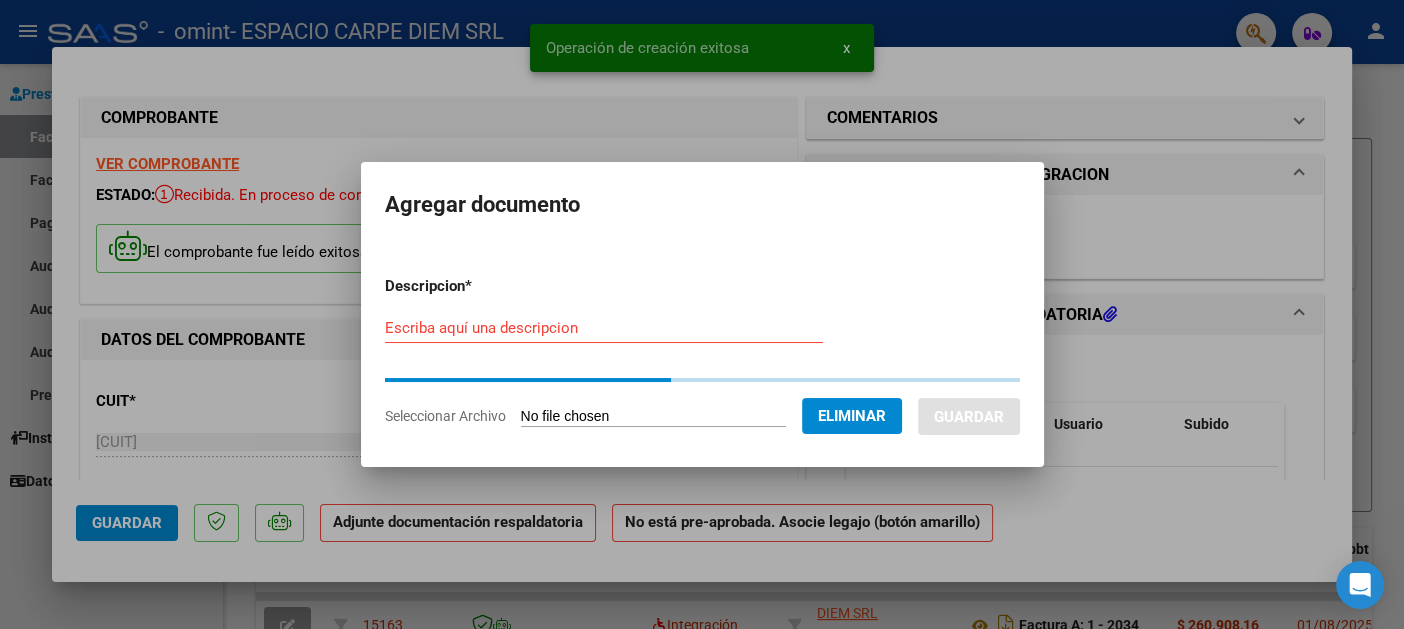click on "Escriba aquí una descripcion" at bounding box center (604, 328) 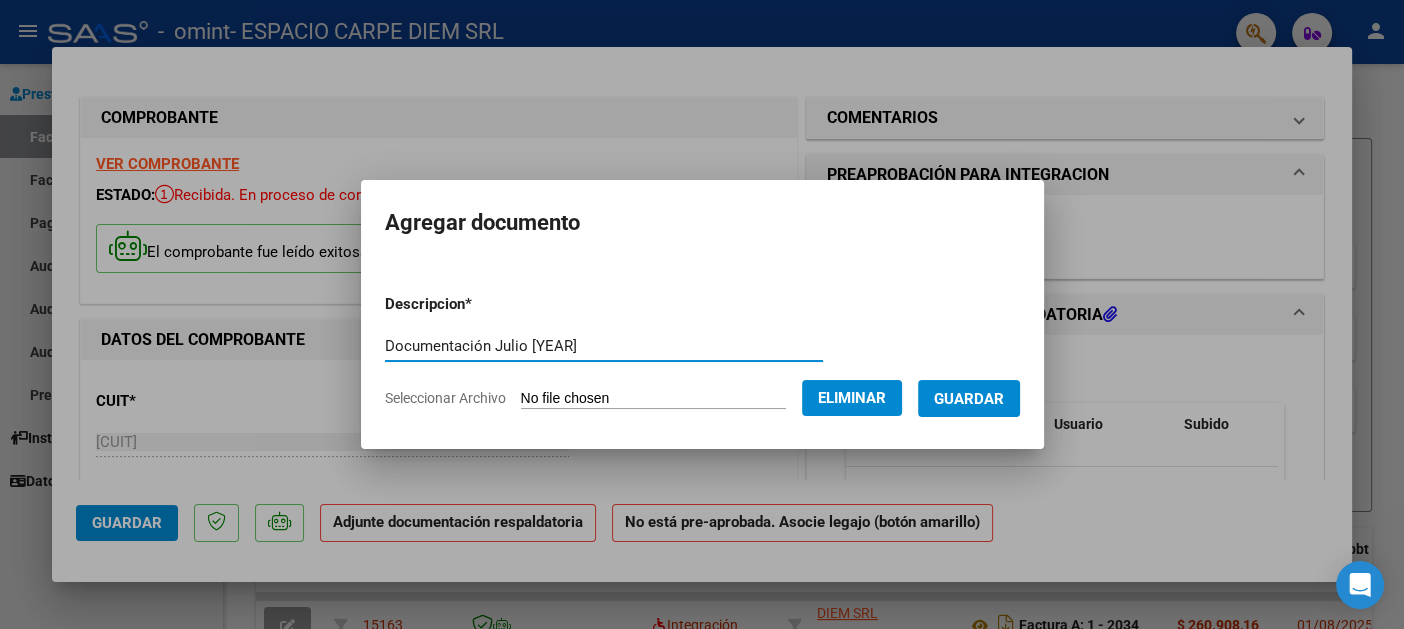 type on "Documentación Julio [YEAR]" 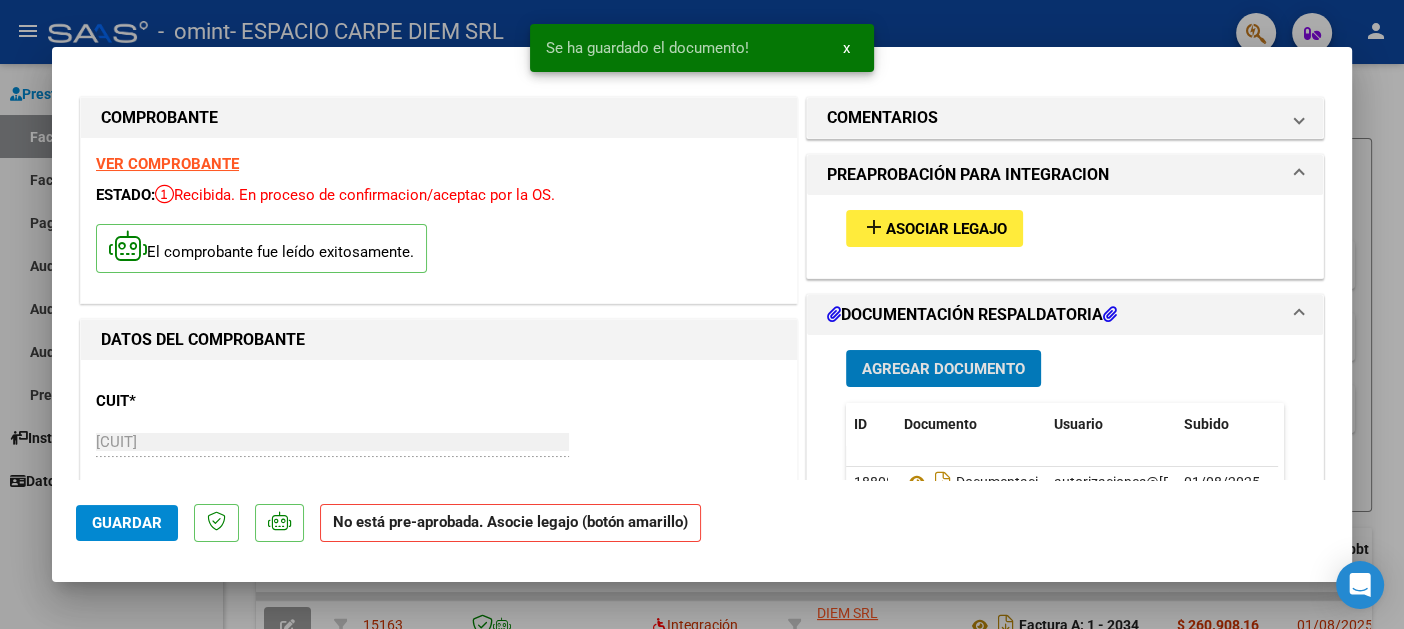 scroll, scrollTop: 99, scrollLeft: 0, axis: vertical 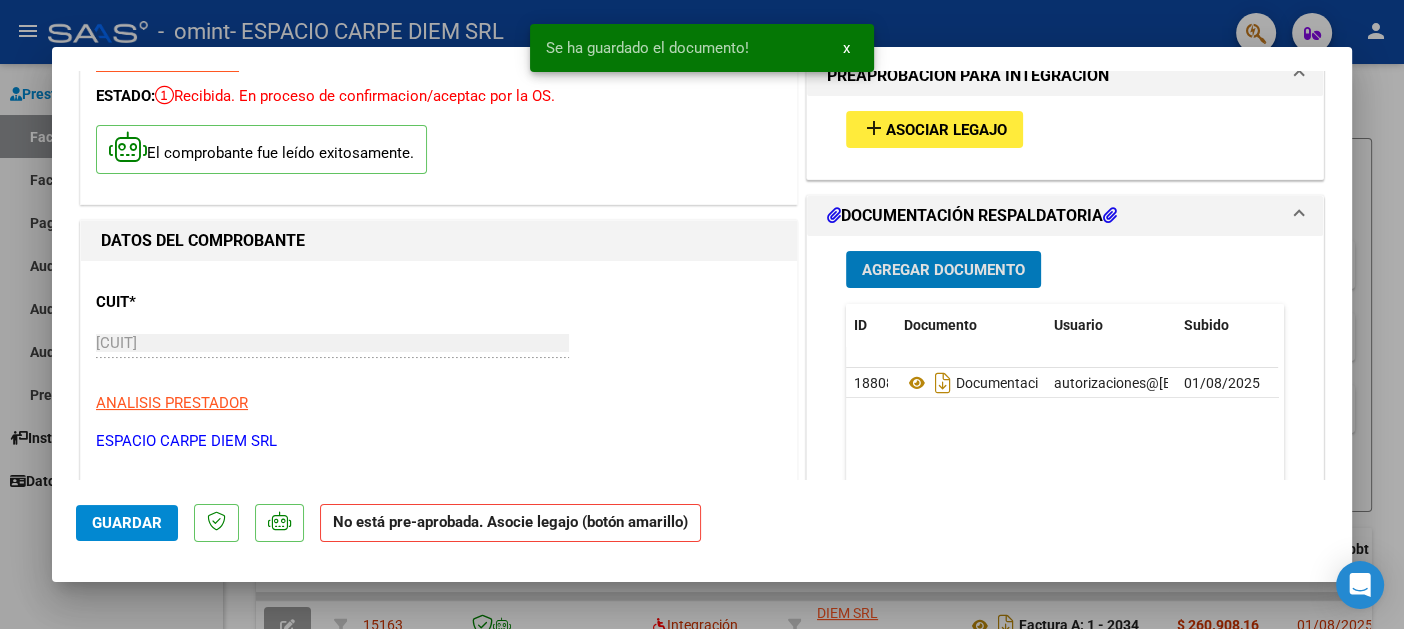 click on "add Asociar Legajo" at bounding box center [934, 129] 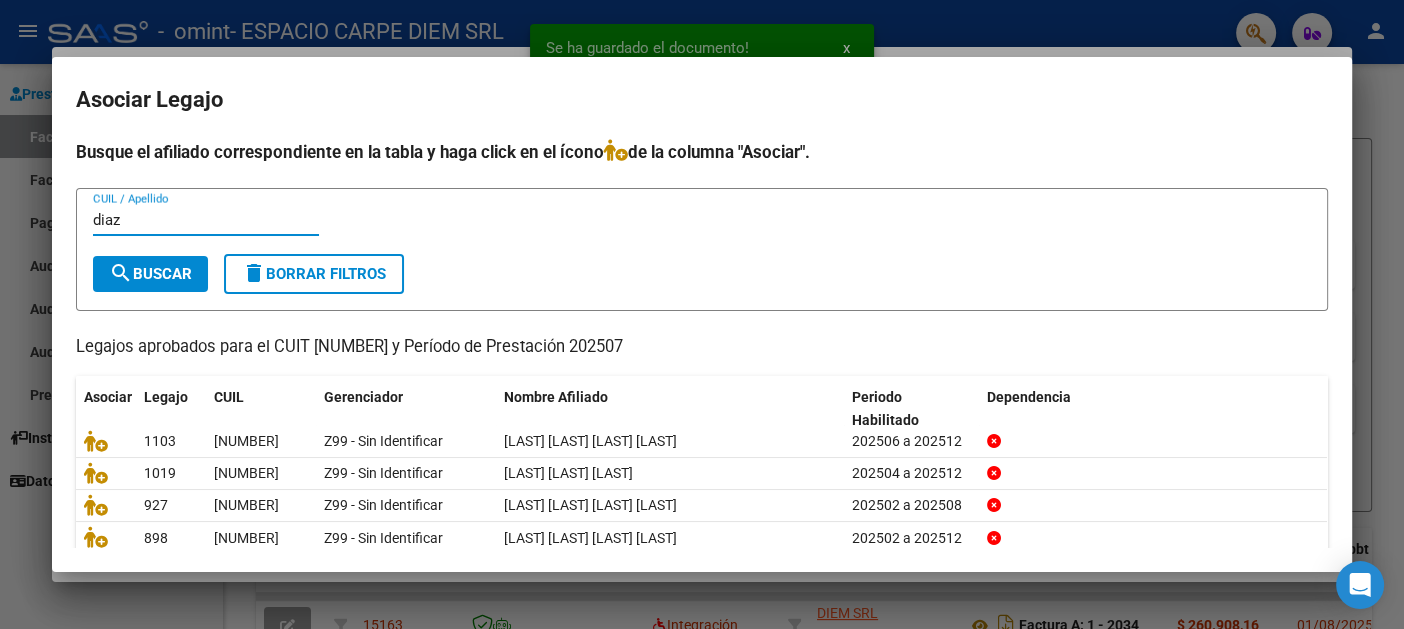 type on "diaz" 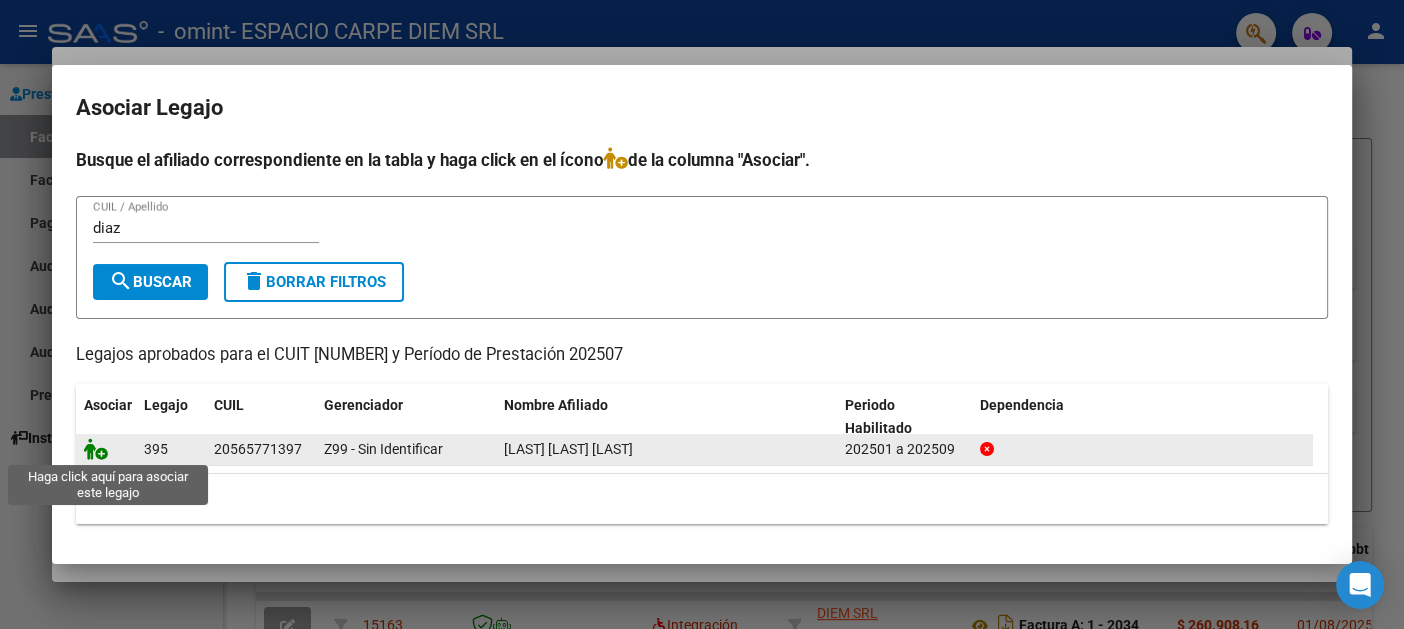 click 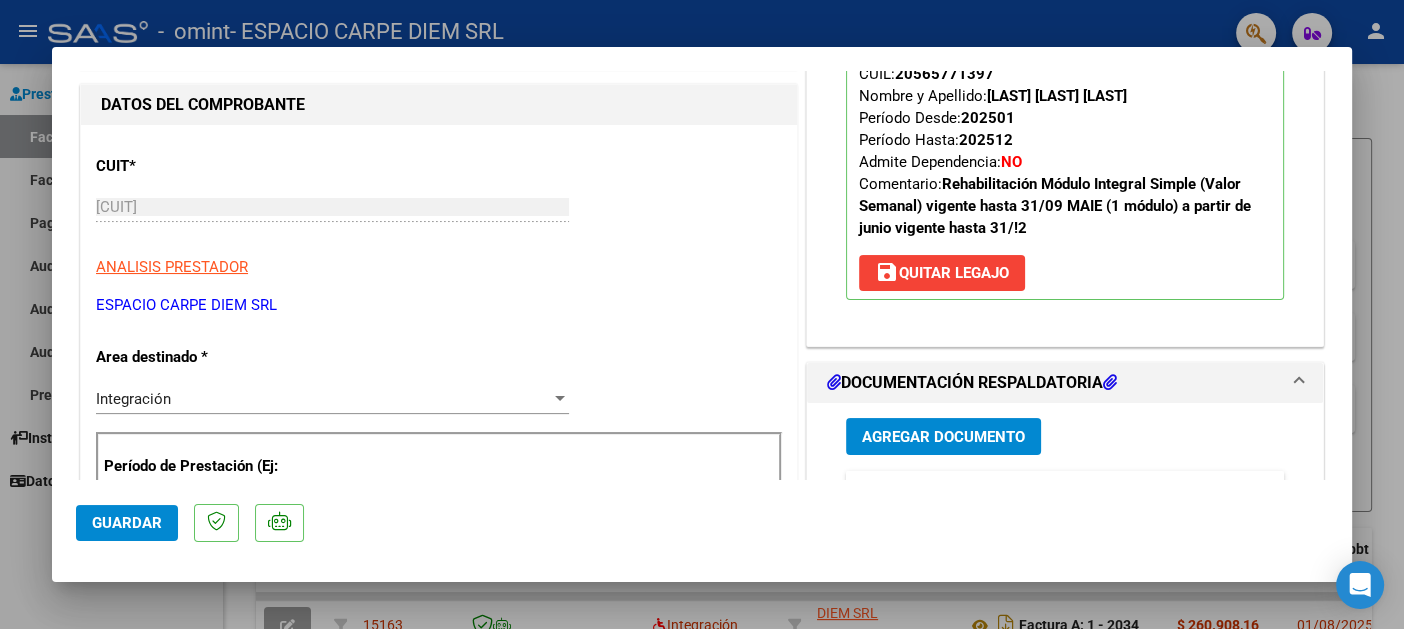 scroll, scrollTop: 200, scrollLeft: 0, axis: vertical 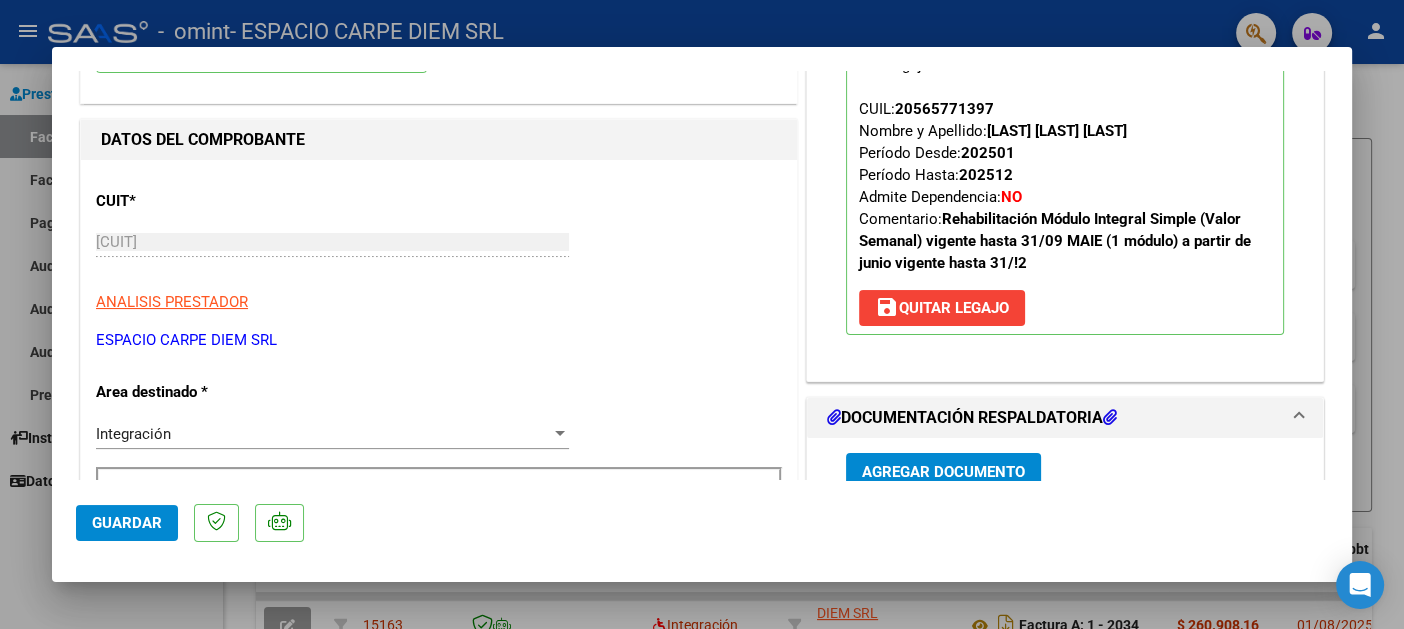 click on "Guardar" 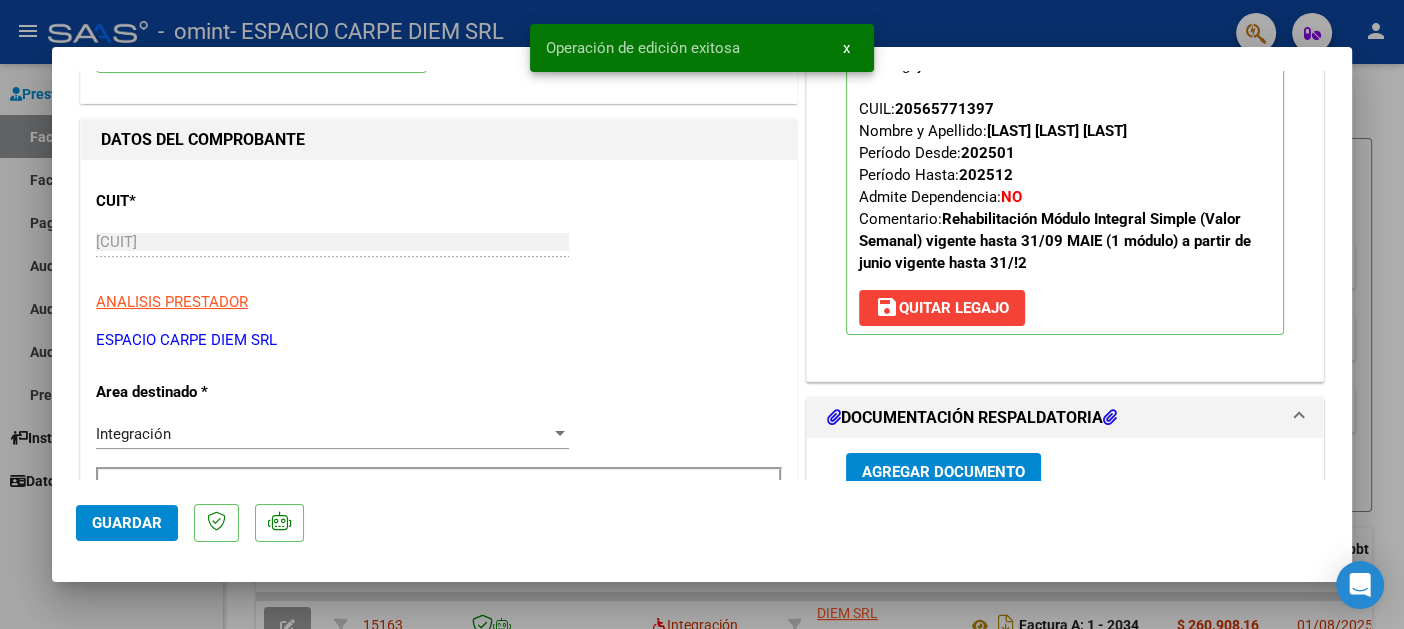 click at bounding box center (702, 314) 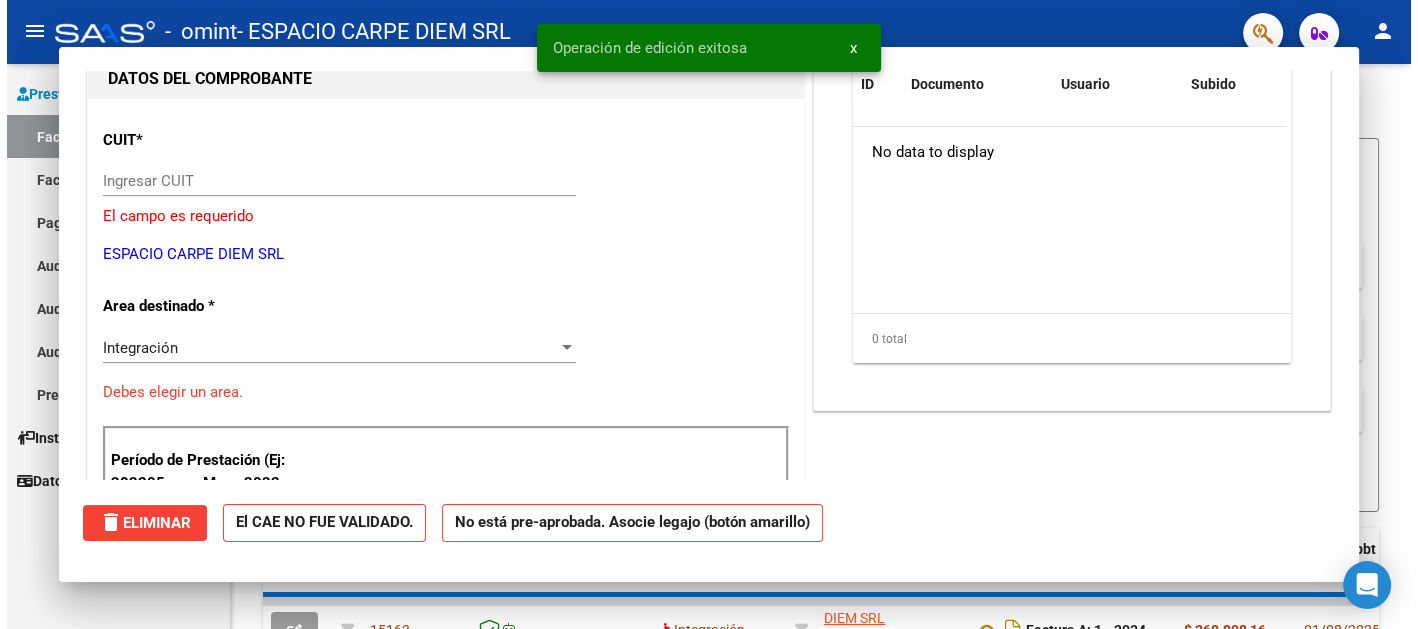 scroll, scrollTop: 212, scrollLeft: 0, axis: vertical 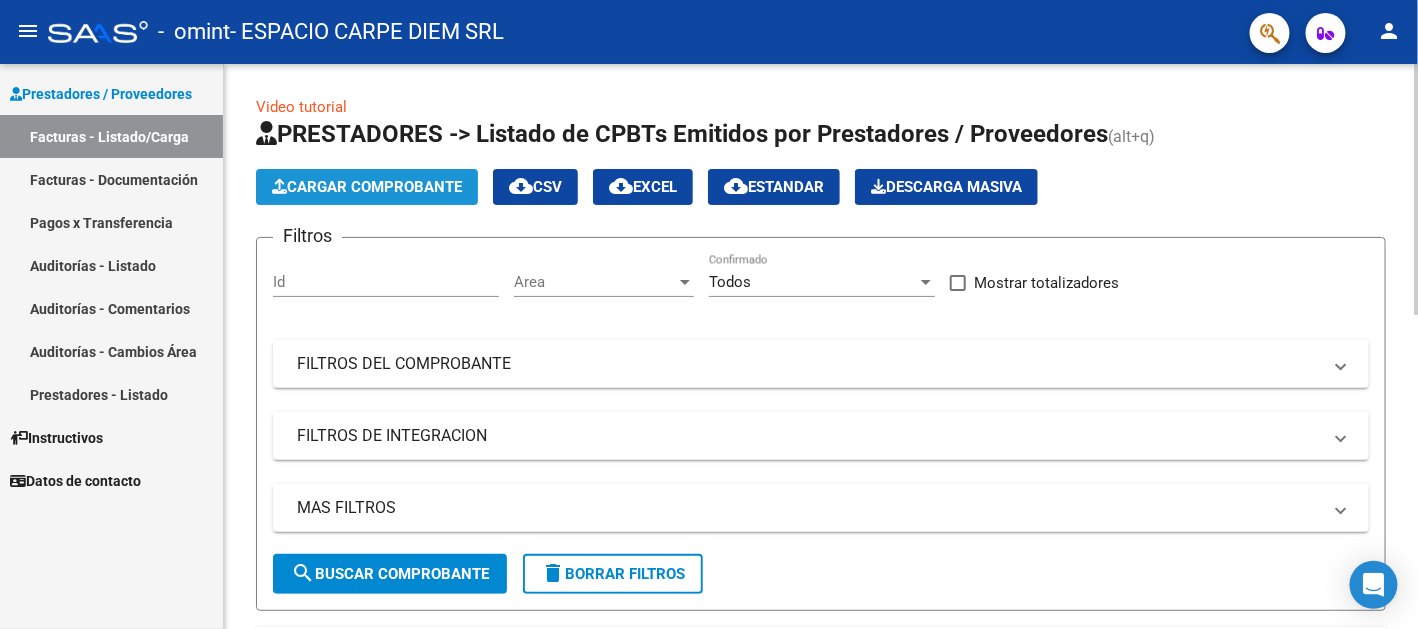 click on "Cargar Comprobante" 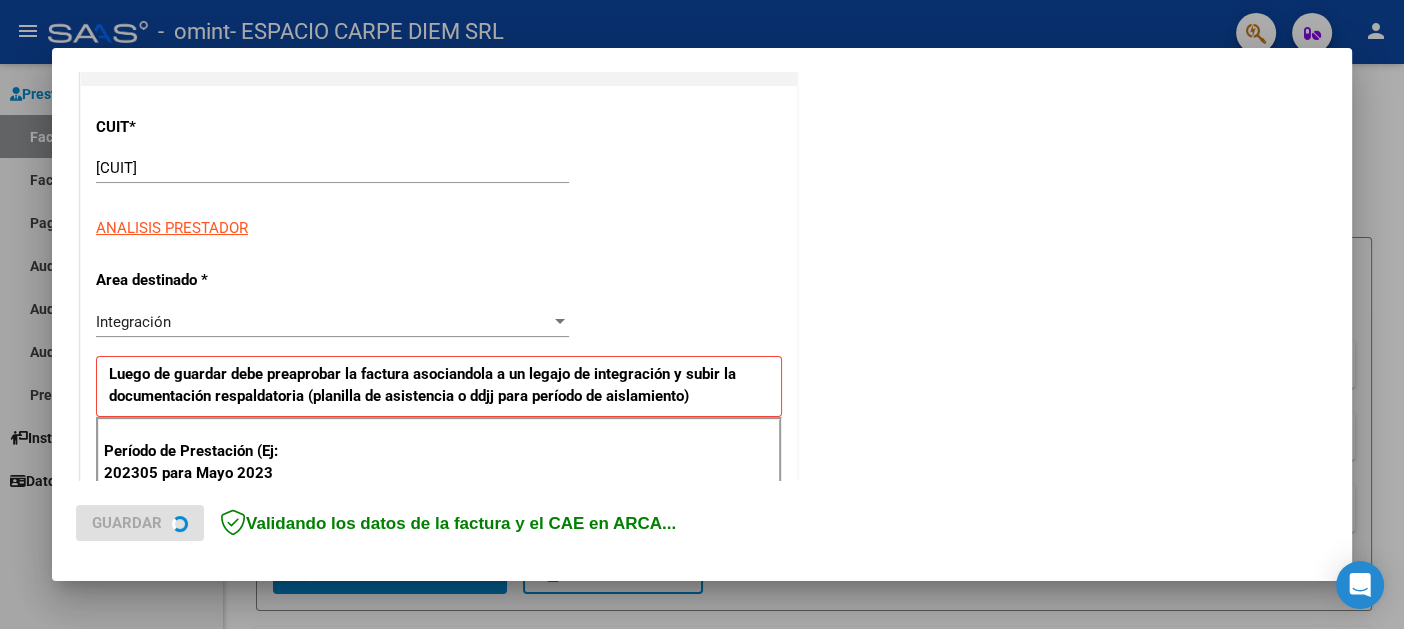 scroll, scrollTop: 400, scrollLeft: 0, axis: vertical 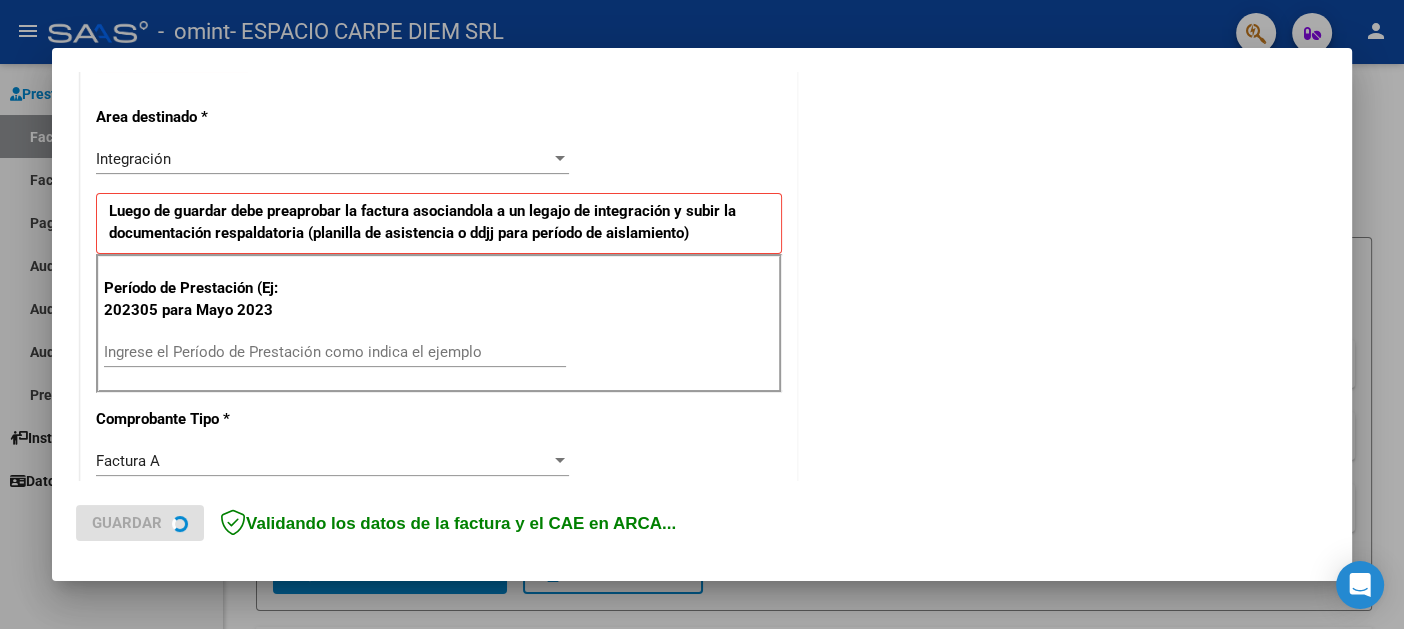 click on "Ingrese el Período de Prestación como indica el ejemplo" at bounding box center [335, 352] 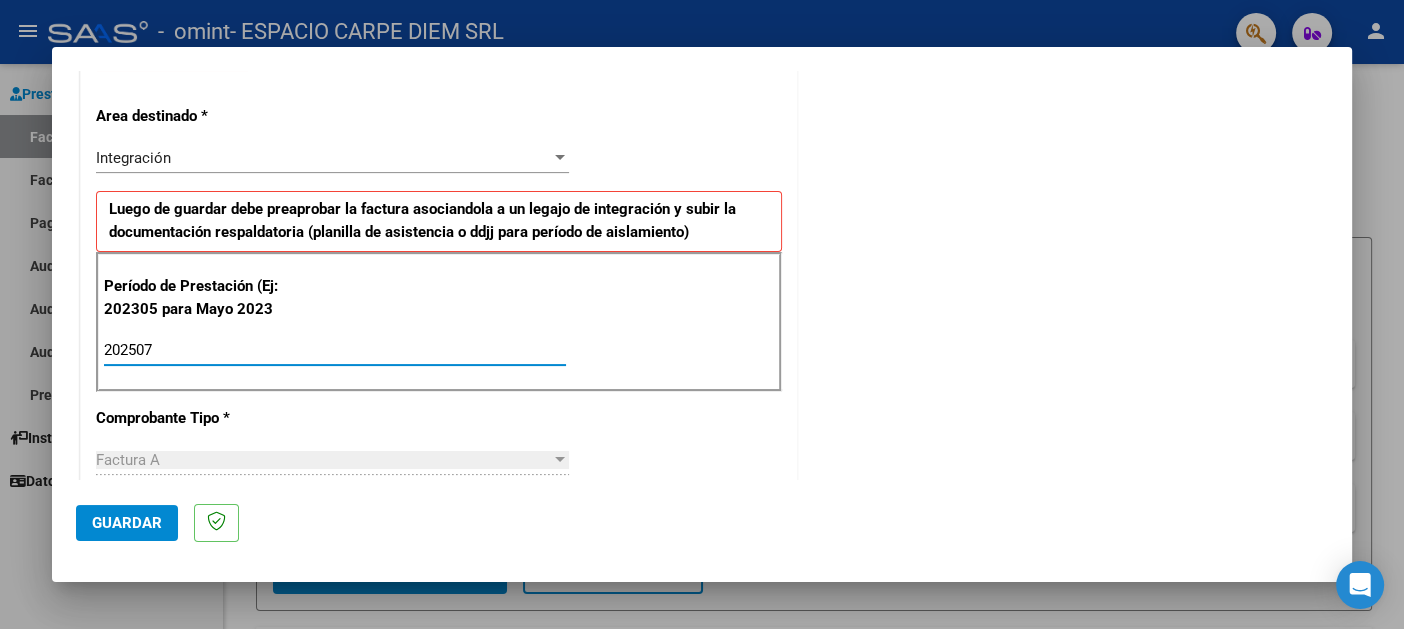type on "202507" 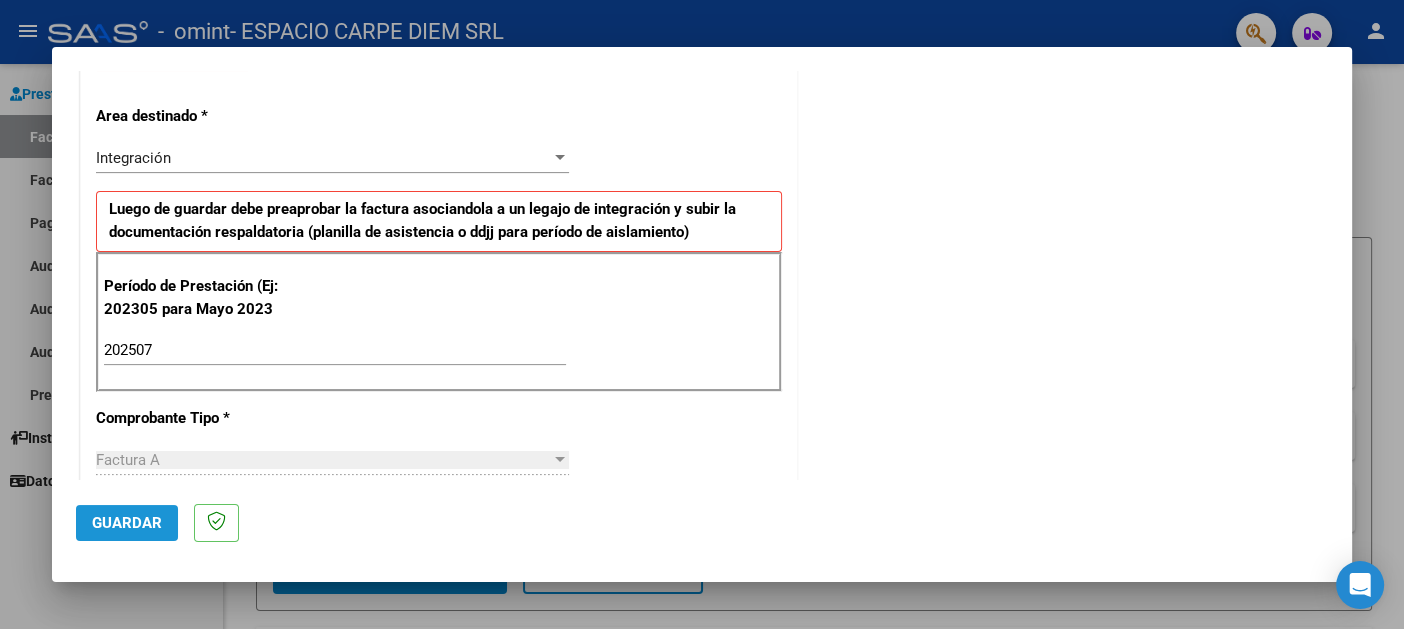 click on "Guardar" 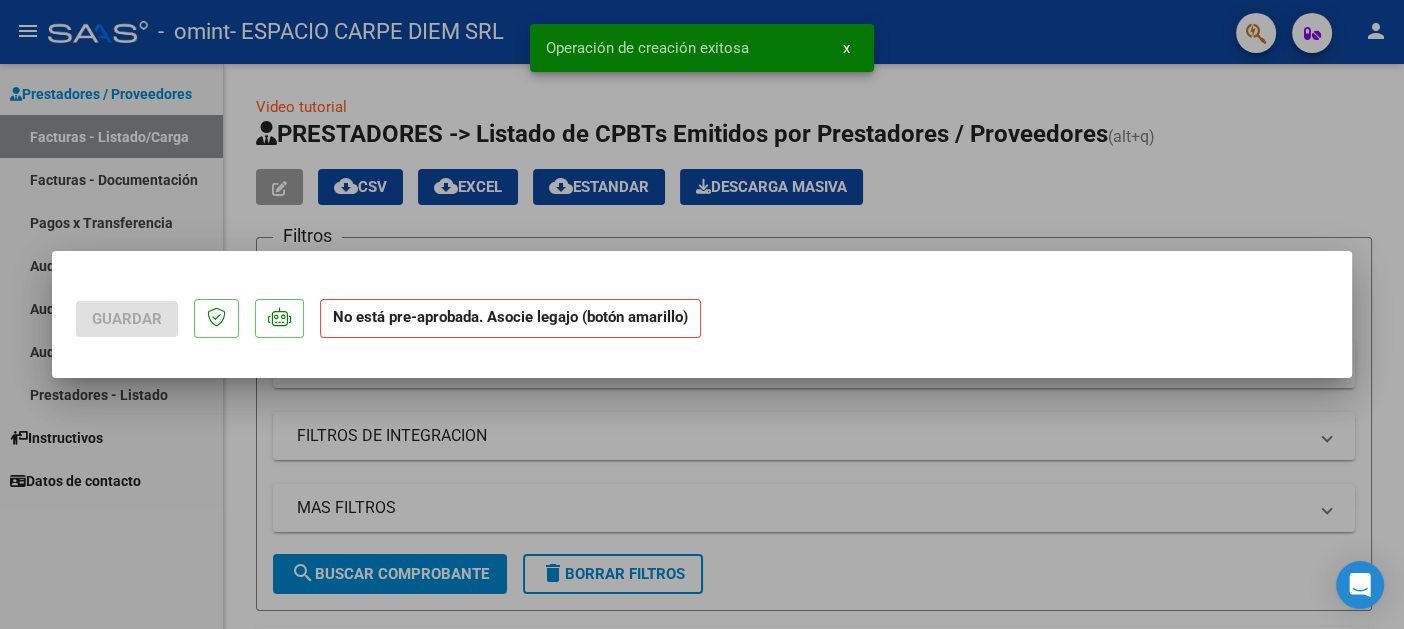 scroll, scrollTop: 0, scrollLeft: 0, axis: both 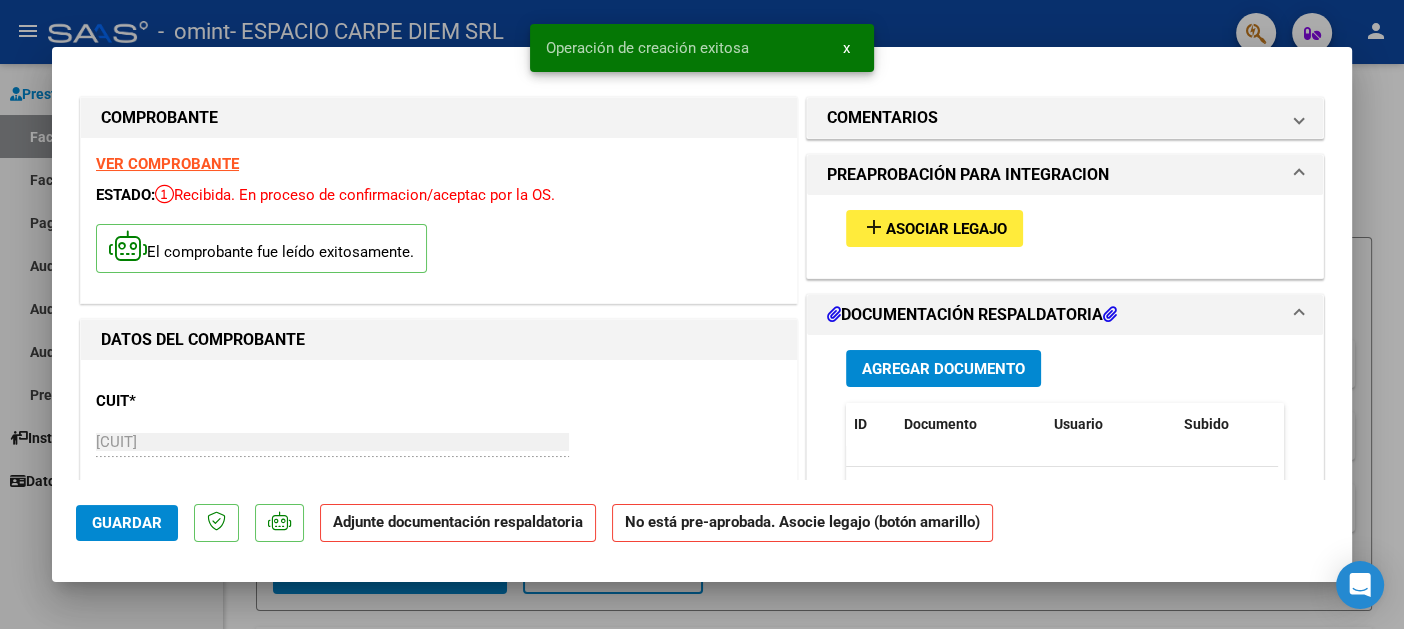 click on "Agregar Documento" at bounding box center (943, 369) 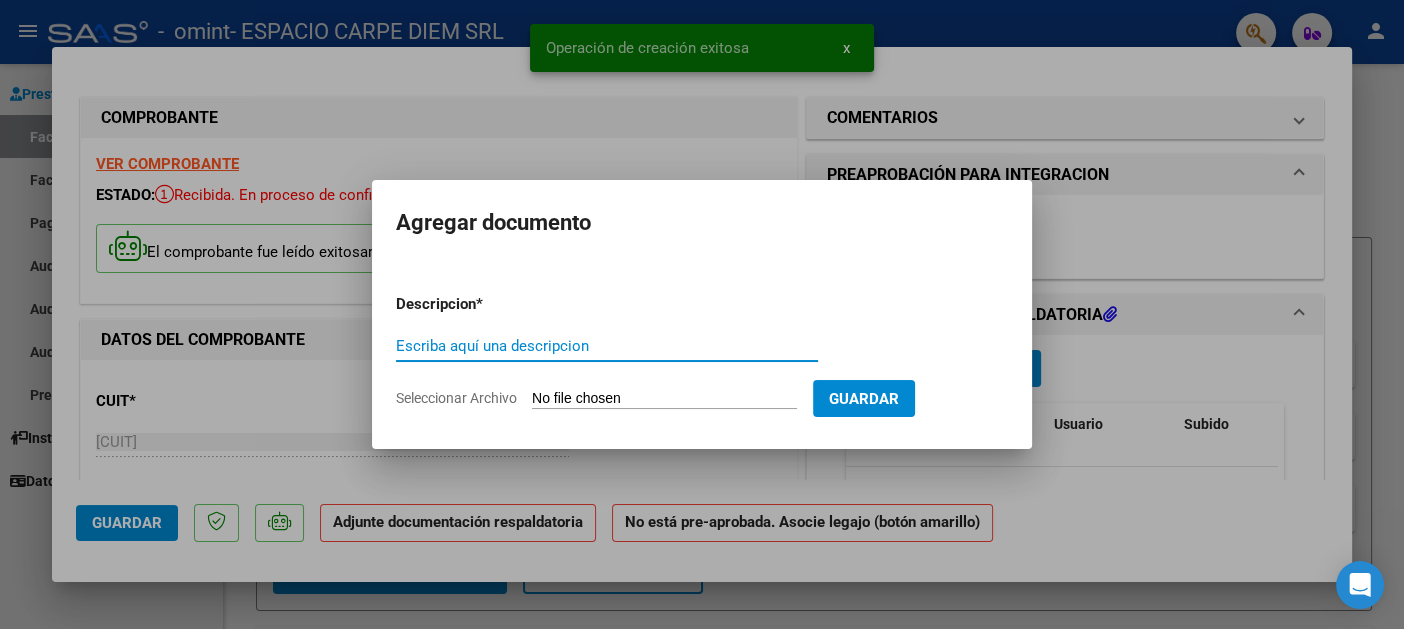 click on "Seleccionar Archivo" at bounding box center [664, 399] 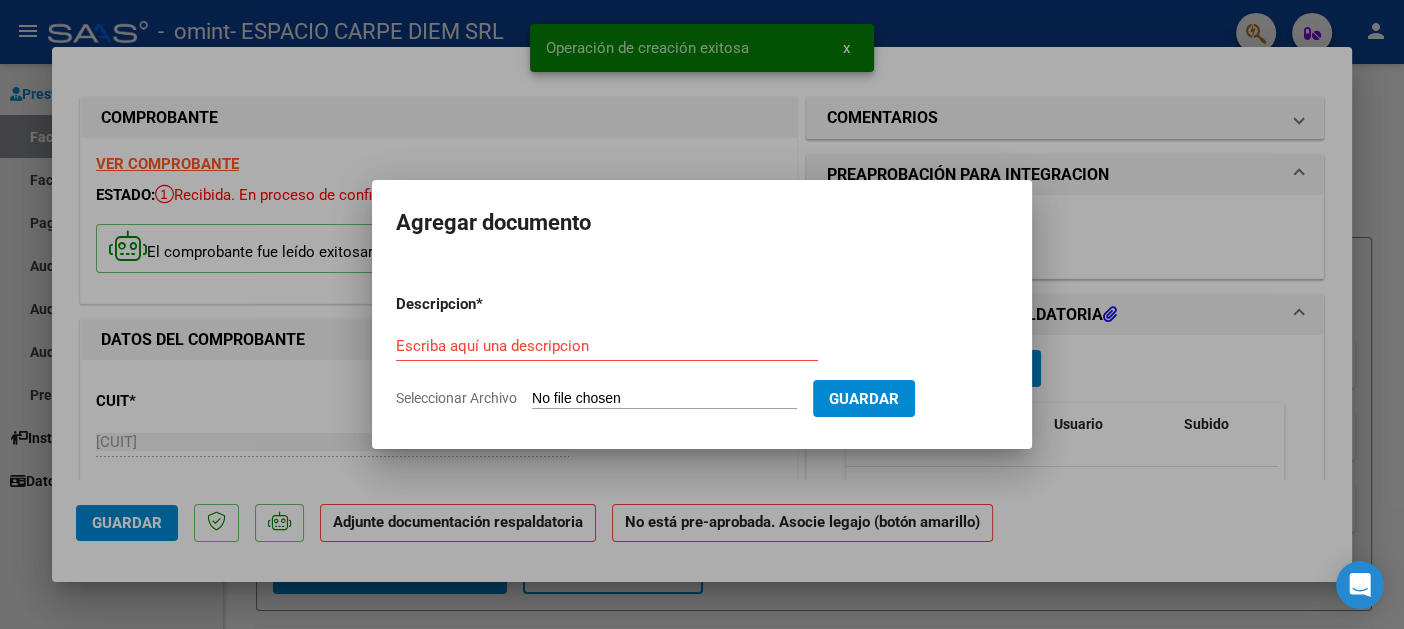 type on "C:\fakepath\[LAST] - SAIE - Pres + Aut JUL[YEAR].pdf" 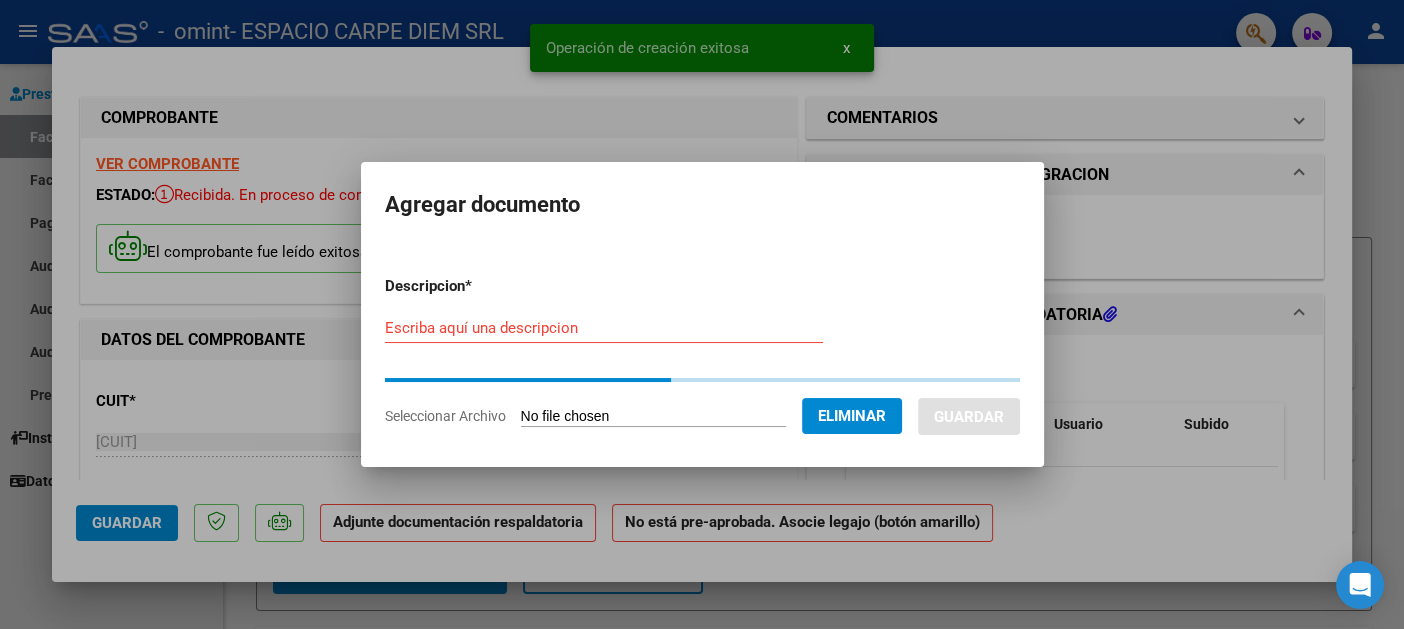 click on "Escriba aquí una descripcion" at bounding box center [604, 328] 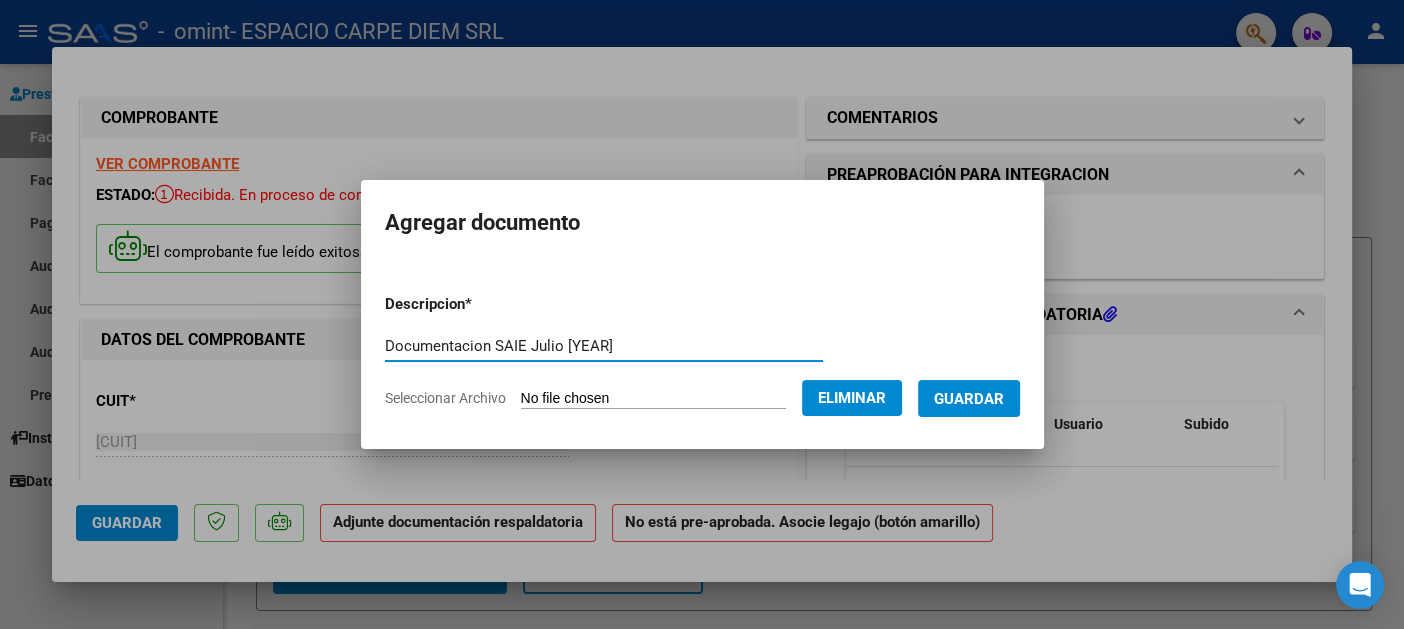 click on "Documentacion SAIE Julio [YEAR]" at bounding box center [604, 346] 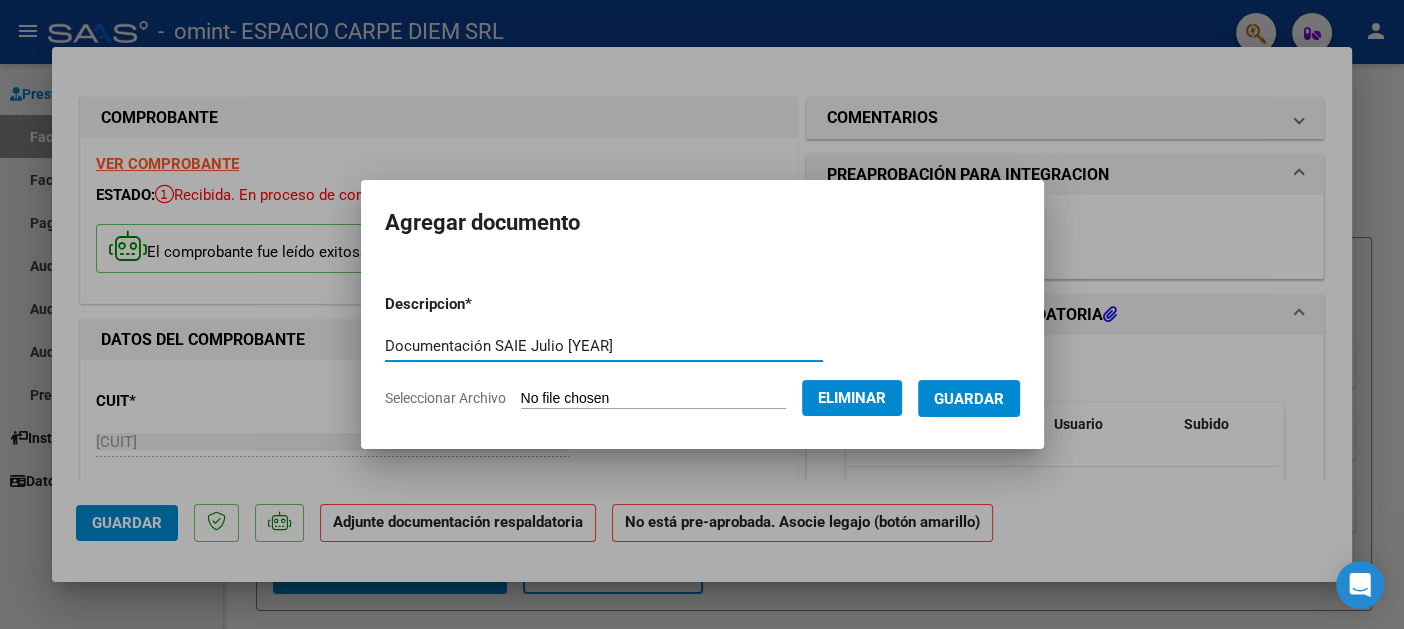 type on "Documentación SAIE Julio [YEAR]" 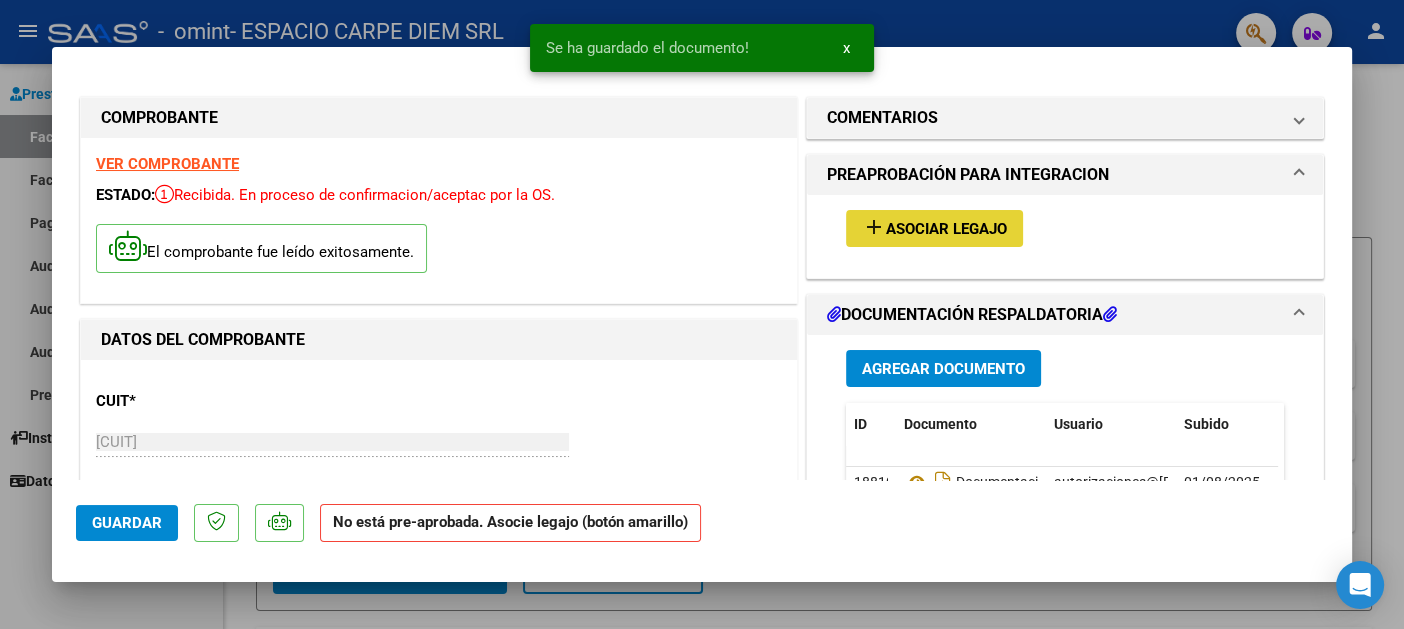click on "Asociar Legajo" at bounding box center [946, 229] 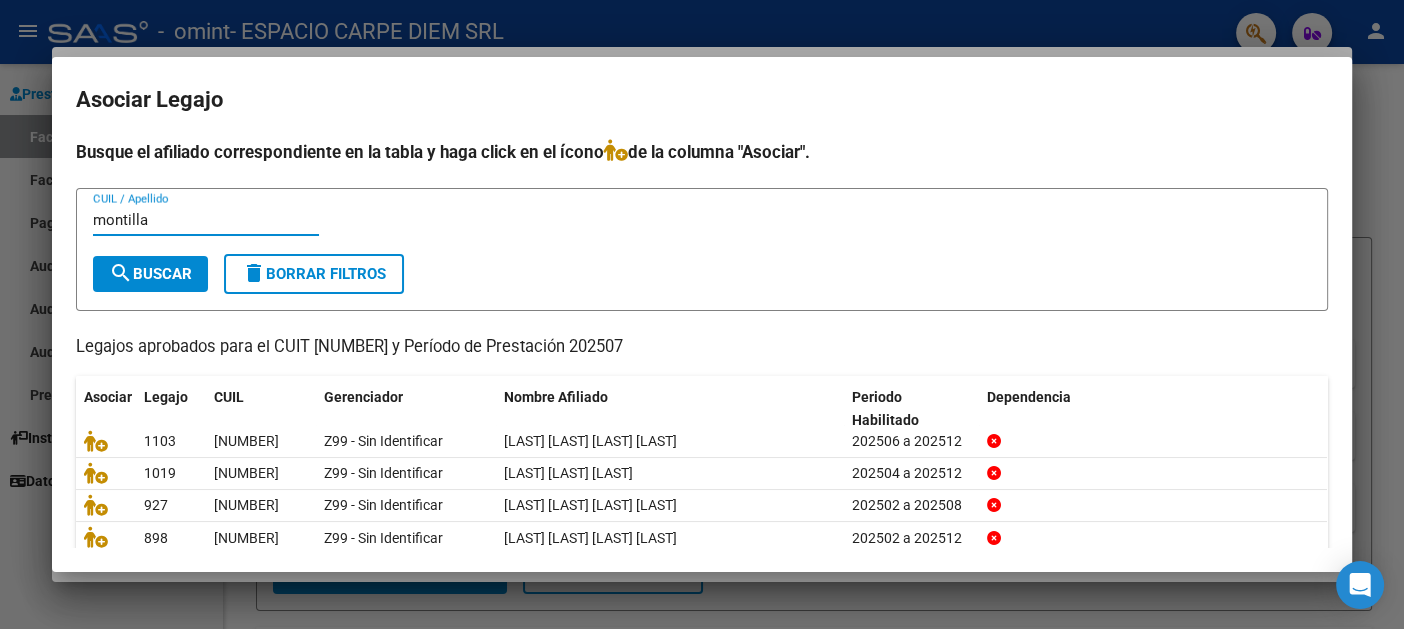 type on "montilla" 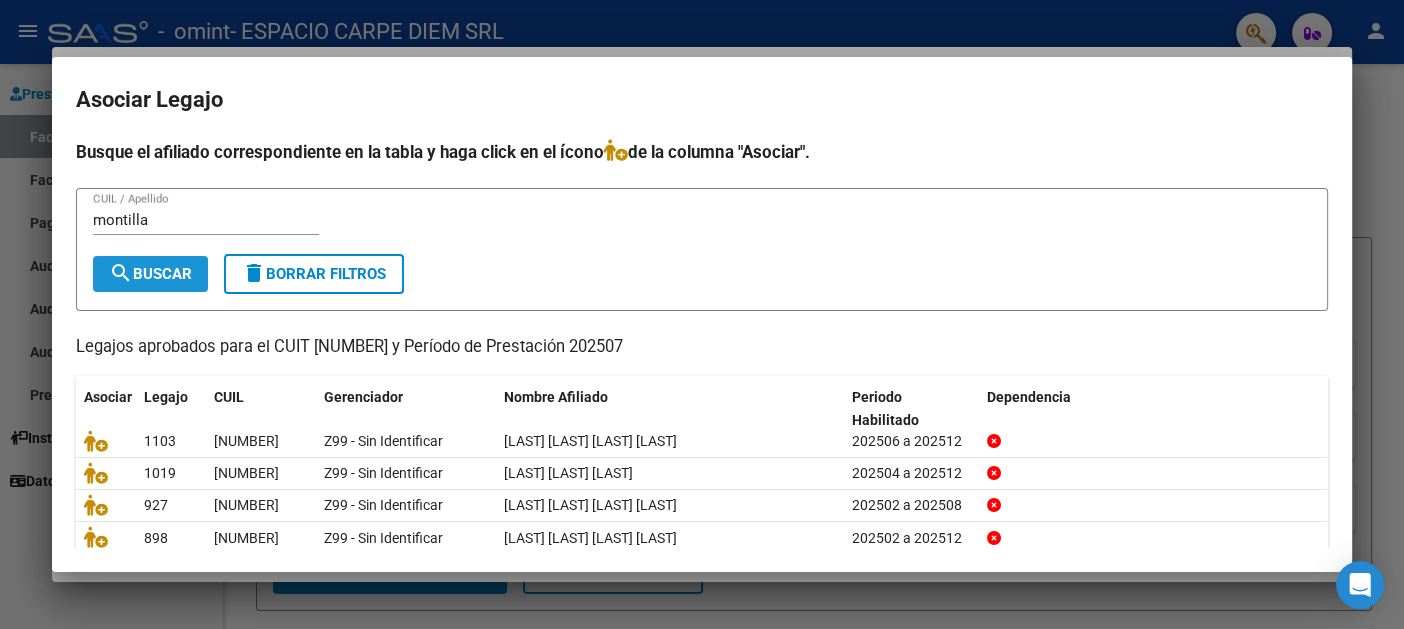 click on "search  Buscar" at bounding box center [150, 274] 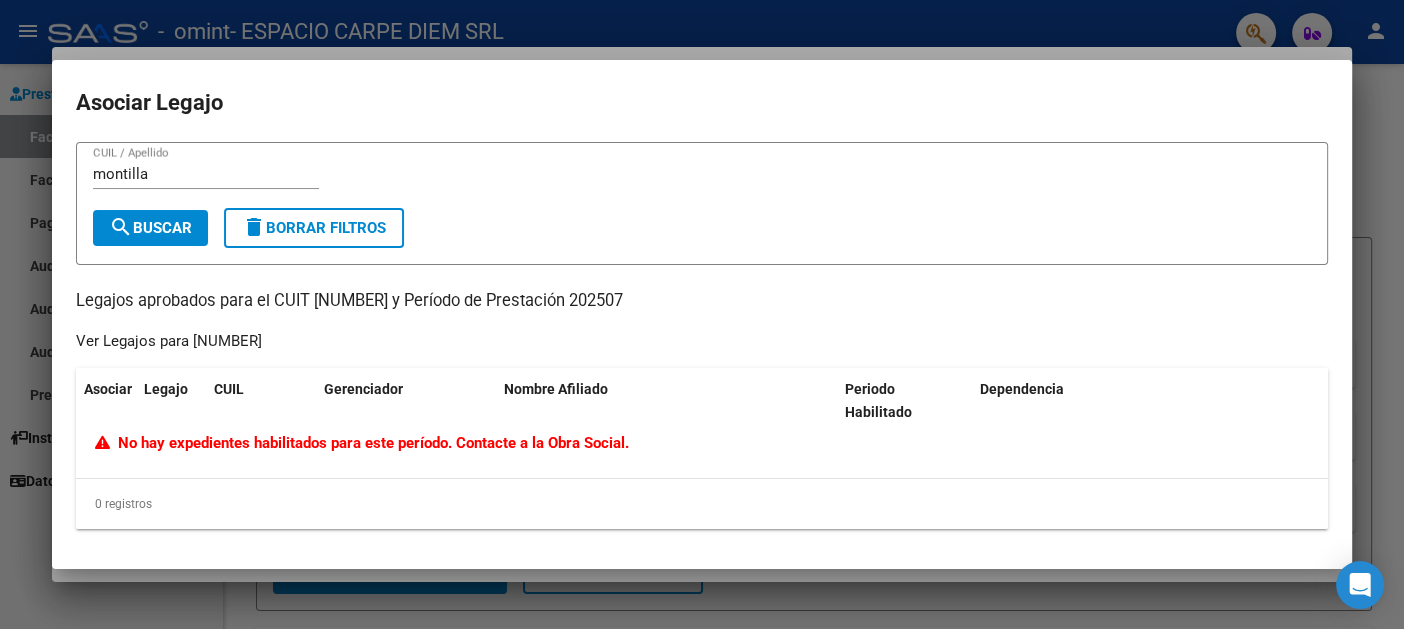 click at bounding box center [702, 314] 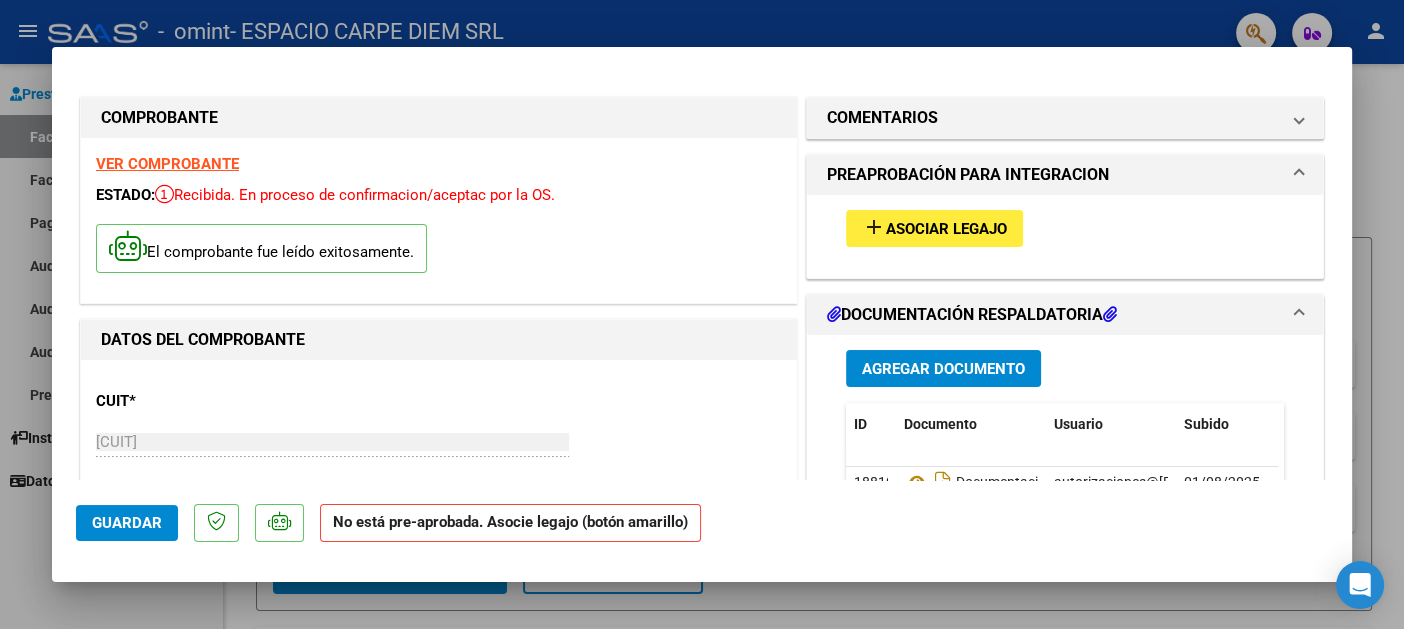 click on "Guardar" 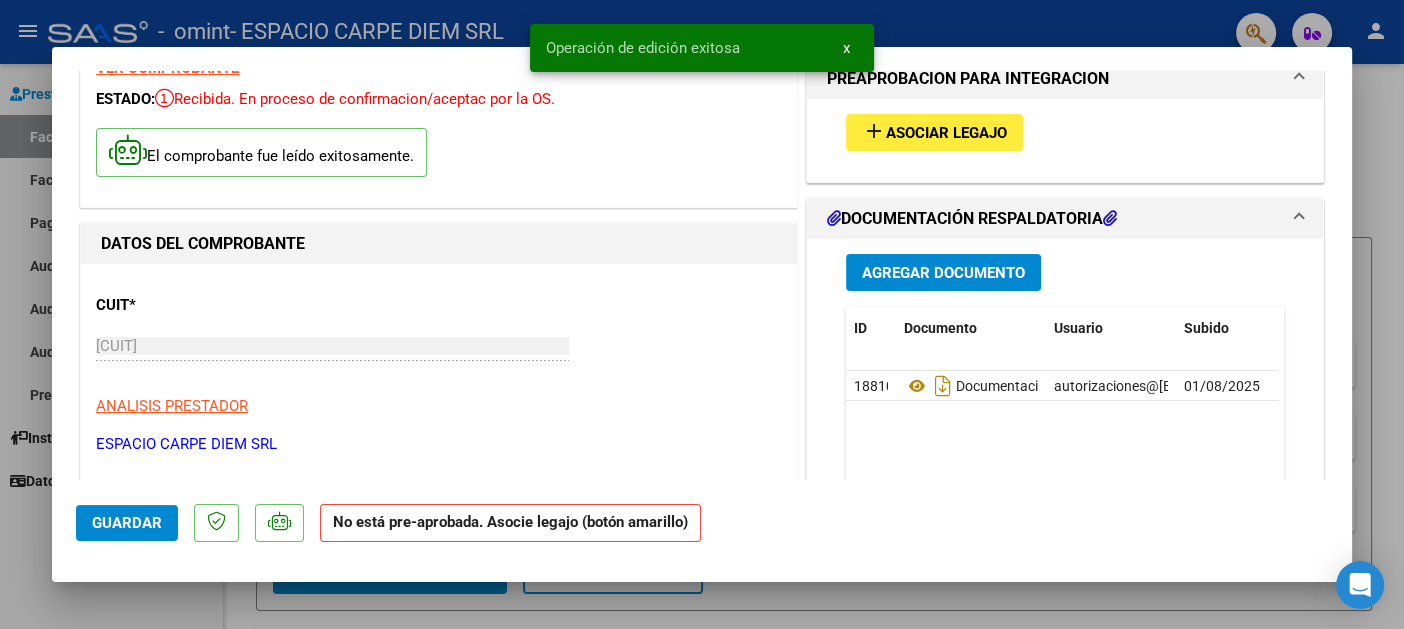 scroll, scrollTop: 200, scrollLeft: 0, axis: vertical 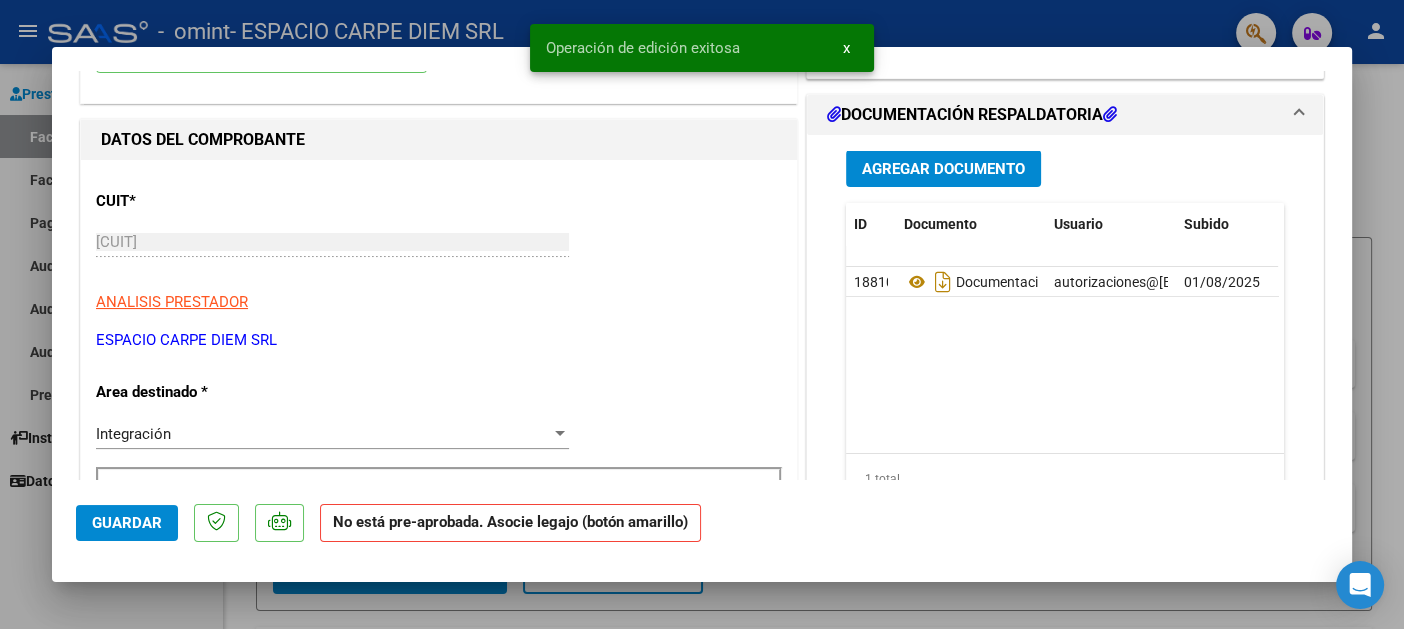 click at bounding box center (702, 314) 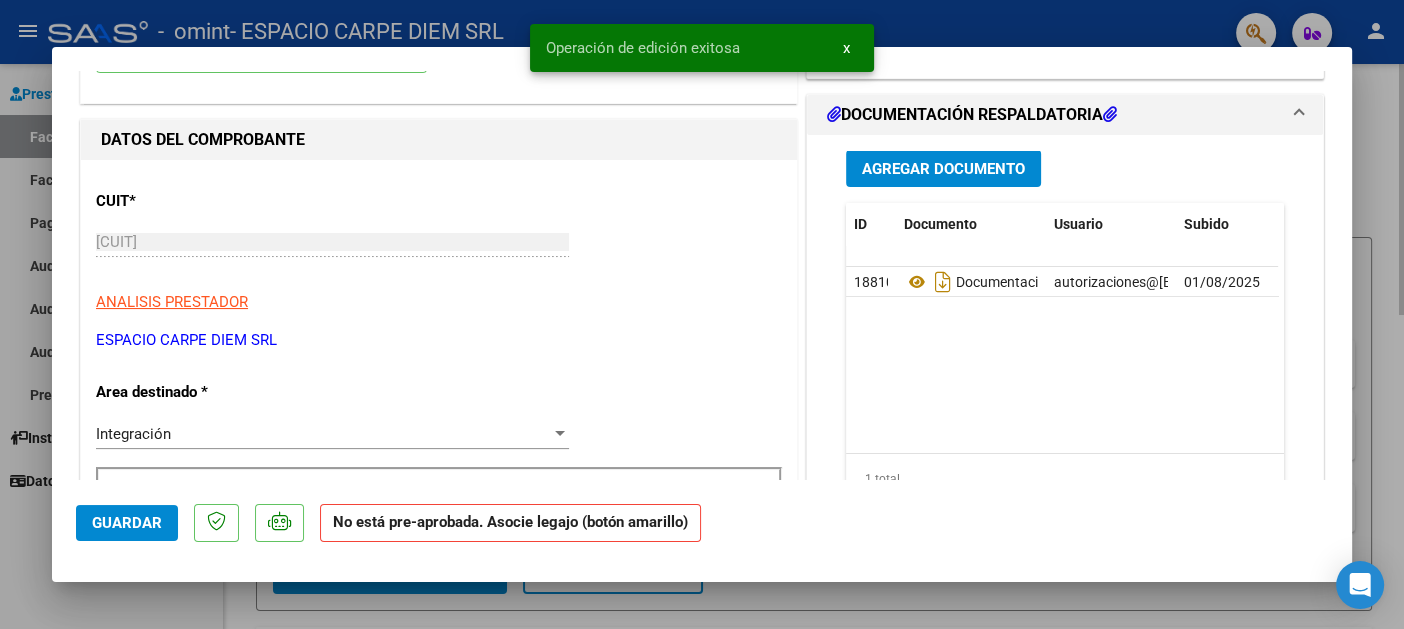 type 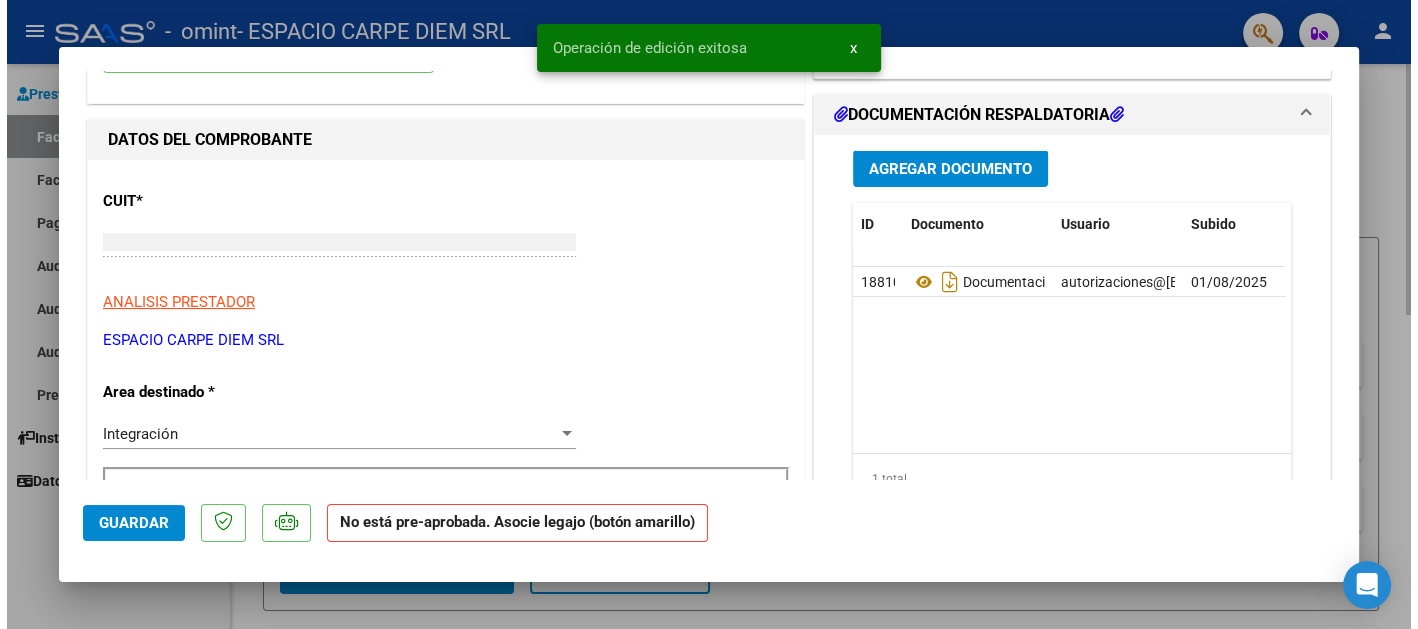 scroll, scrollTop: 0, scrollLeft: 0, axis: both 